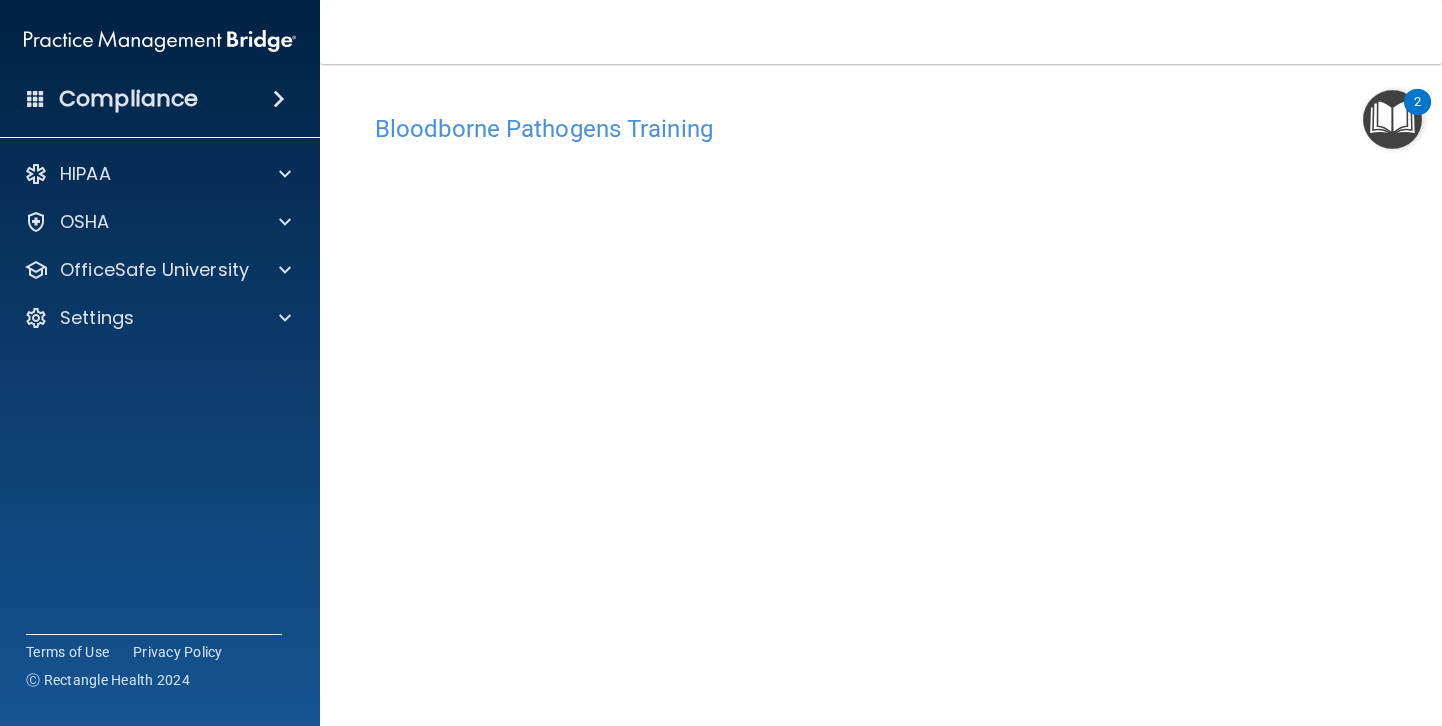 scroll, scrollTop: 0, scrollLeft: 0, axis: both 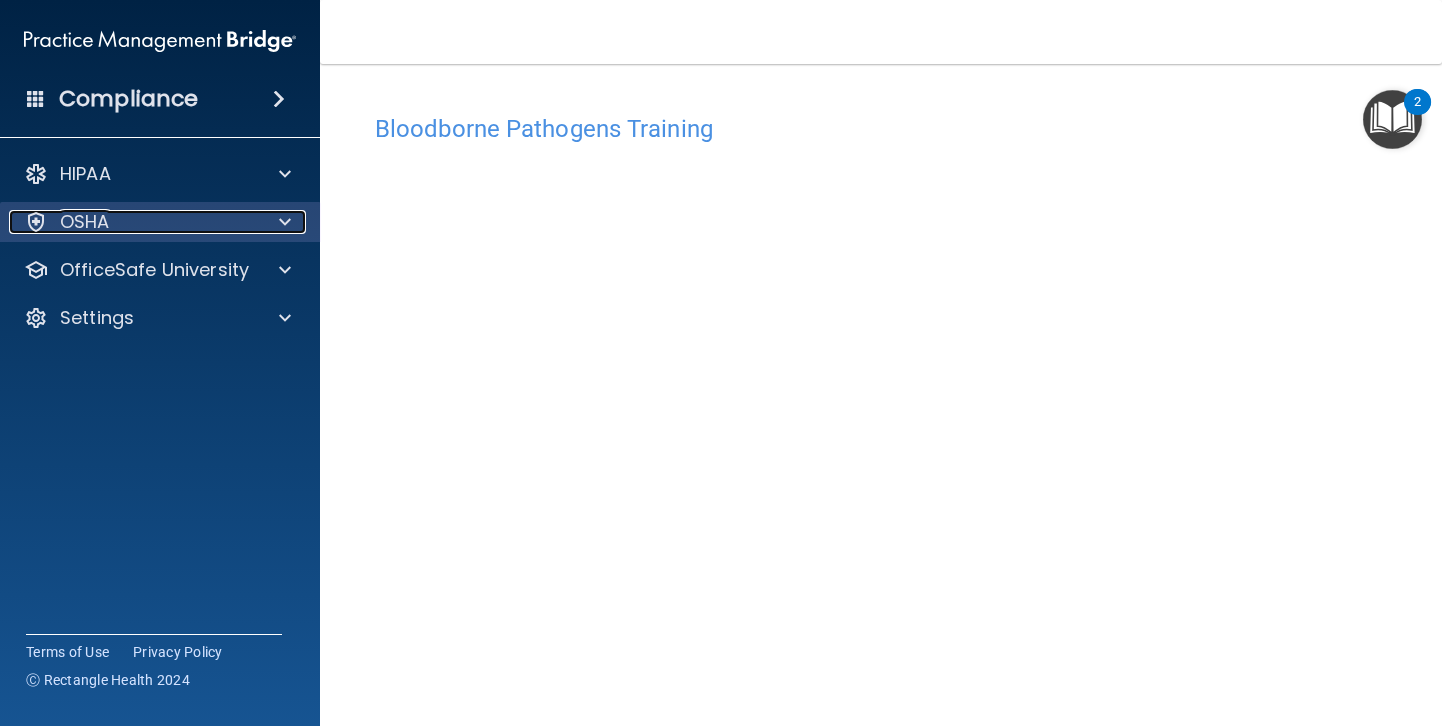 click at bounding box center (282, 222) 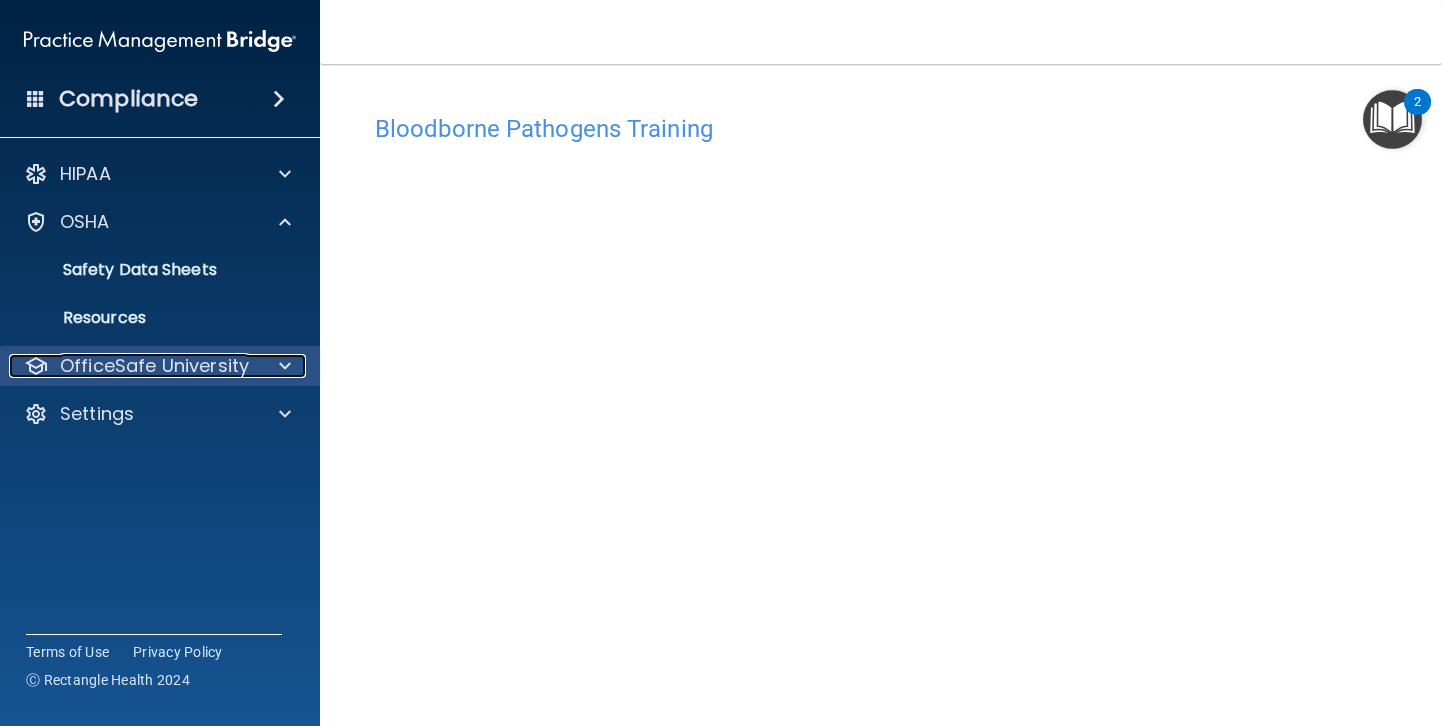 click at bounding box center [285, 366] 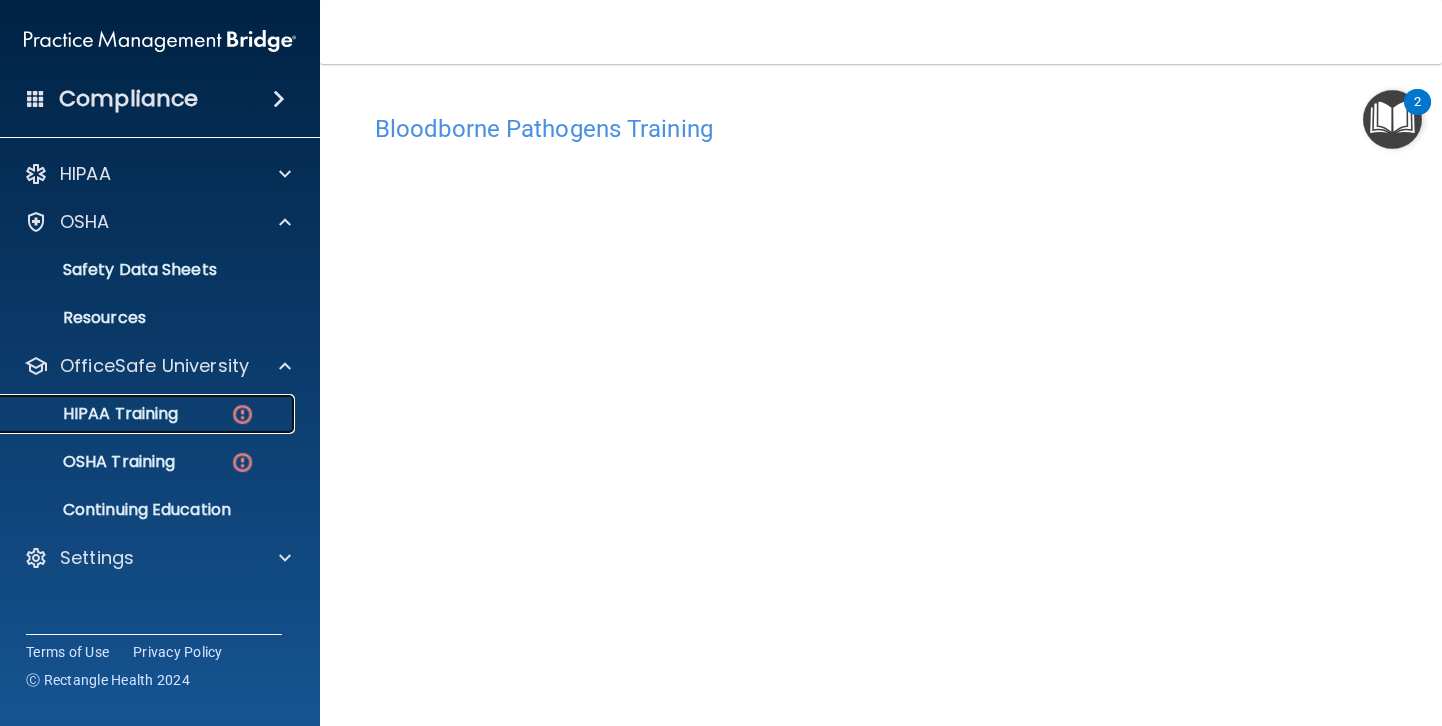 click on "HIPAA Training" at bounding box center [137, 414] 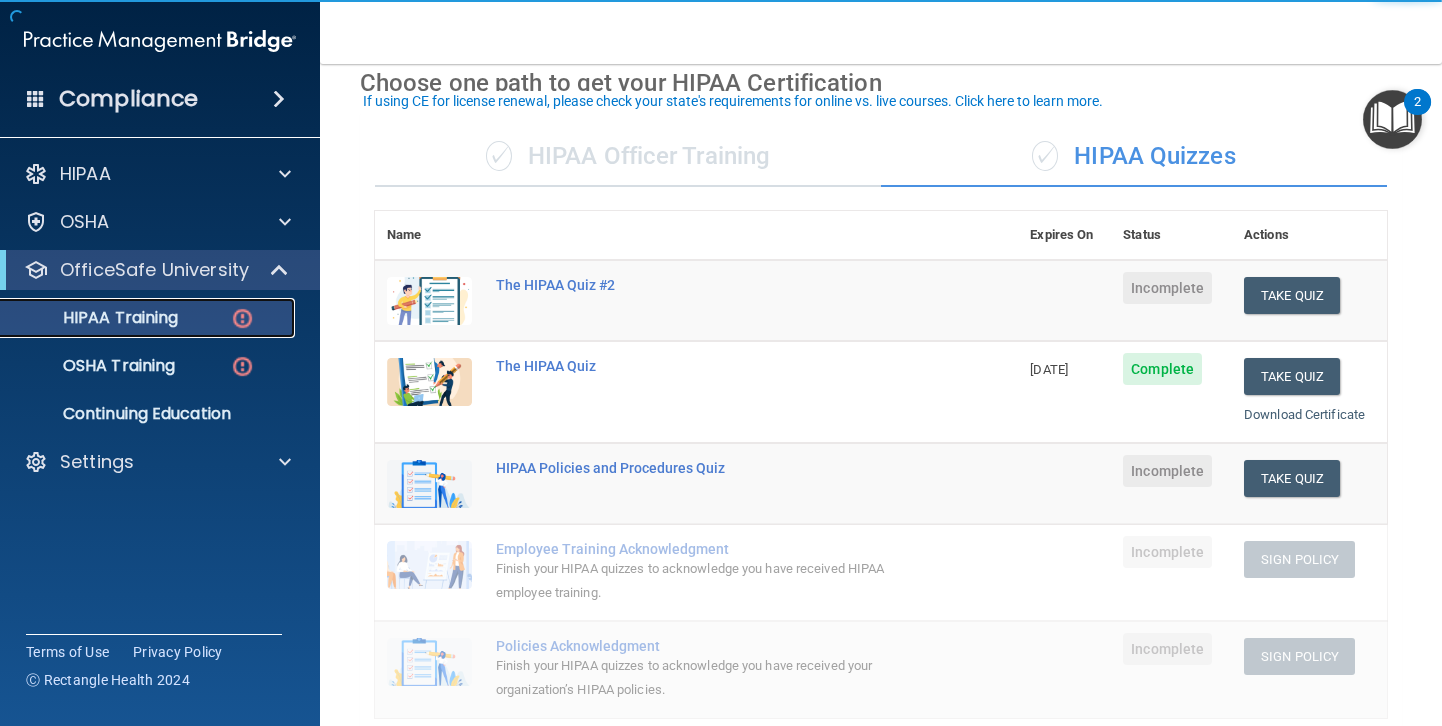 scroll, scrollTop: 102, scrollLeft: 0, axis: vertical 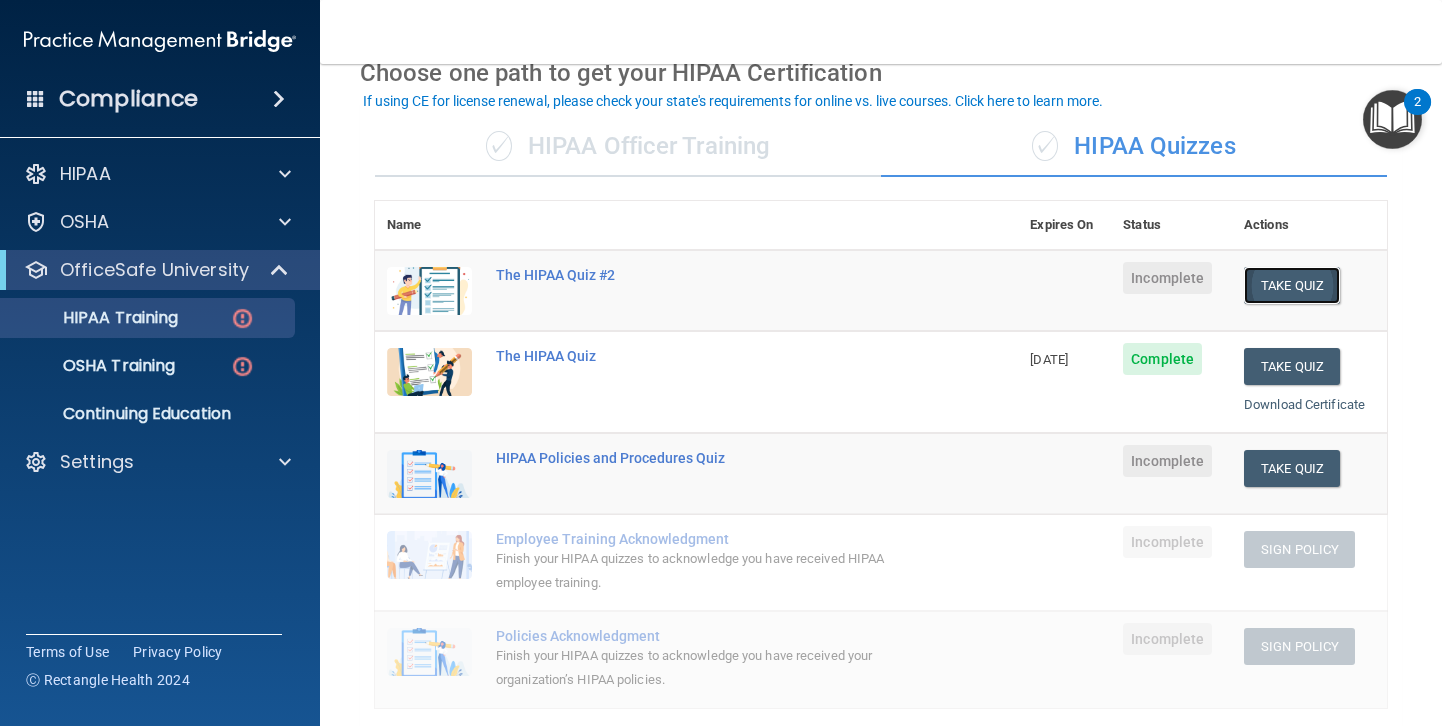 click on "Take Quiz" at bounding box center (1292, 285) 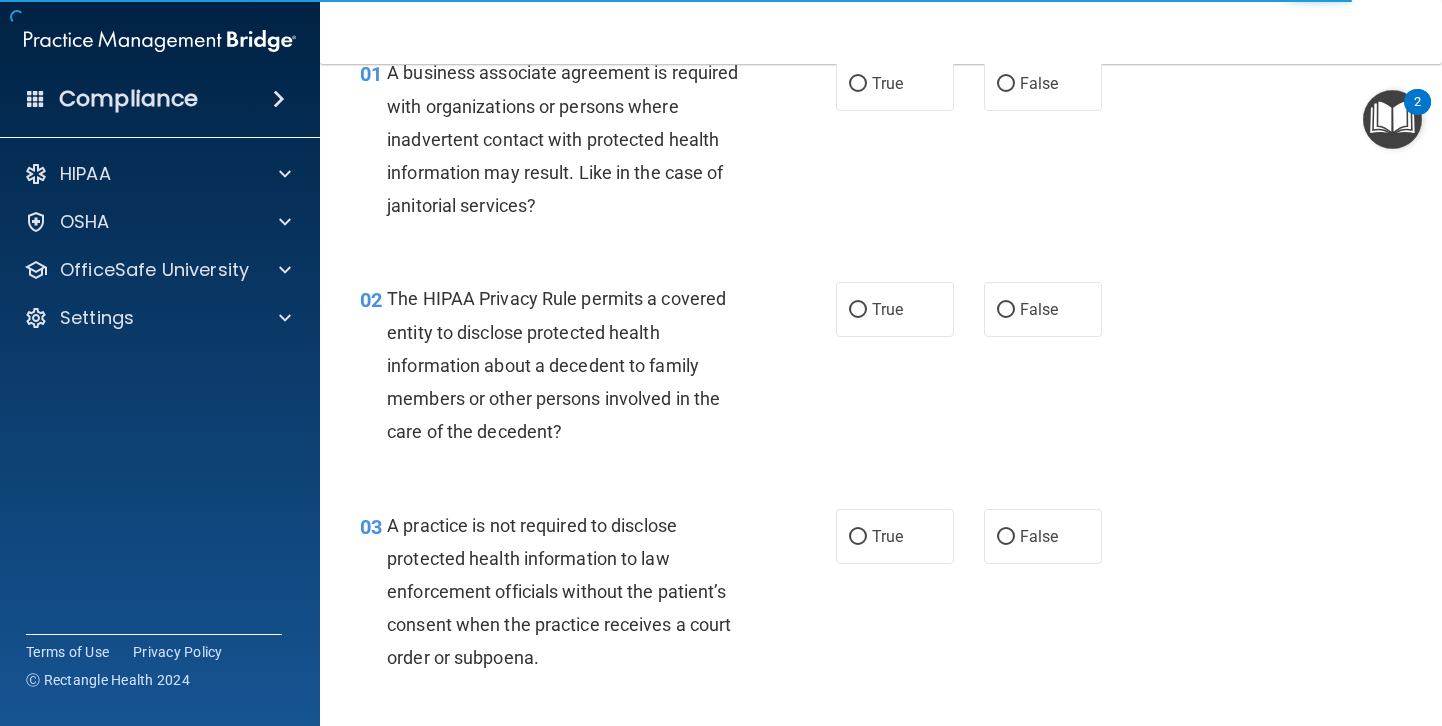 scroll, scrollTop: 0, scrollLeft: 0, axis: both 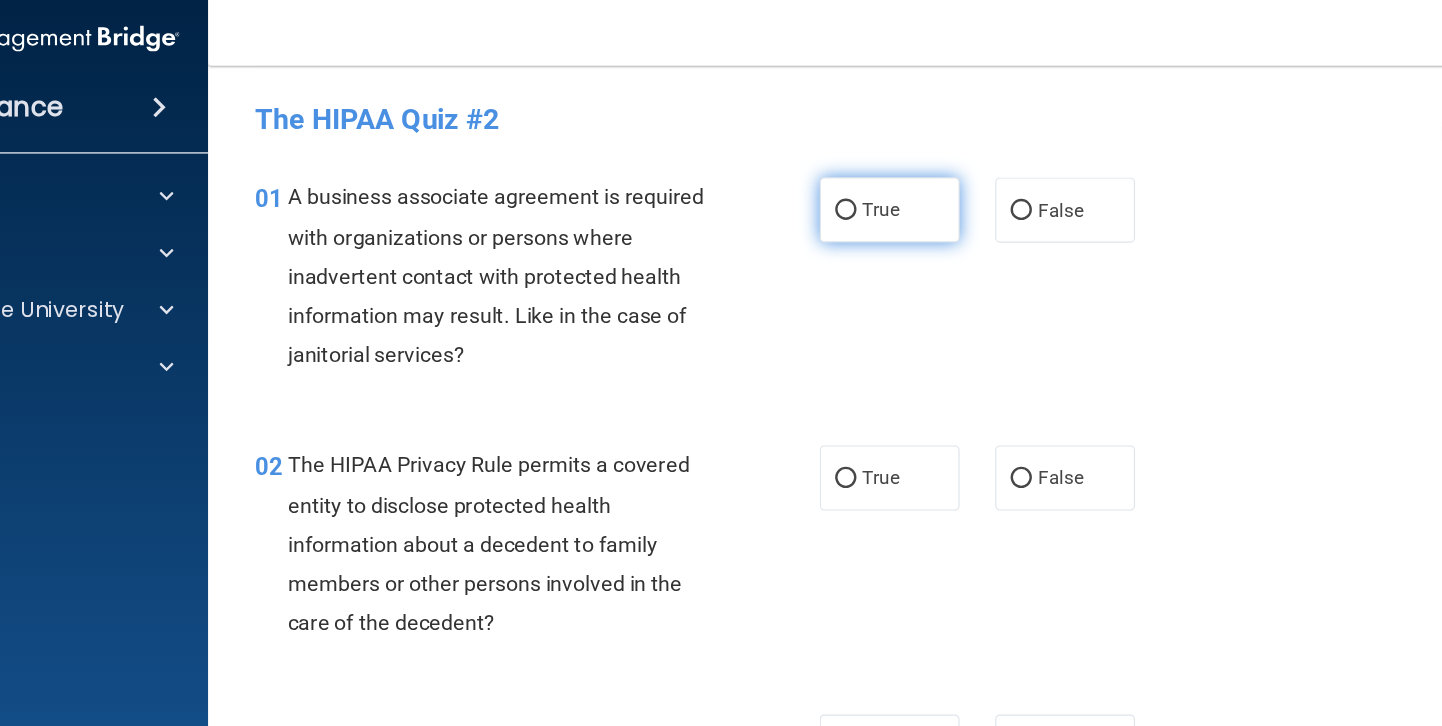 click on "True" at bounding box center [858, 186] 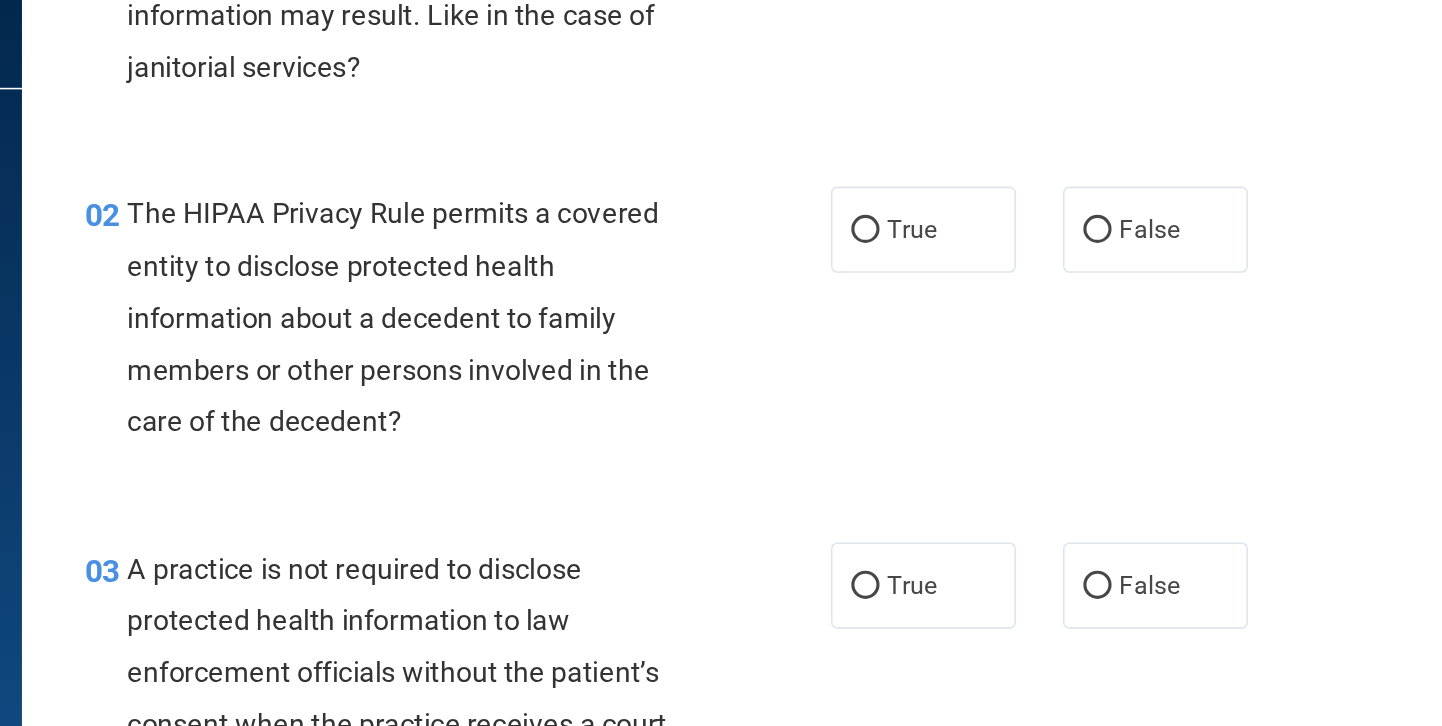 scroll, scrollTop: 205, scrollLeft: 0, axis: vertical 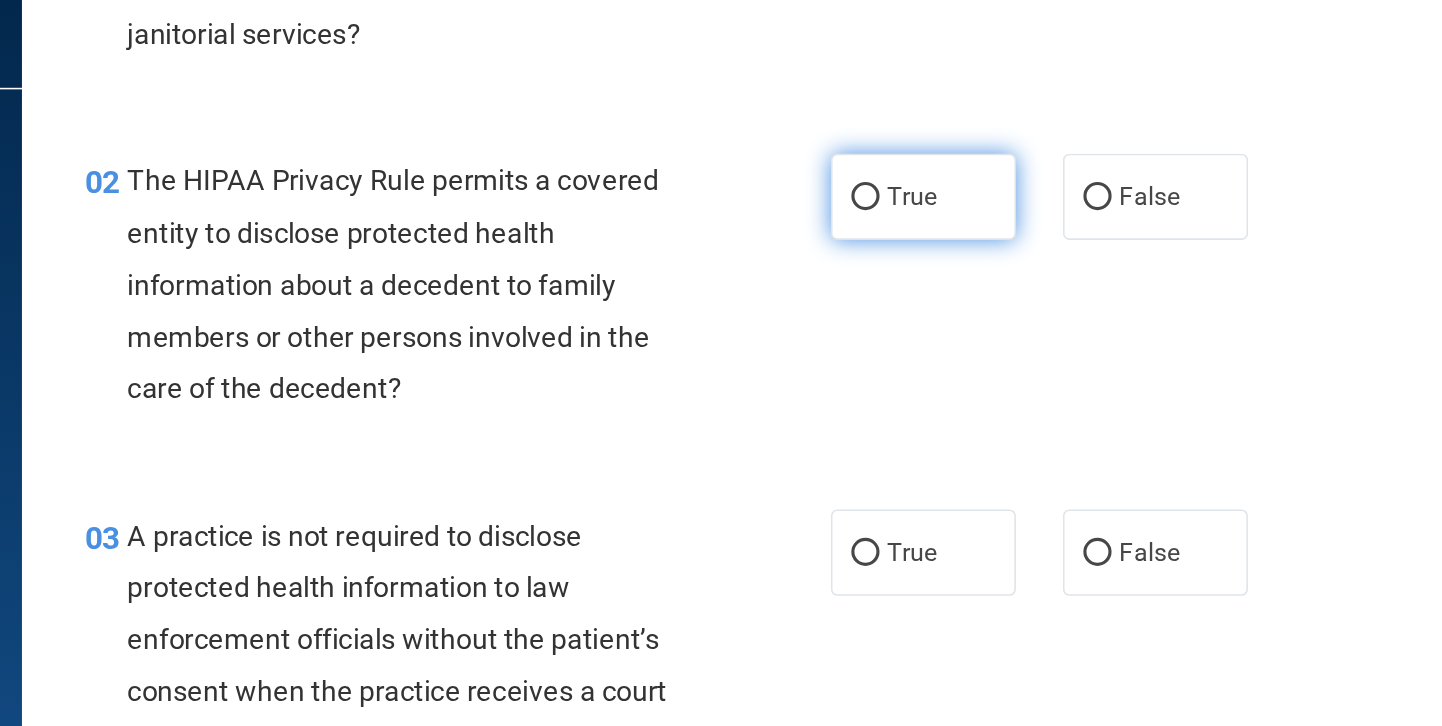 click on "True" at bounding box center [858, 207] 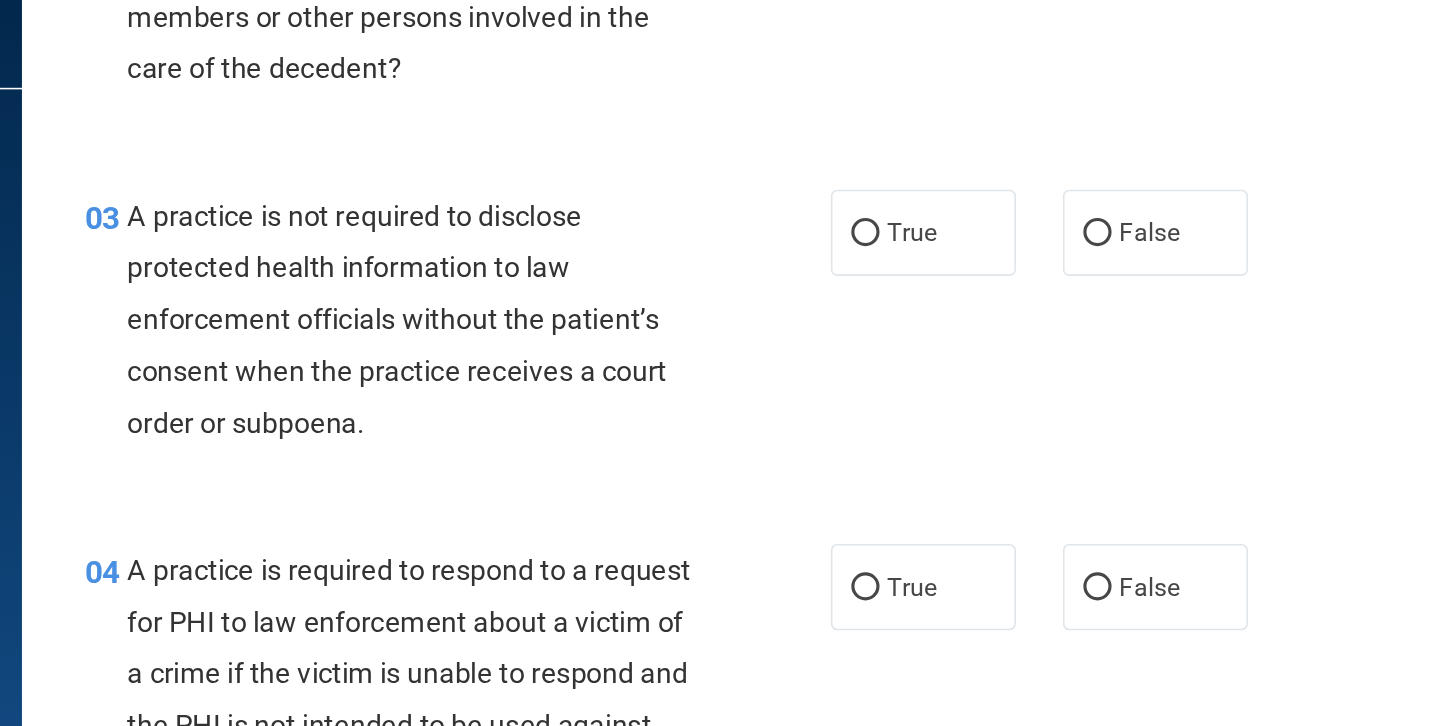 scroll, scrollTop: 406, scrollLeft: 0, axis: vertical 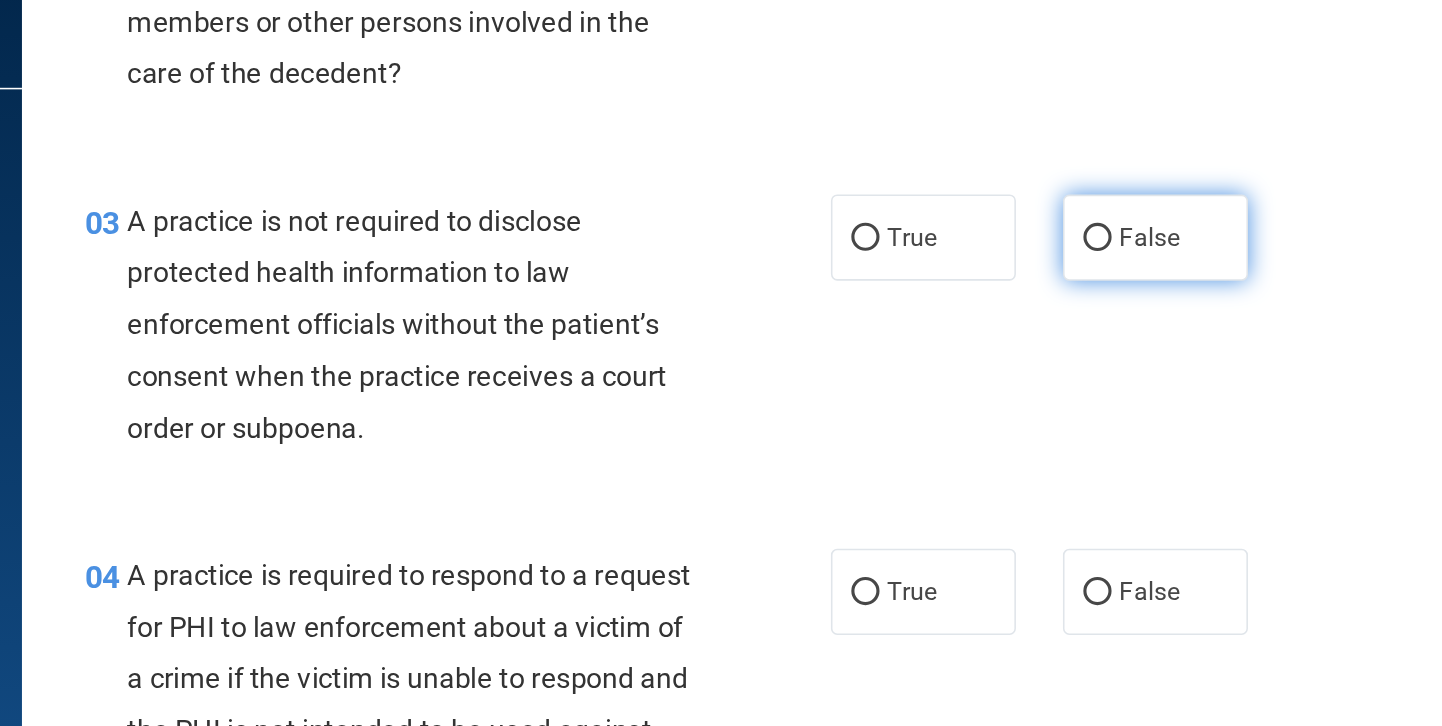 click on "False" at bounding box center [1006, 233] 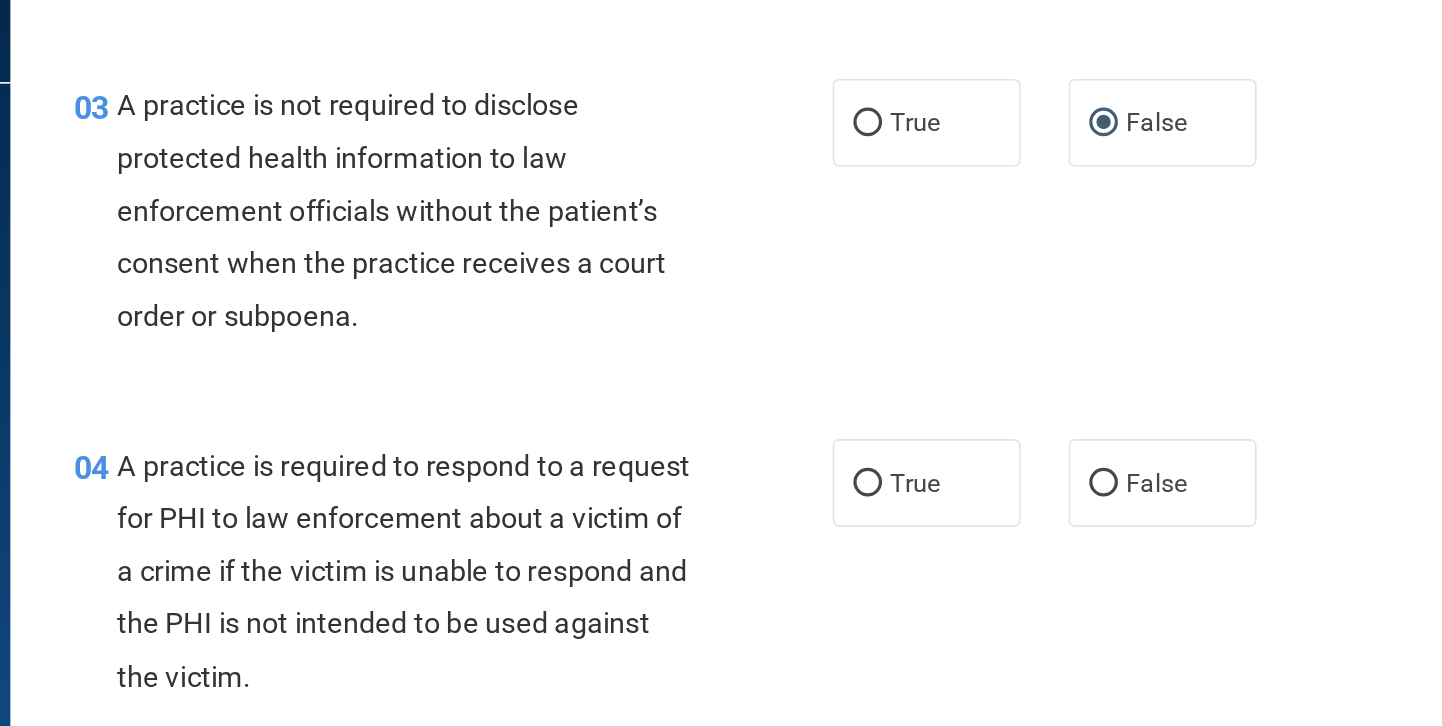 scroll, scrollTop: 477, scrollLeft: 0, axis: vertical 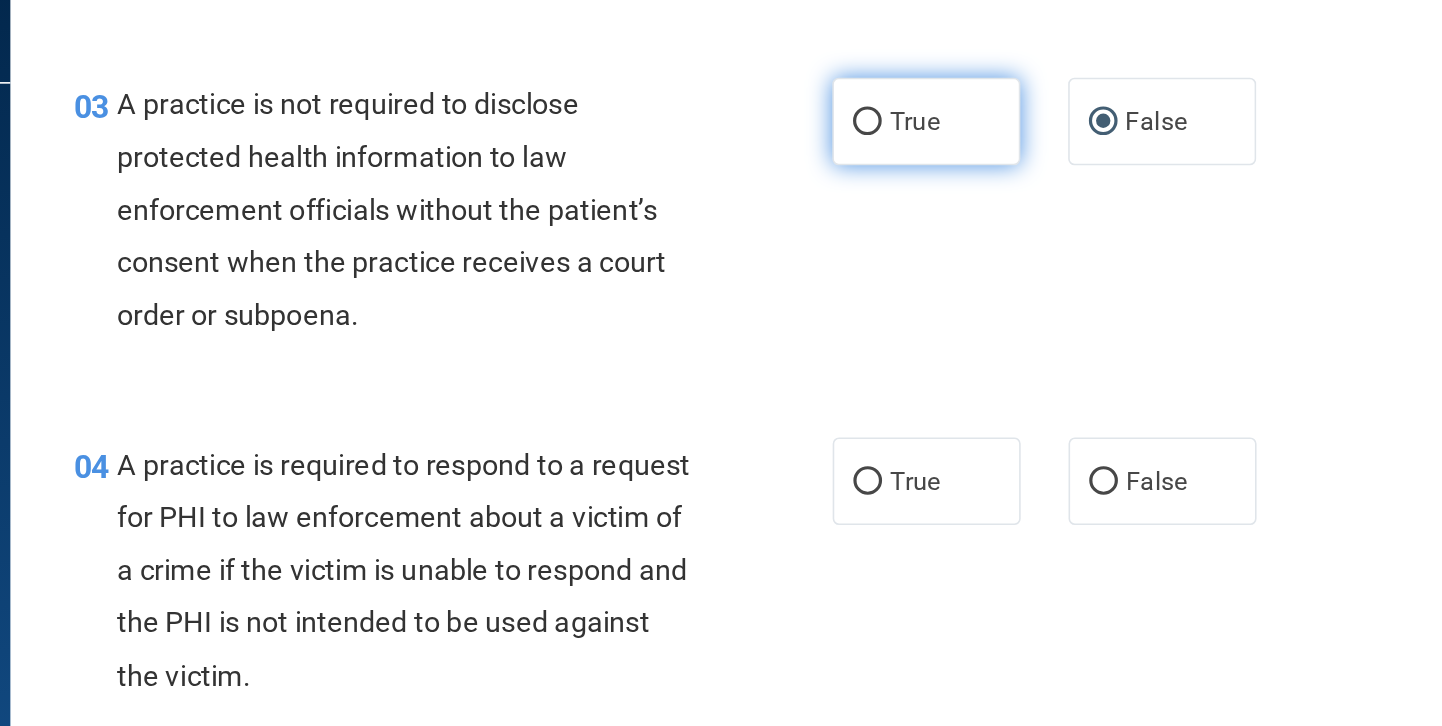 click on "True" at bounding box center (895, 161) 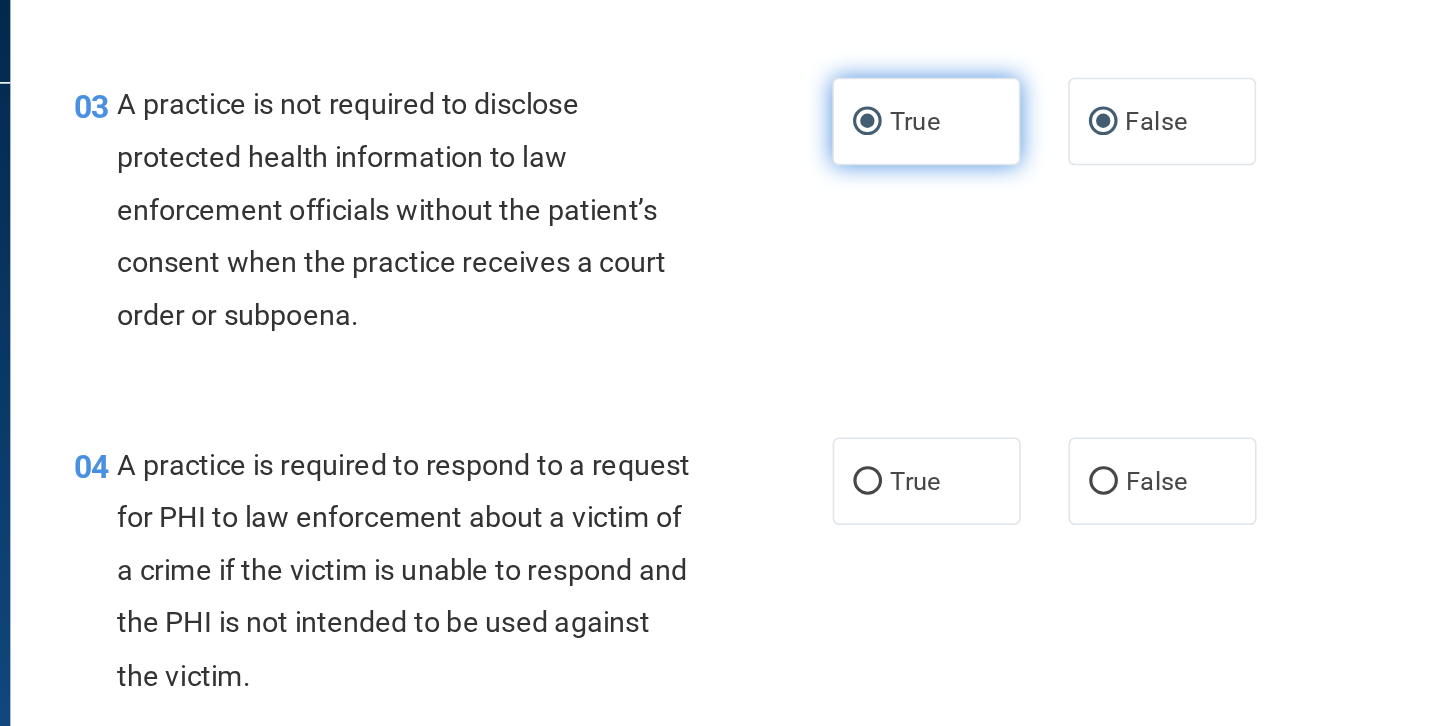 radio on "false" 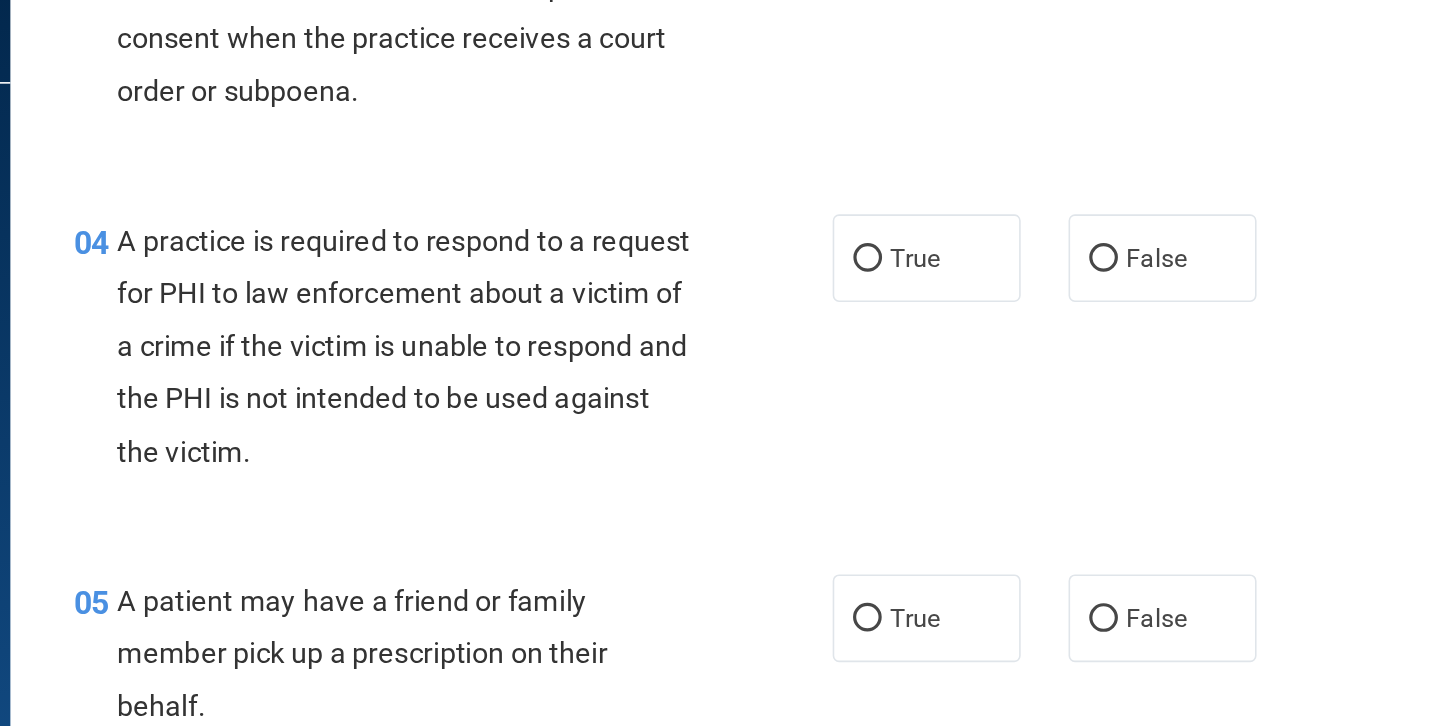 scroll, scrollTop: 618, scrollLeft: 0, axis: vertical 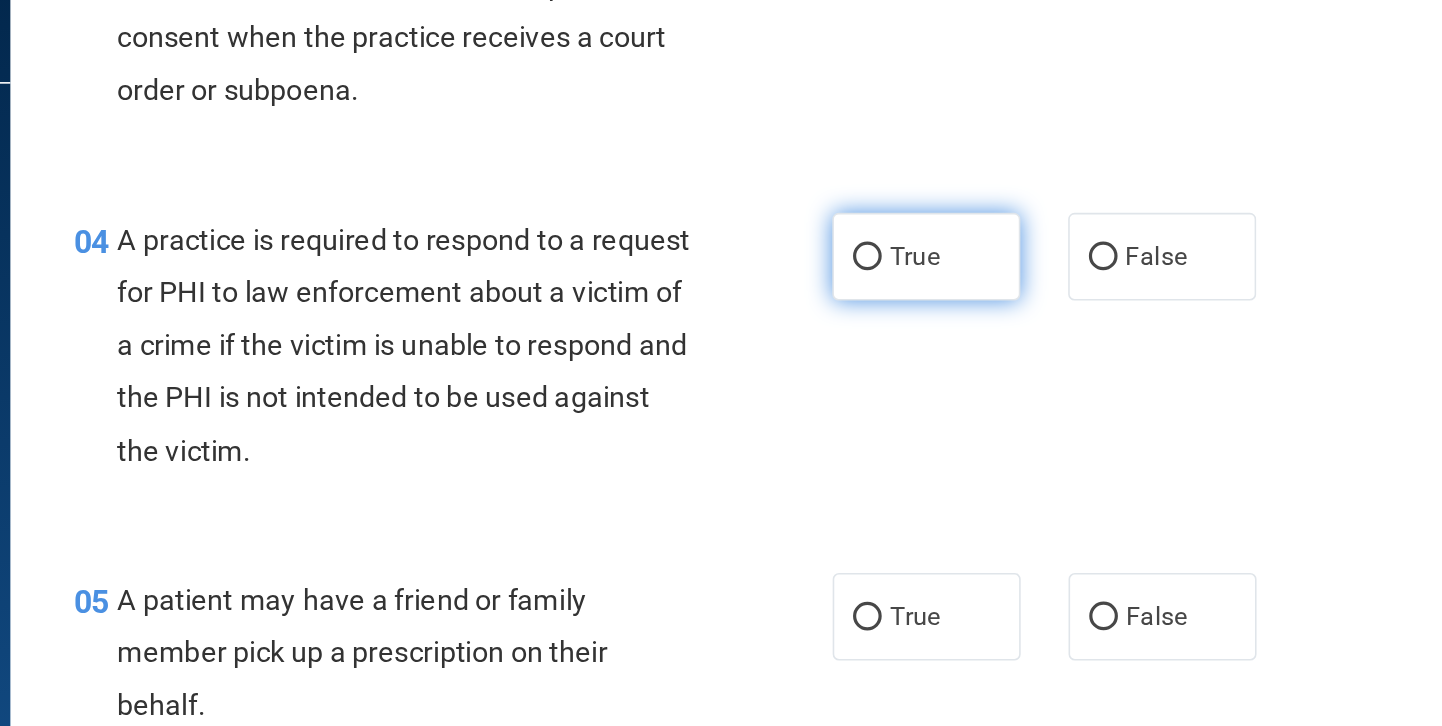 click on "True" at bounding box center (895, 246) 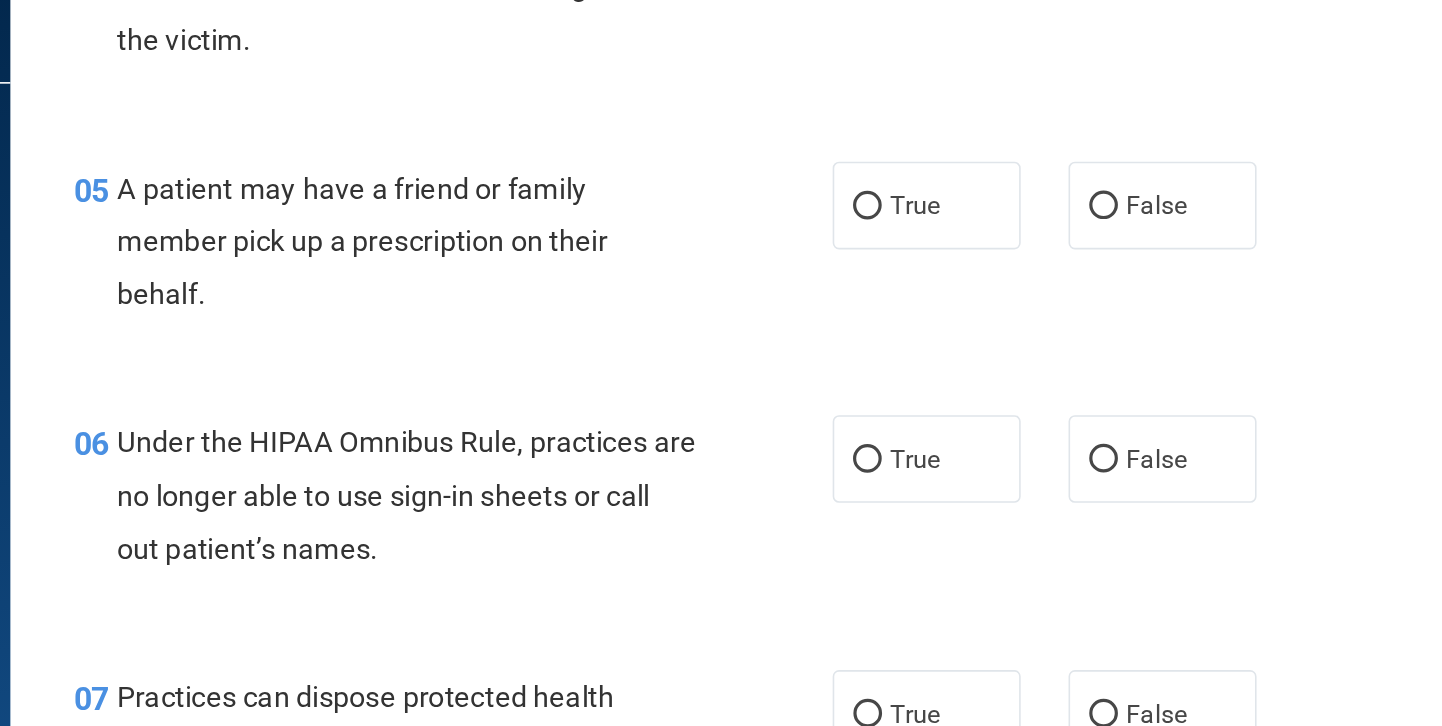 scroll, scrollTop: 892, scrollLeft: 0, axis: vertical 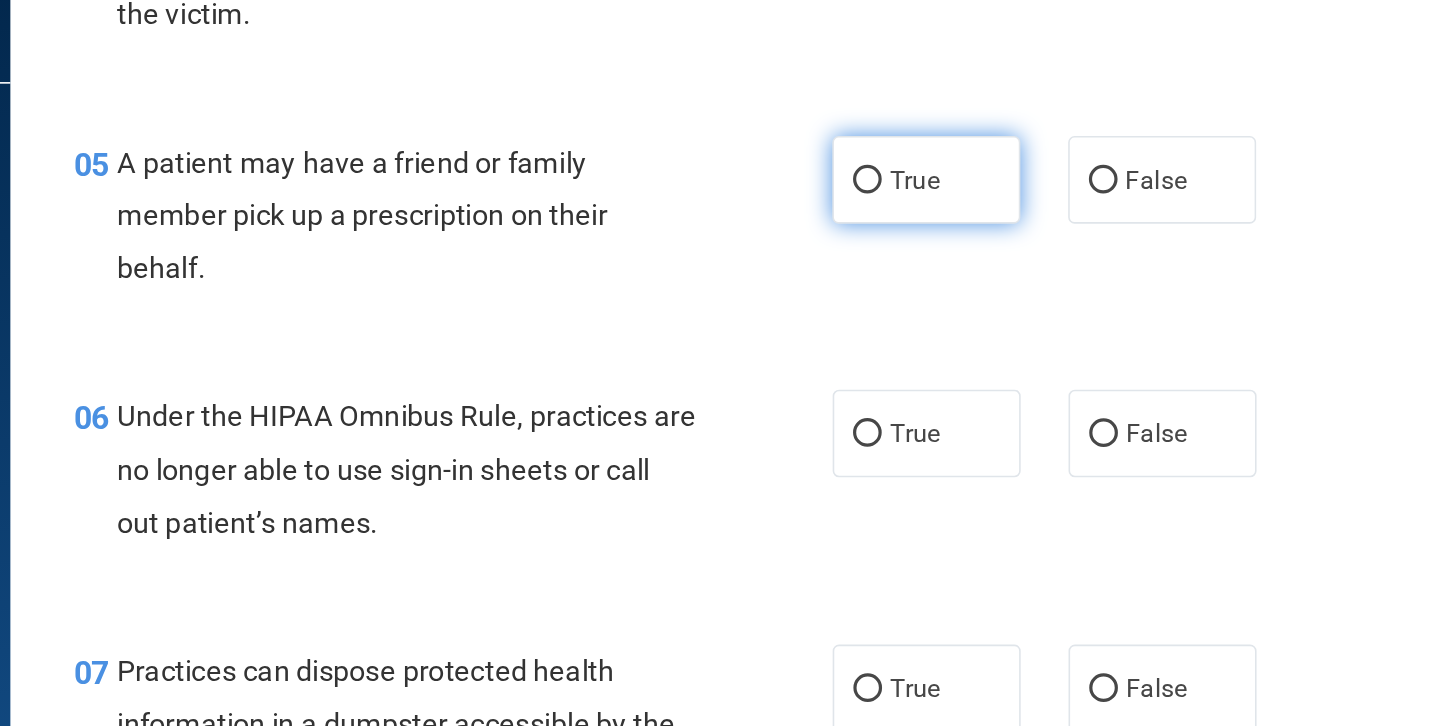 click on "True" at bounding box center [858, 199] 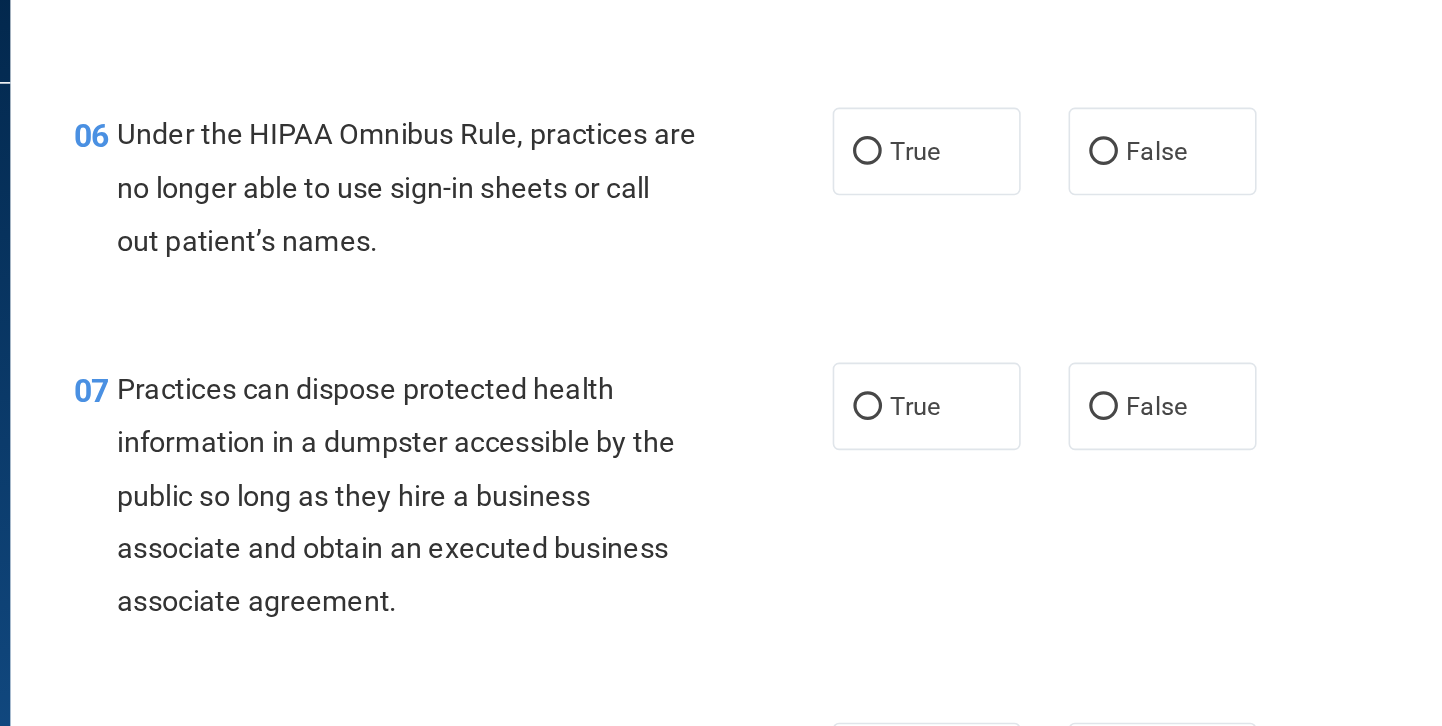 scroll, scrollTop: 1063, scrollLeft: 0, axis: vertical 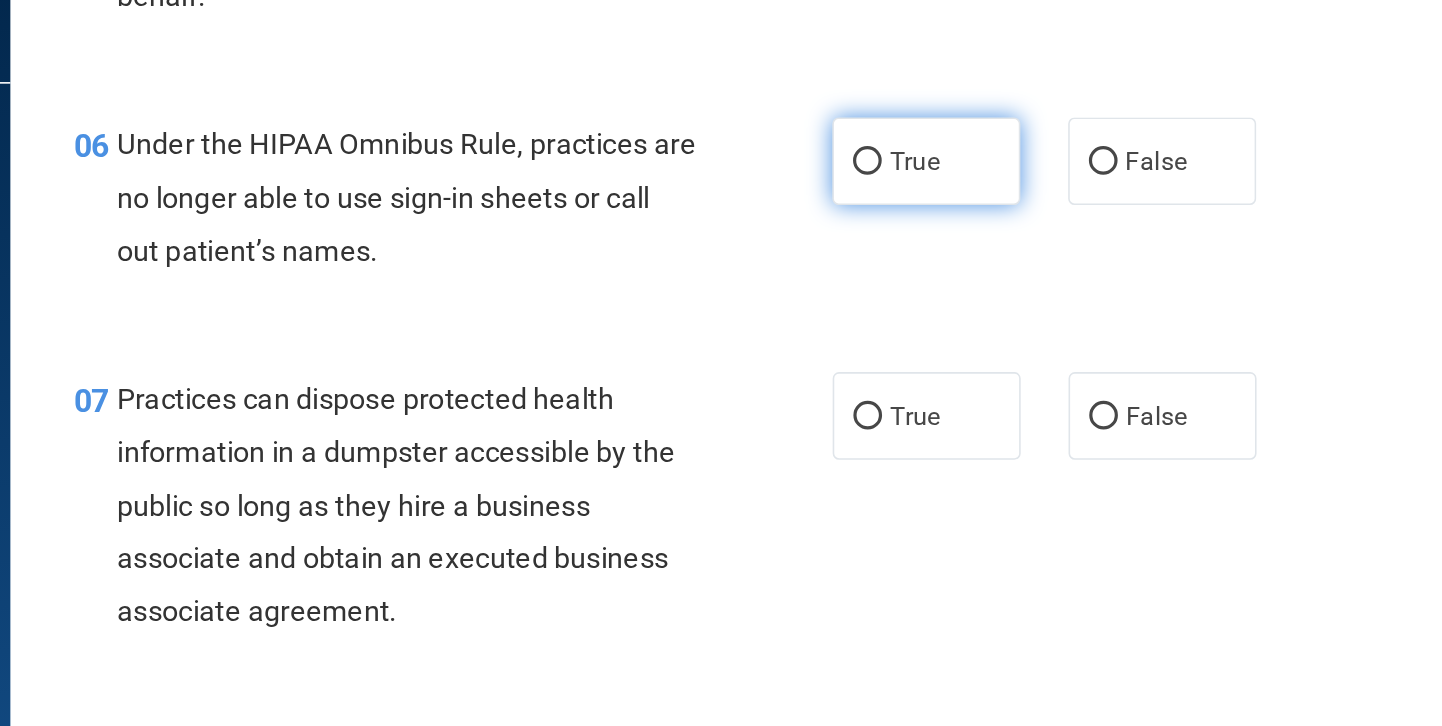 click on "True" at bounding box center (895, 186) 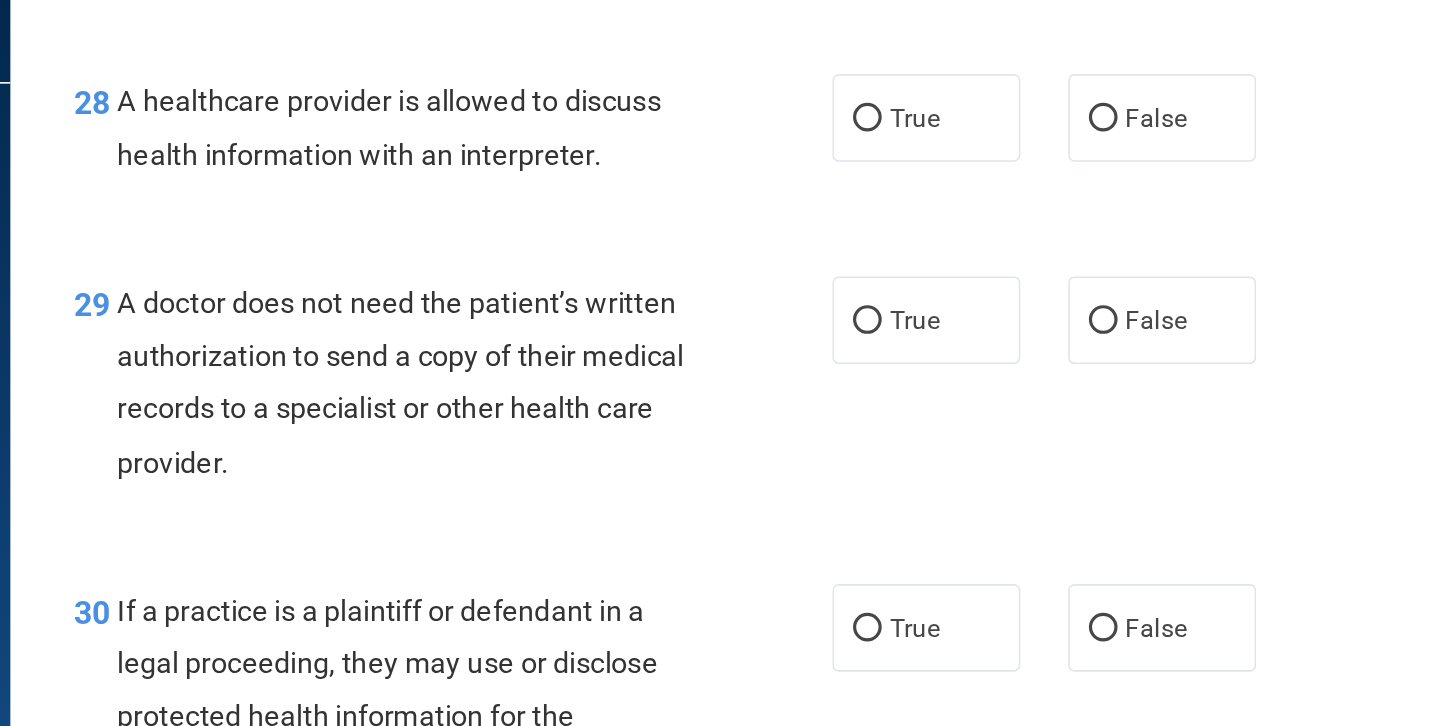 scroll, scrollTop: 5059, scrollLeft: 0, axis: vertical 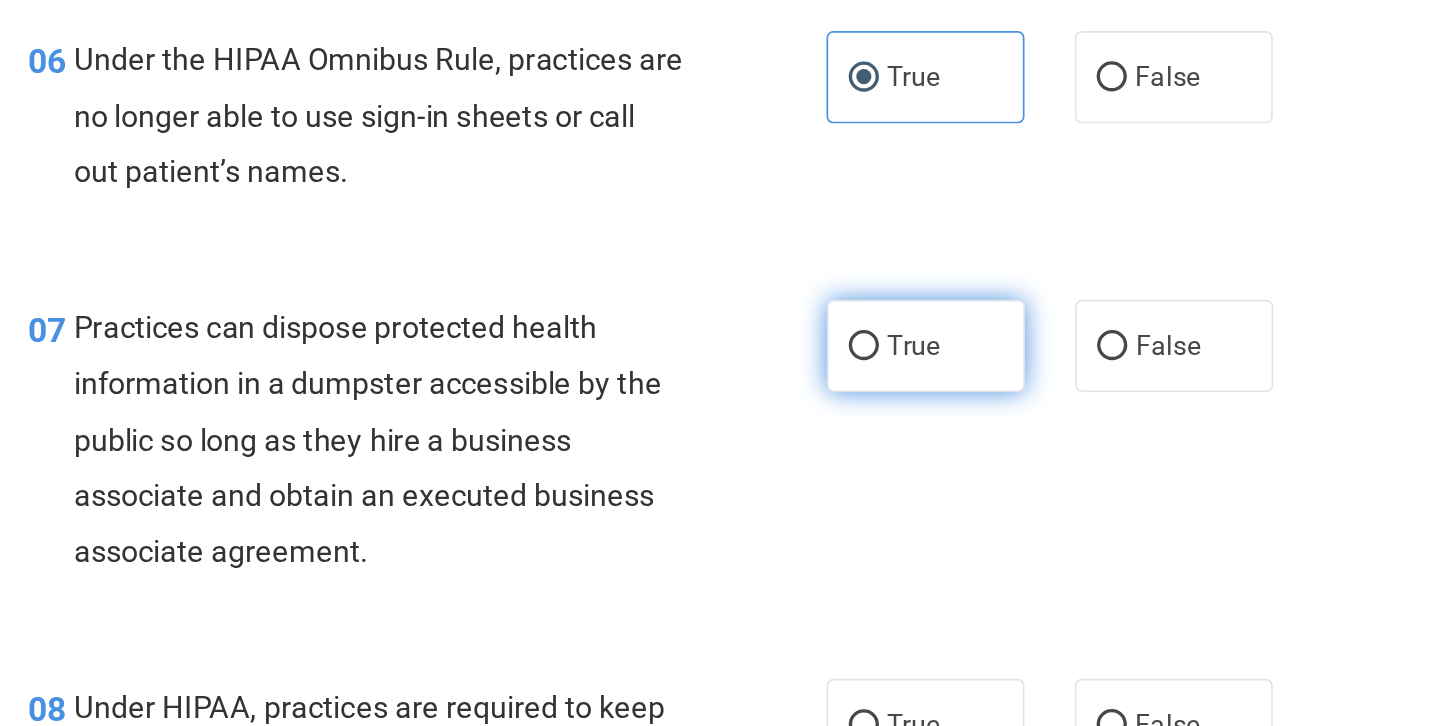 click on "True" at bounding box center [858, 308] 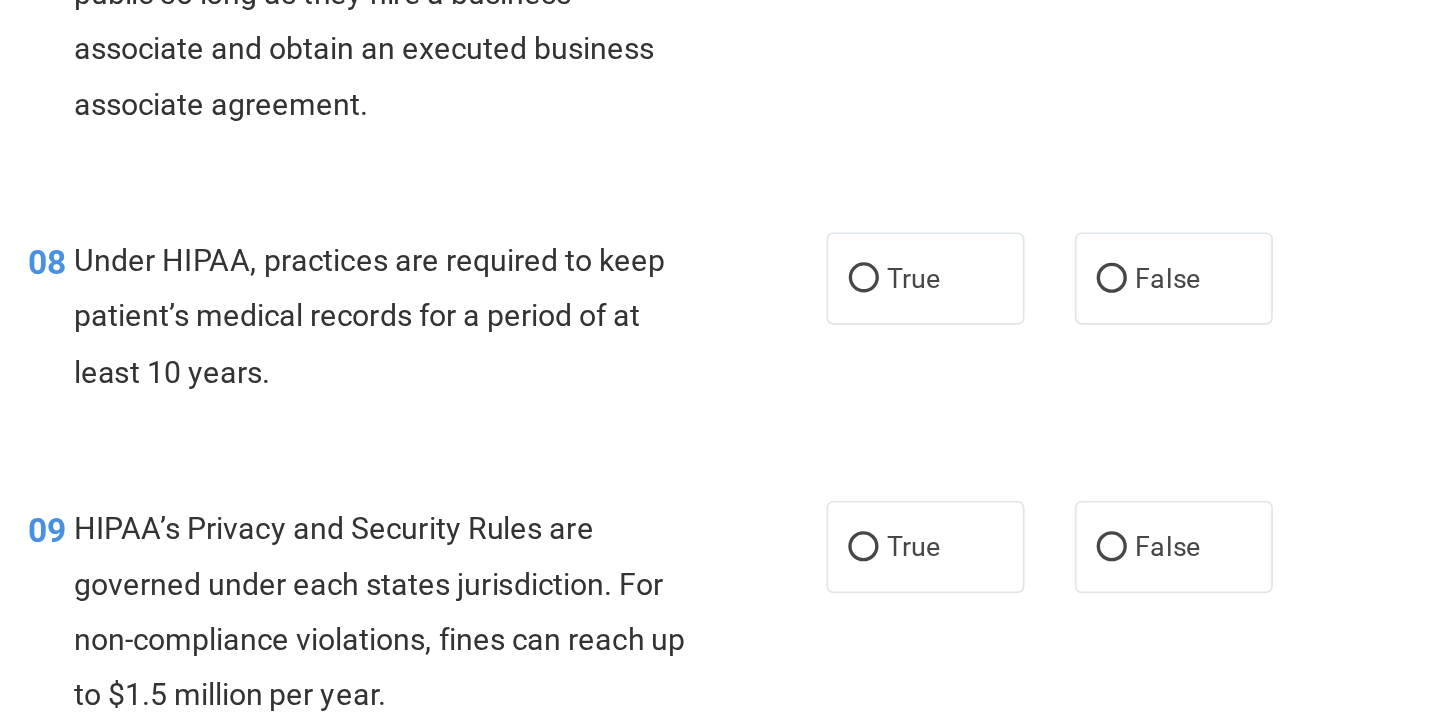 scroll, scrollTop: 1371, scrollLeft: 0, axis: vertical 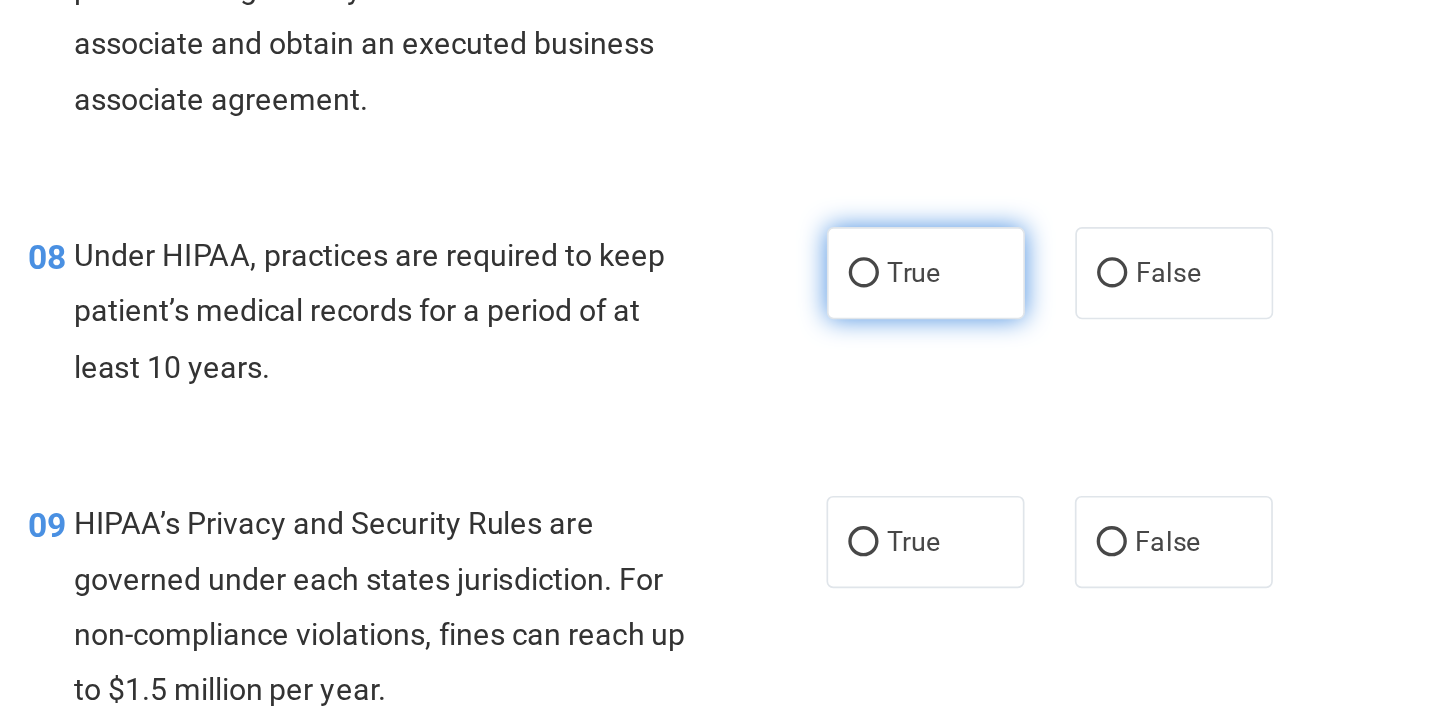 click on "True" at bounding box center [858, 265] 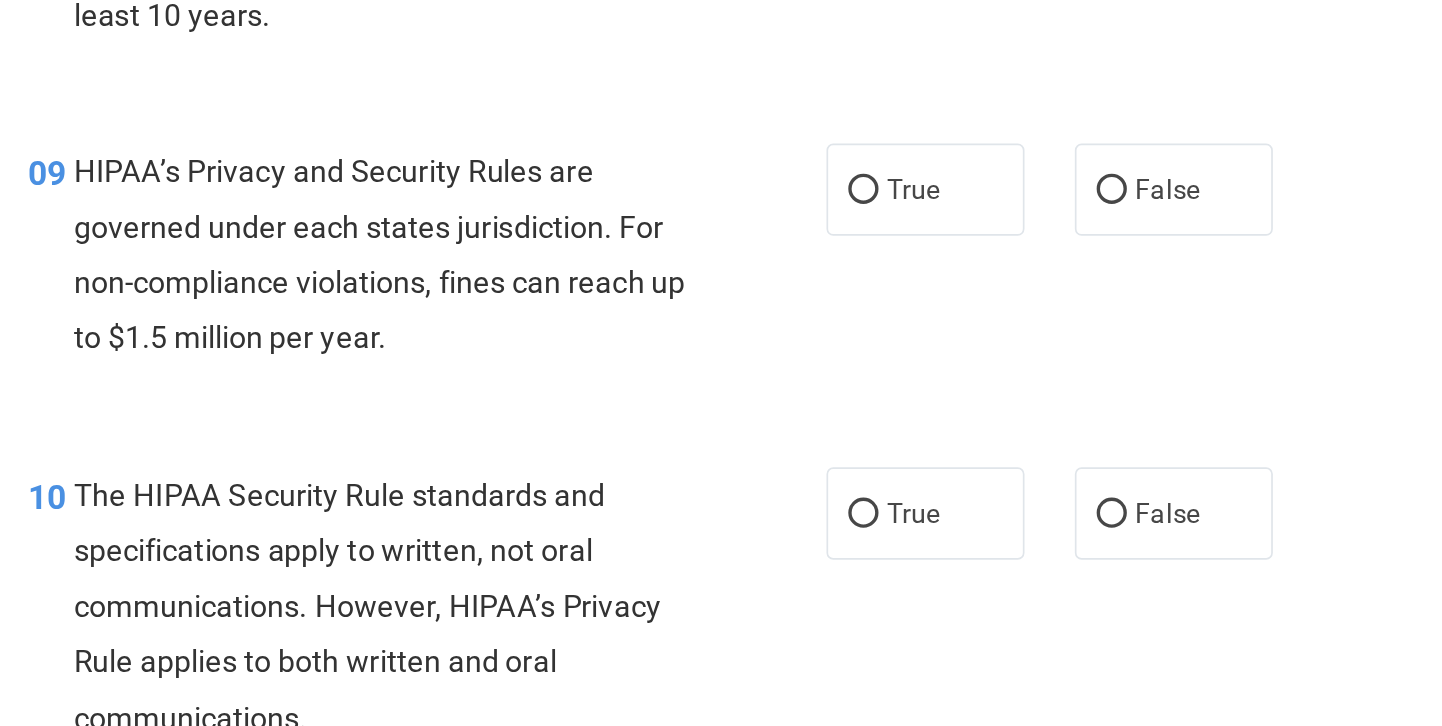 scroll, scrollTop: 1575, scrollLeft: 0, axis: vertical 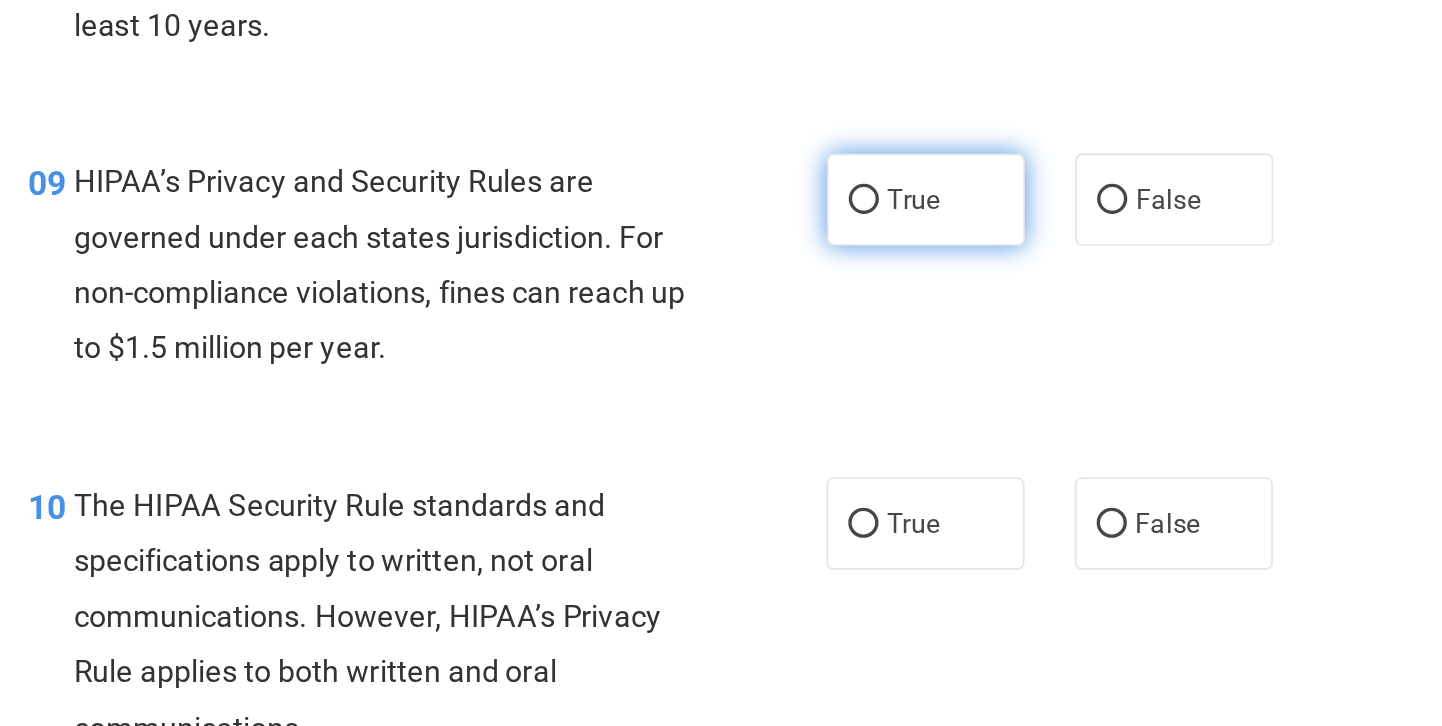 click on "True" at bounding box center (895, 220) 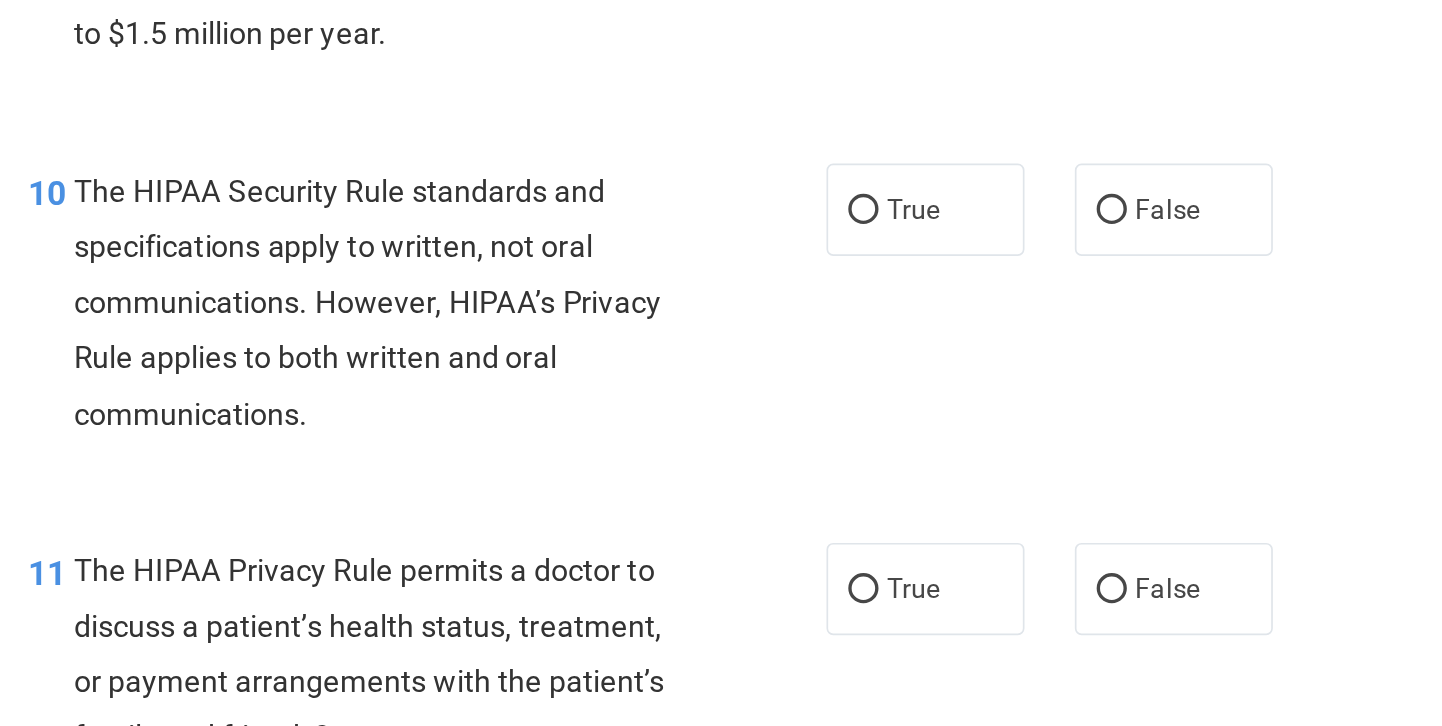 scroll, scrollTop: 1768, scrollLeft: 0, axis: vertical 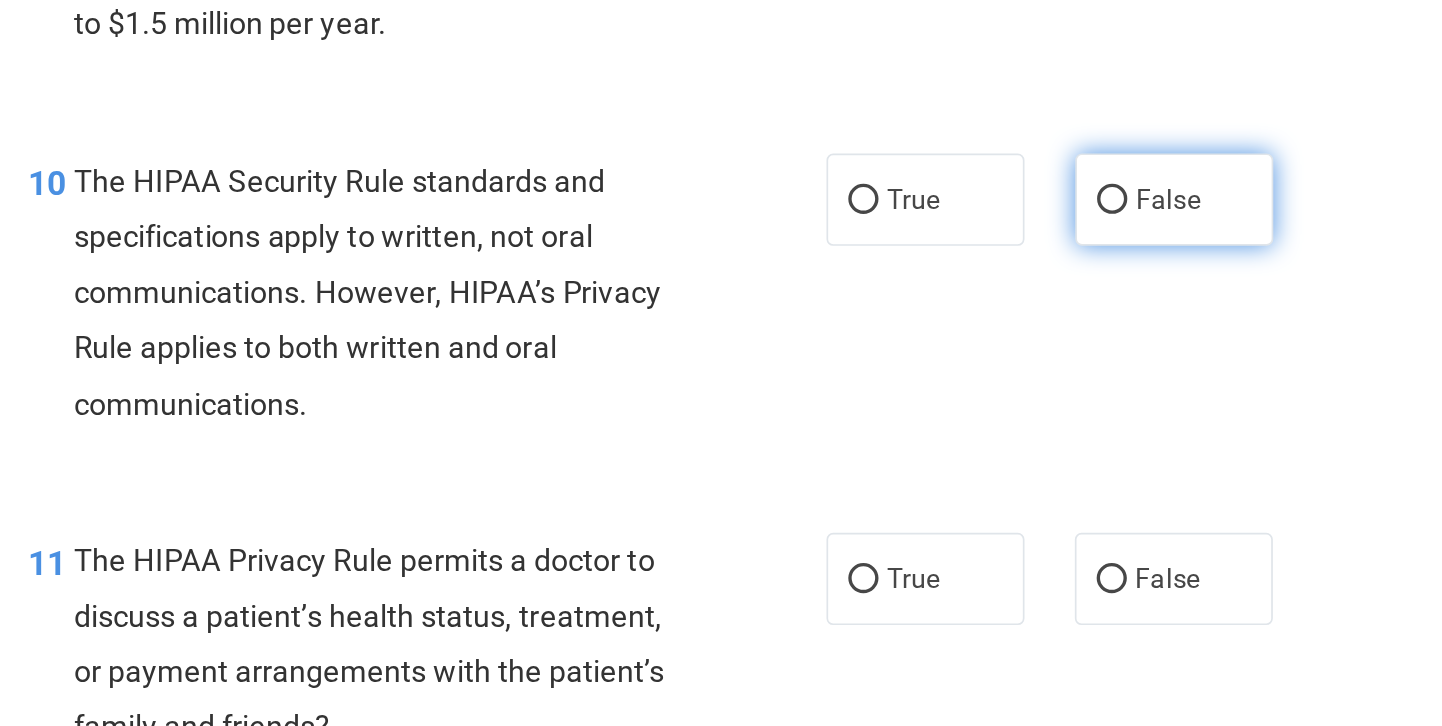 click on "False" at bounding box center (1043, 220) 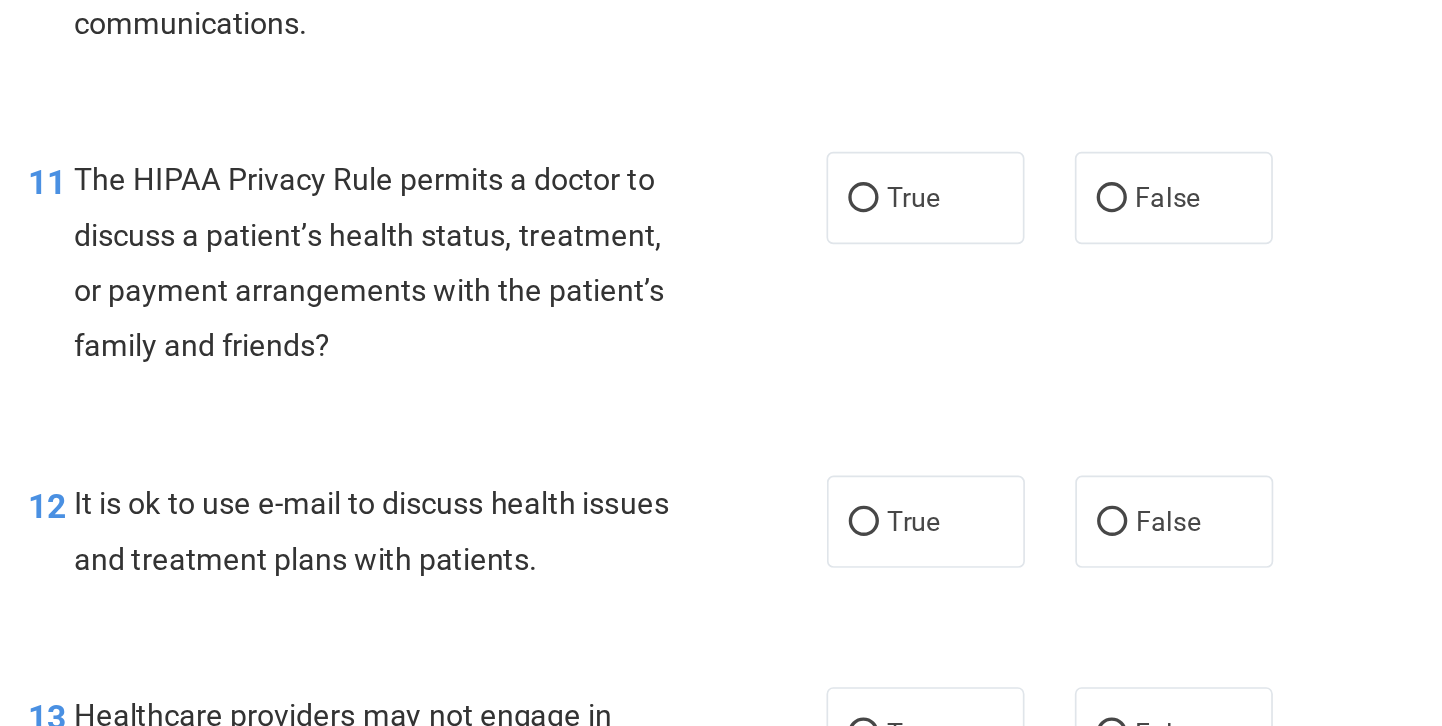 scroll, scrollTop: 1997, scrollLeft: 0, axis: vertical 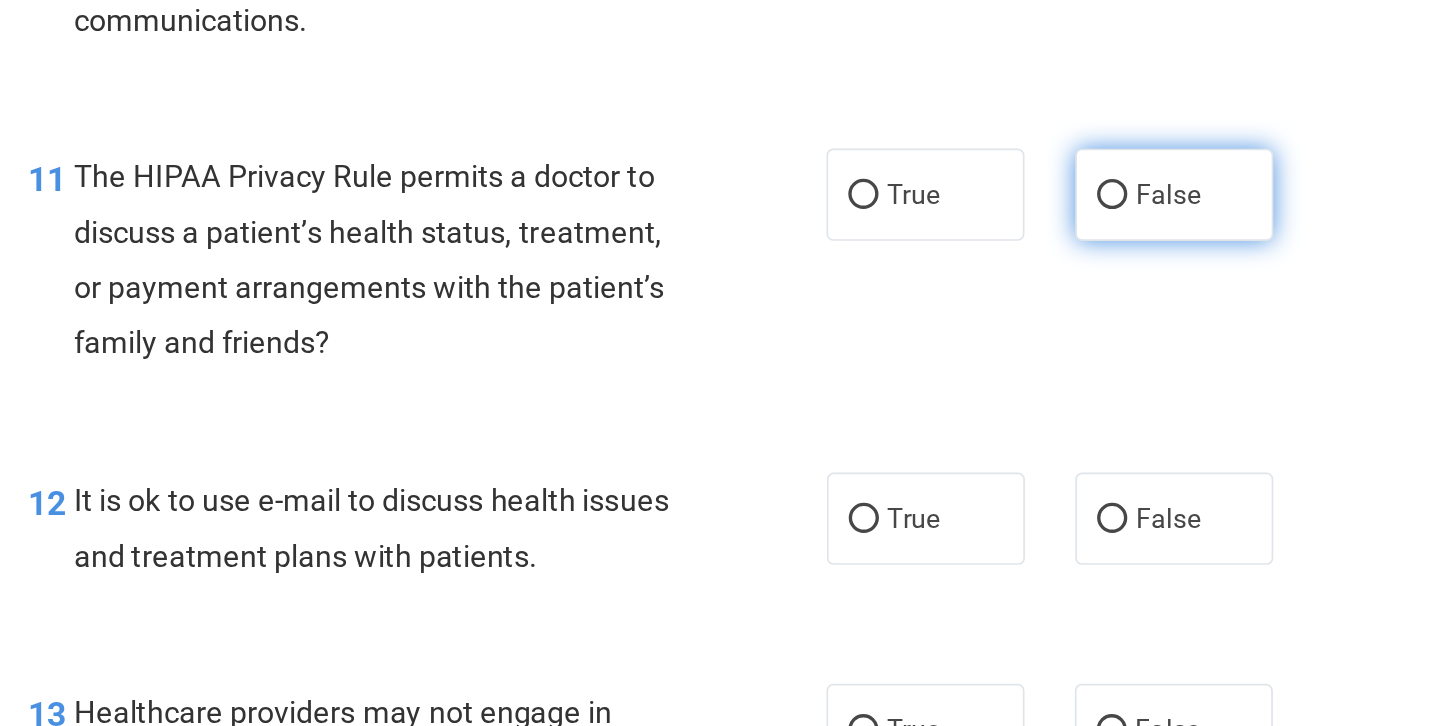 click on "False" at bounding box center (1043, 217) 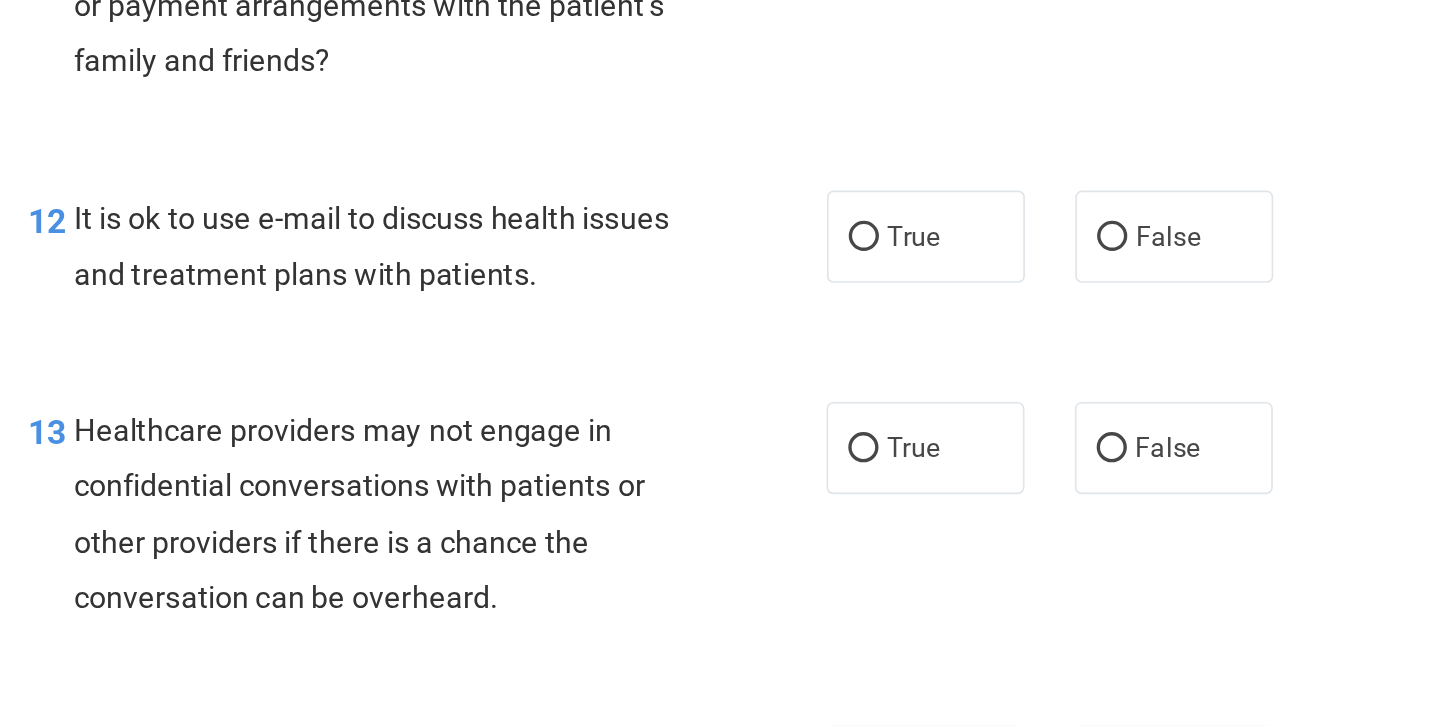 scroll, scrollTop: 2167, scrollLeft: 0, axis: vertical 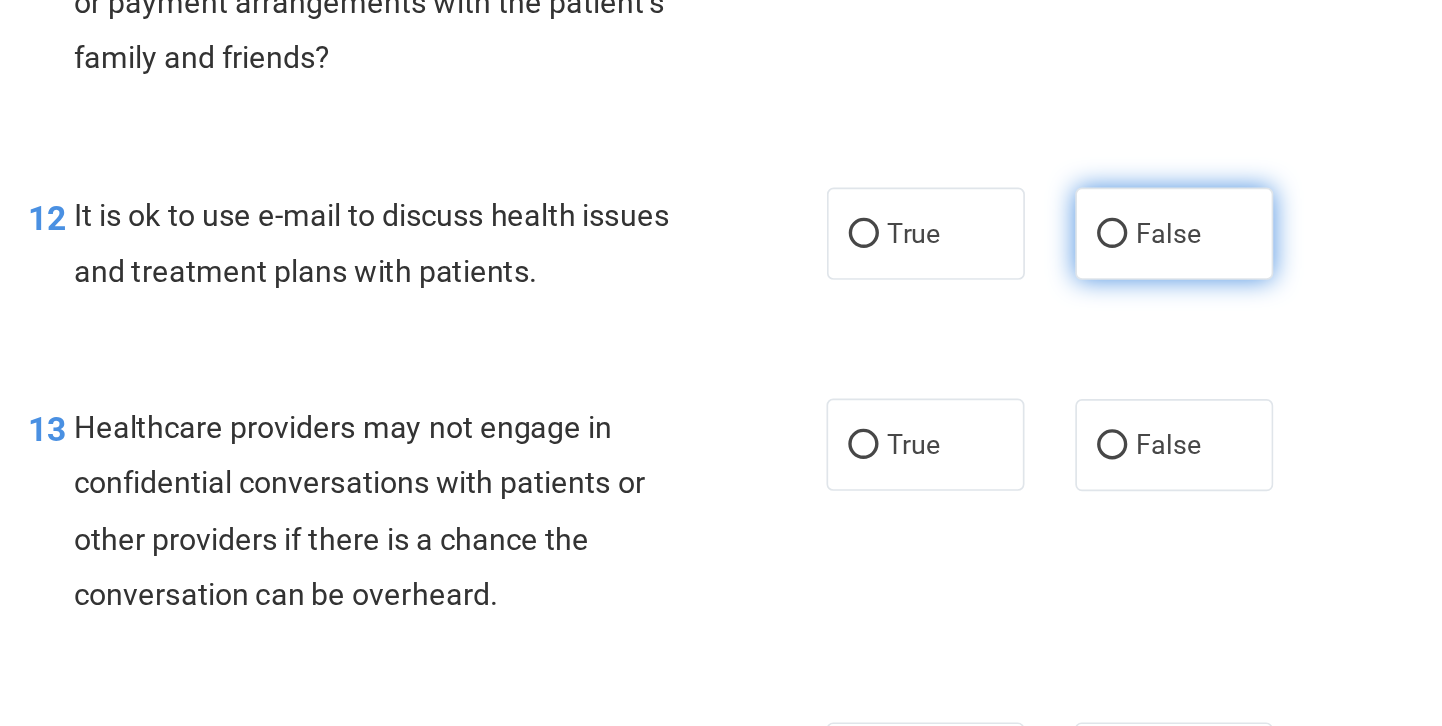 click on "False" at bounding box center [1043, 240] 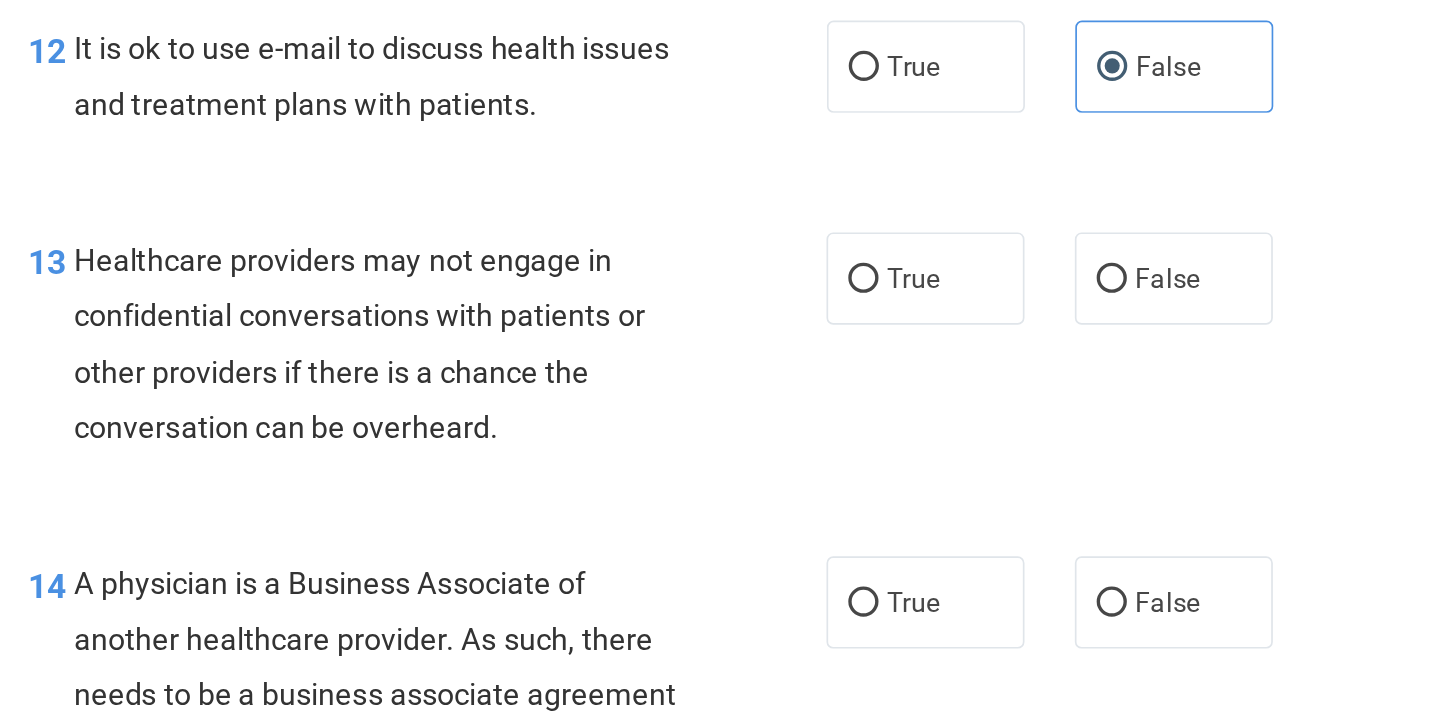 scroll, scrollTop: 2342, scrollLeft: 0, axis: vertical 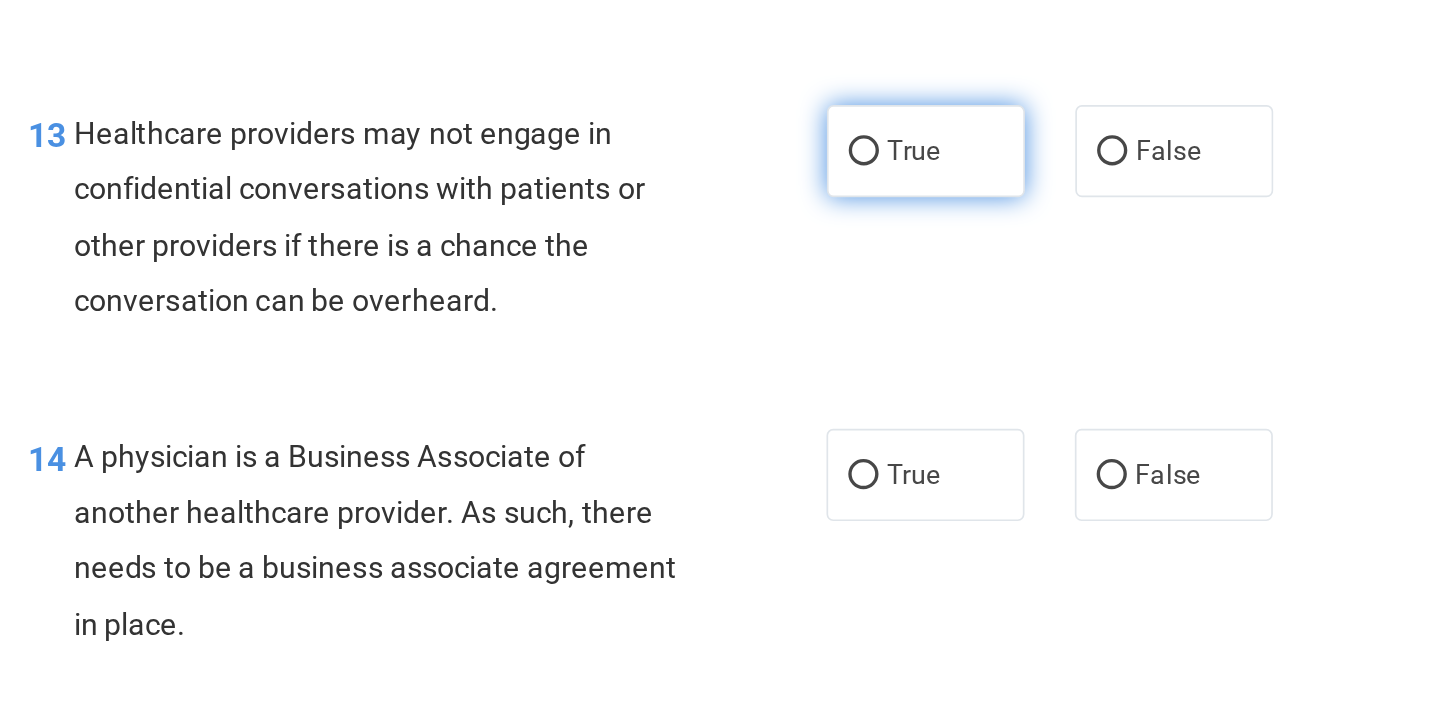 click on "True" at bounding box center (895, 191) 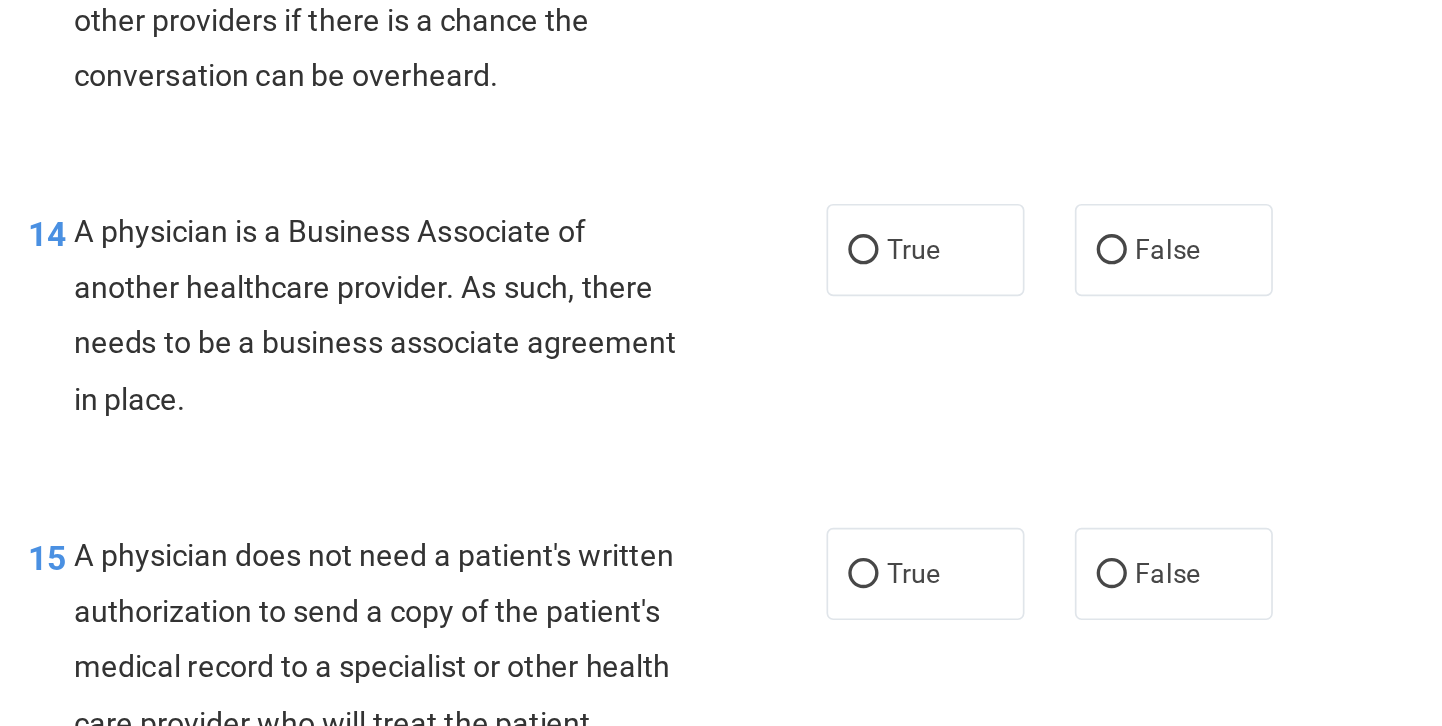 scroll, scrollTop: 2463, scrollLeft: 0, axis: vertical 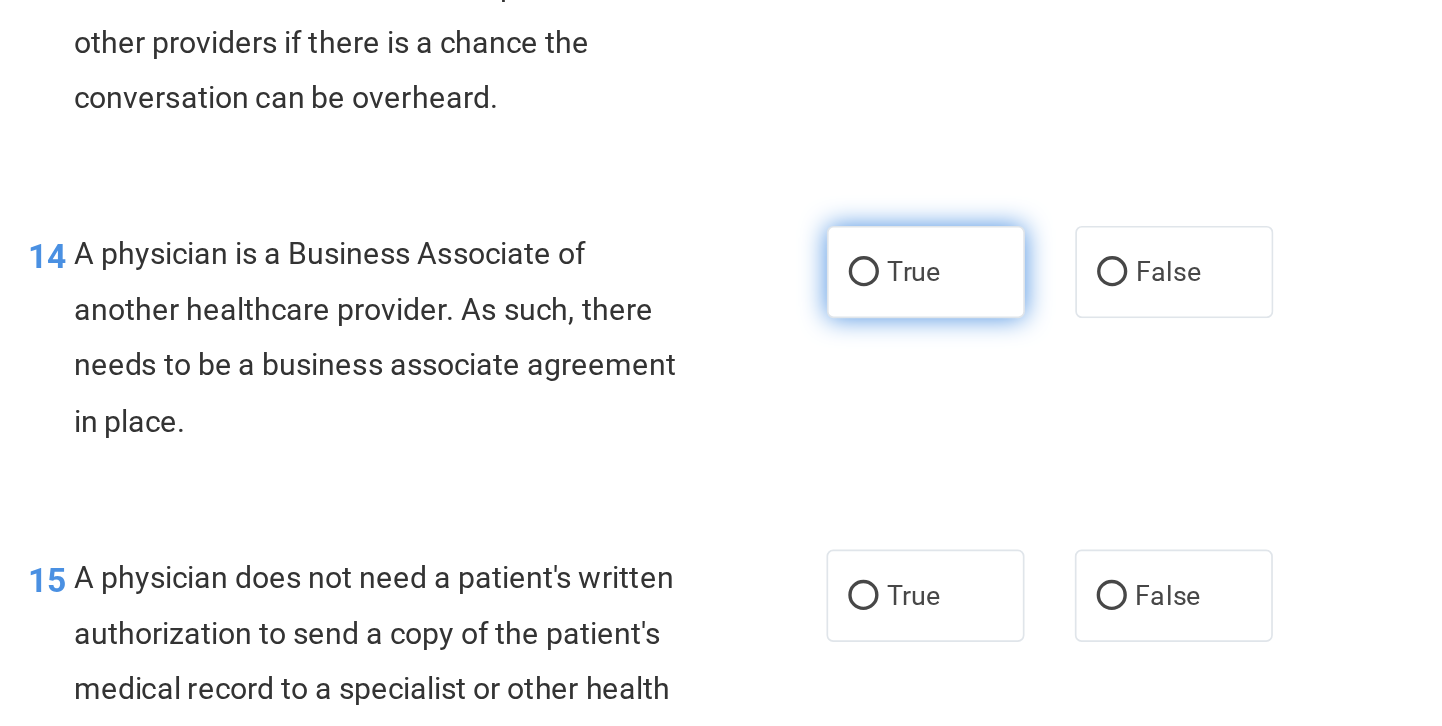 click on "True" at bounding box center (887, 263) 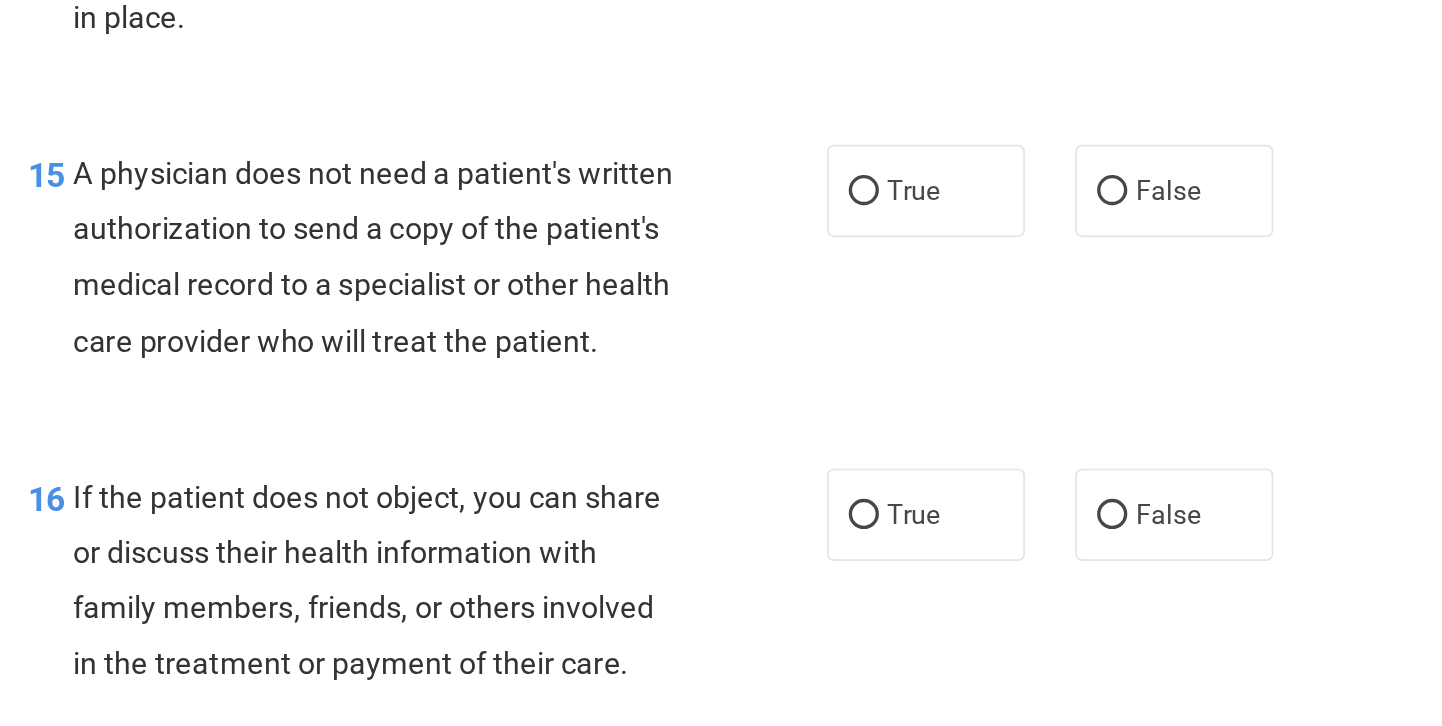 scroll, scrollTop: 2710, scrollLeft: 0, axis: vertical 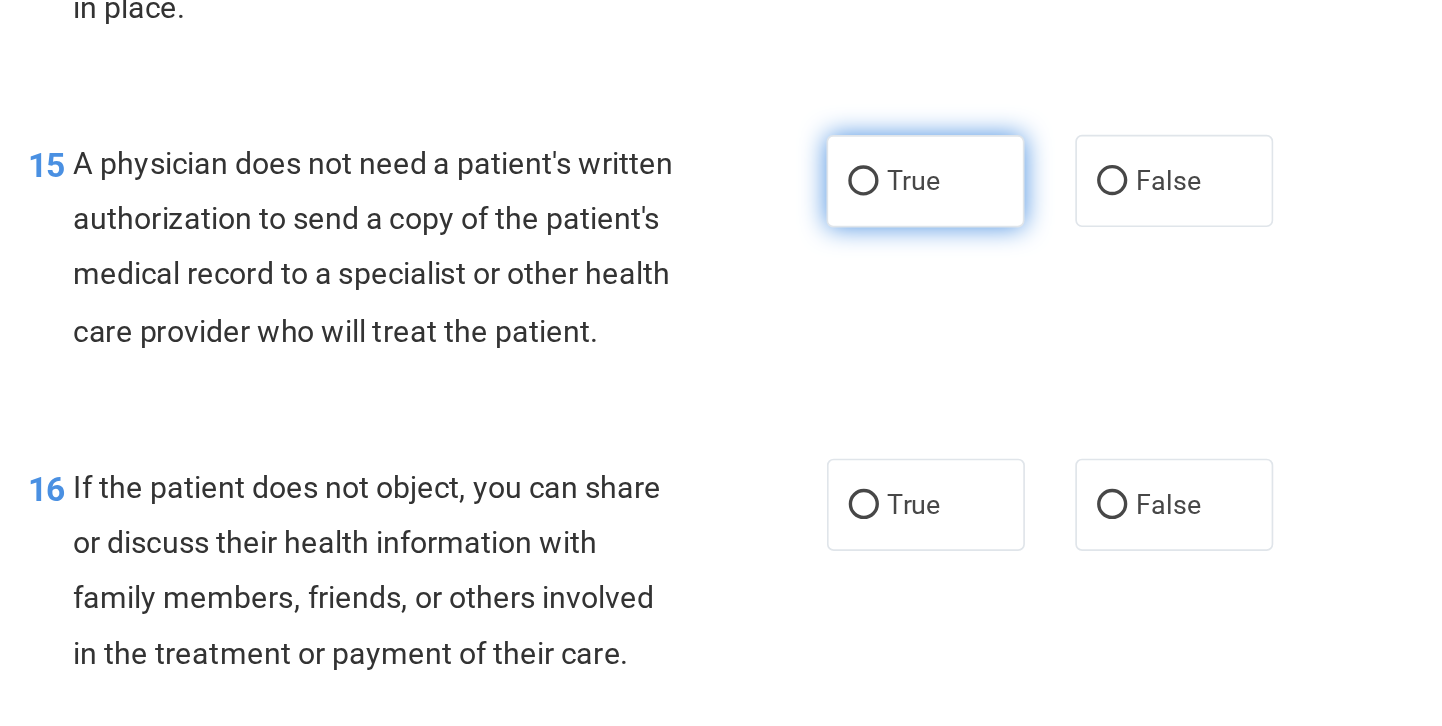 click on "True" at bounding box center (895, 209) 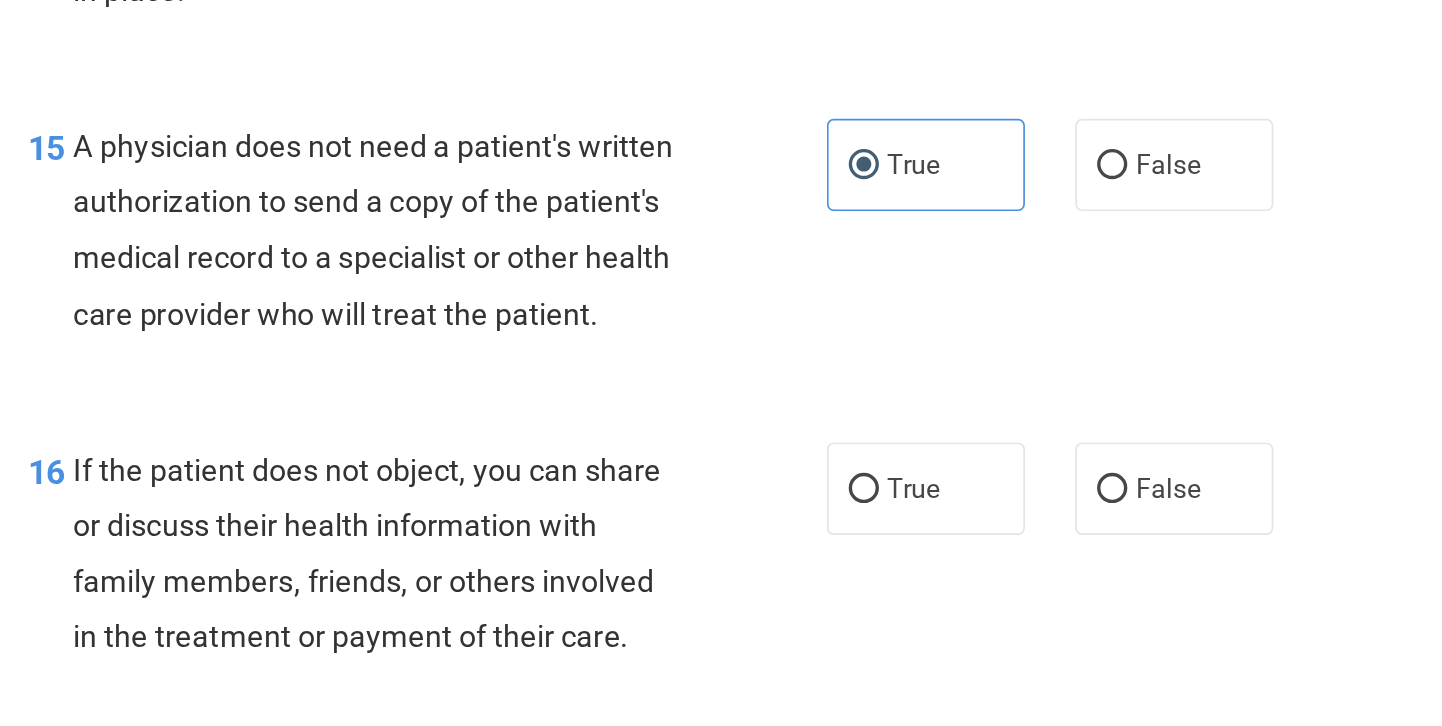 scroll, scrollTop: 2719, scrollLeft: 0, axis: vertical 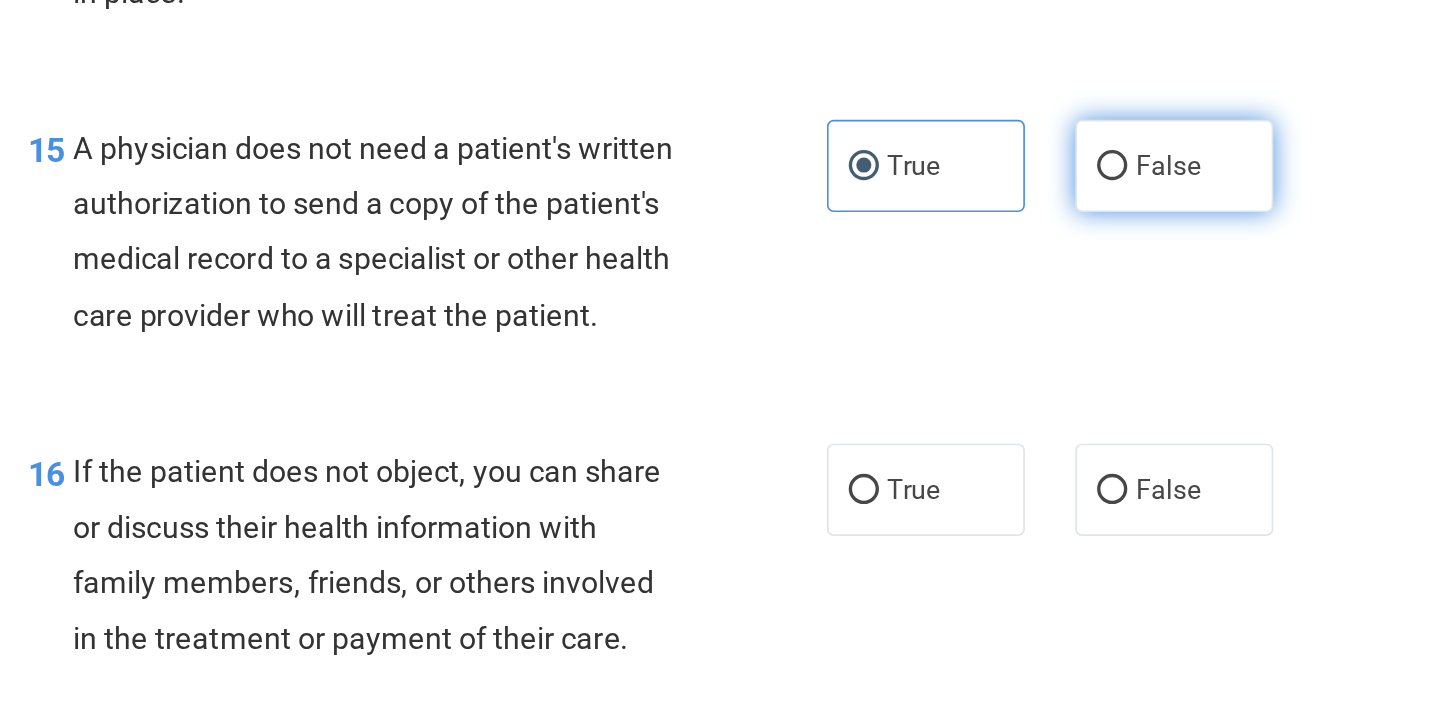 click on "False" at bounding box center [1006, 201] 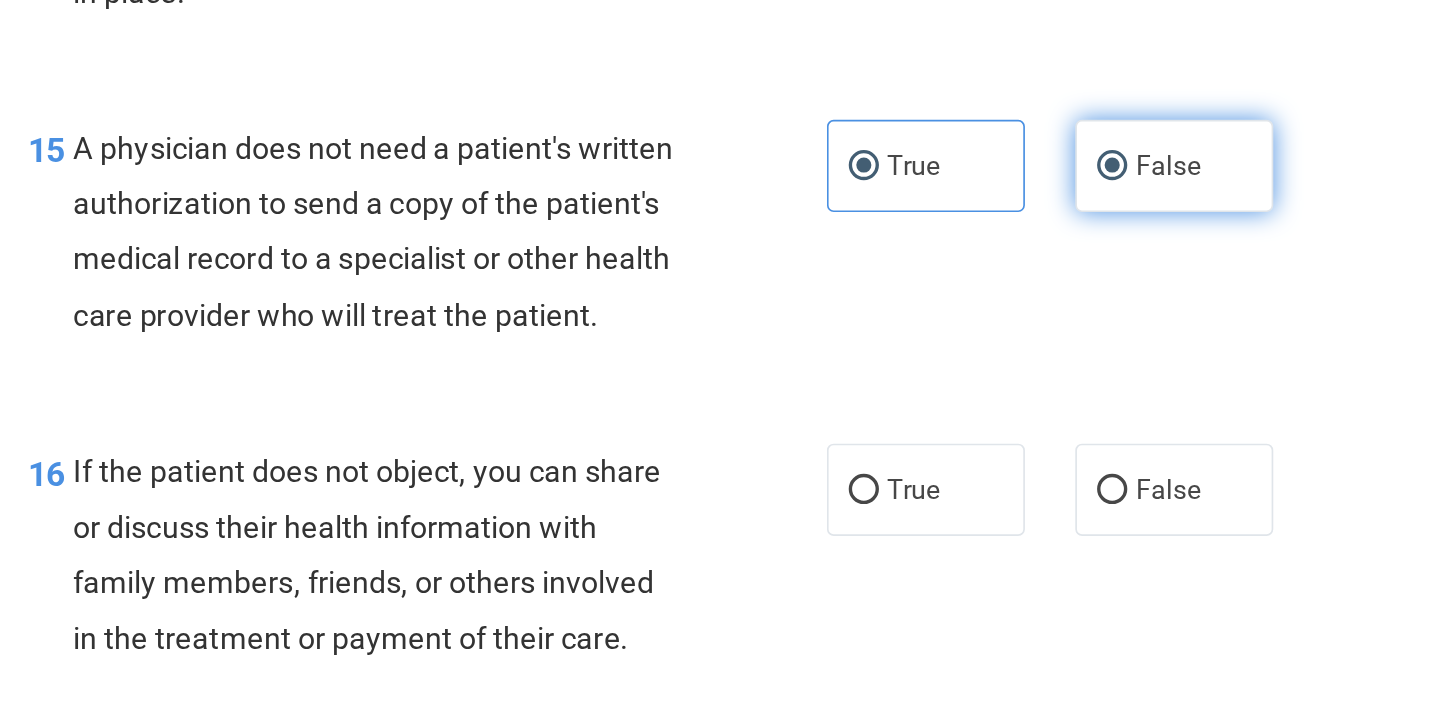 radio on "false" 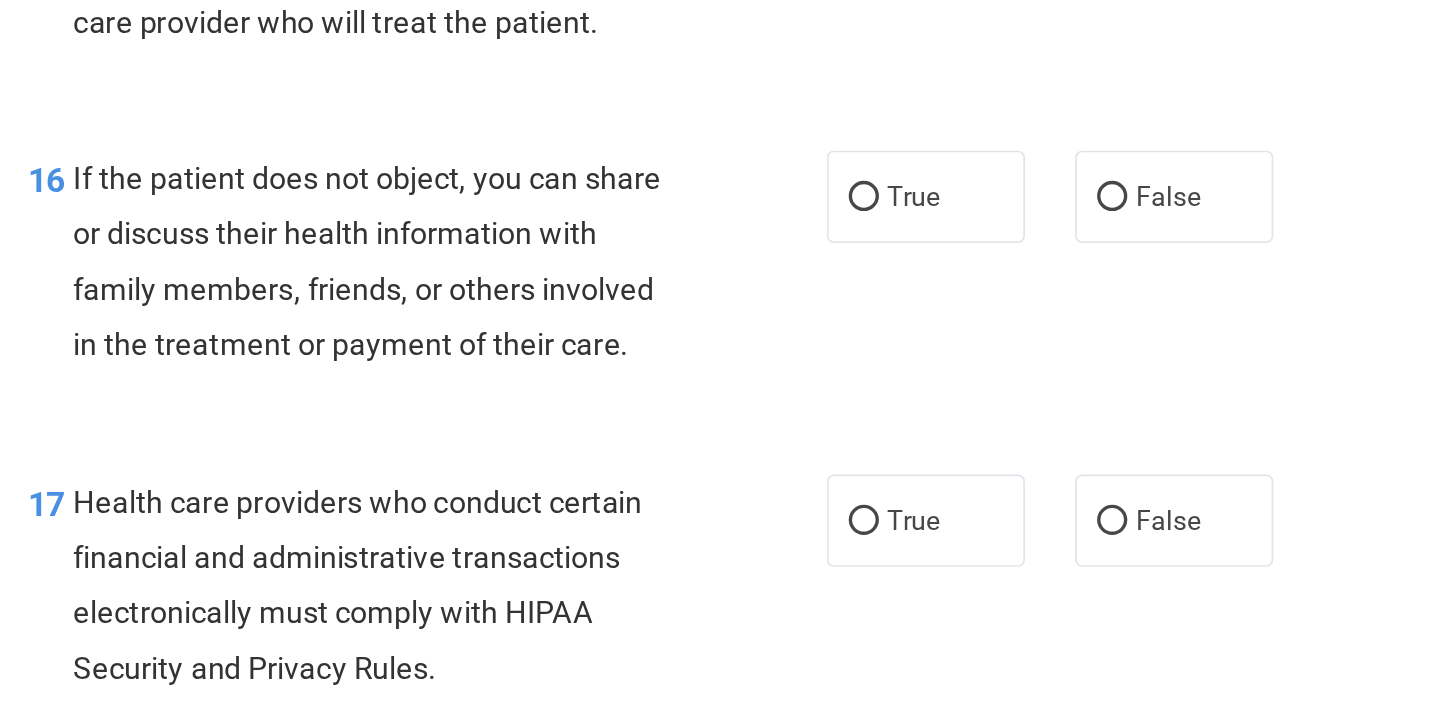 scroll, scrollTop: 2895, scrollLeft: 0, axis: vertical 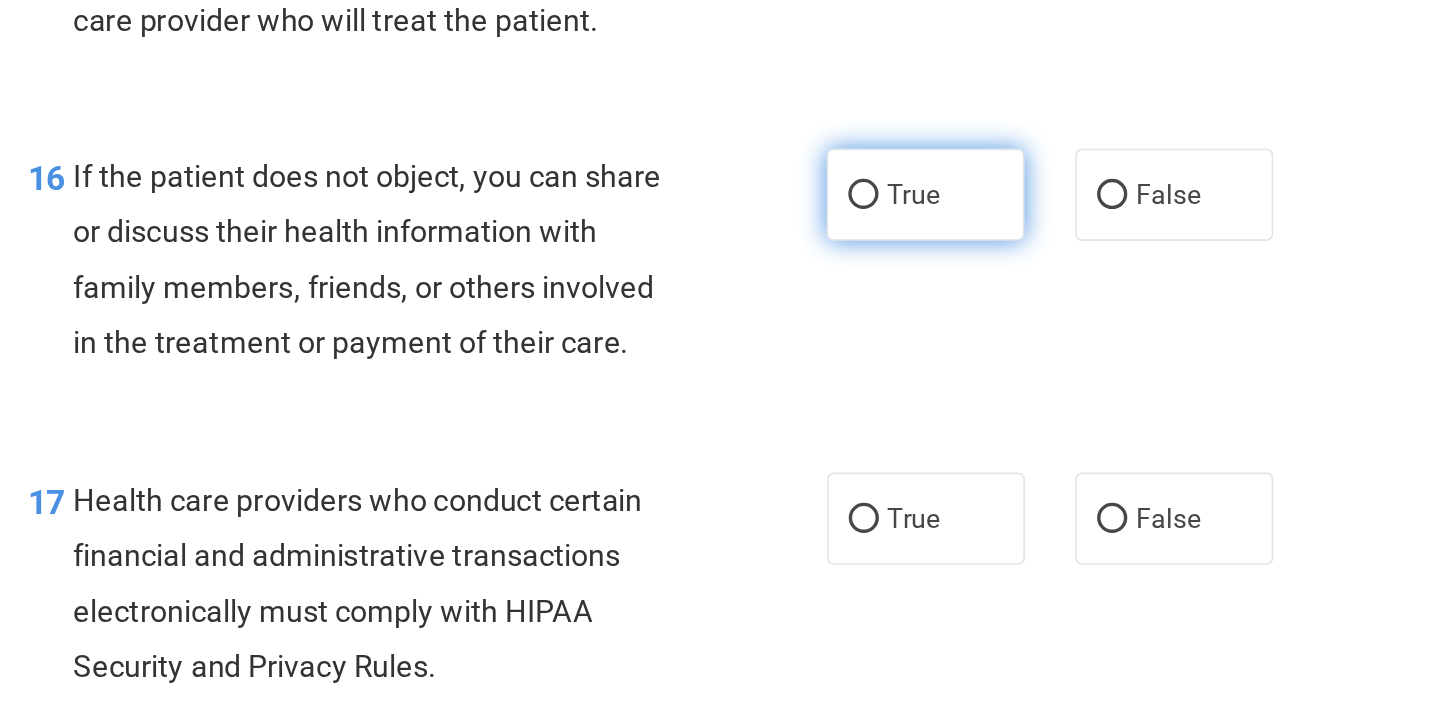 click on "True" at bounding box center [858, 218] 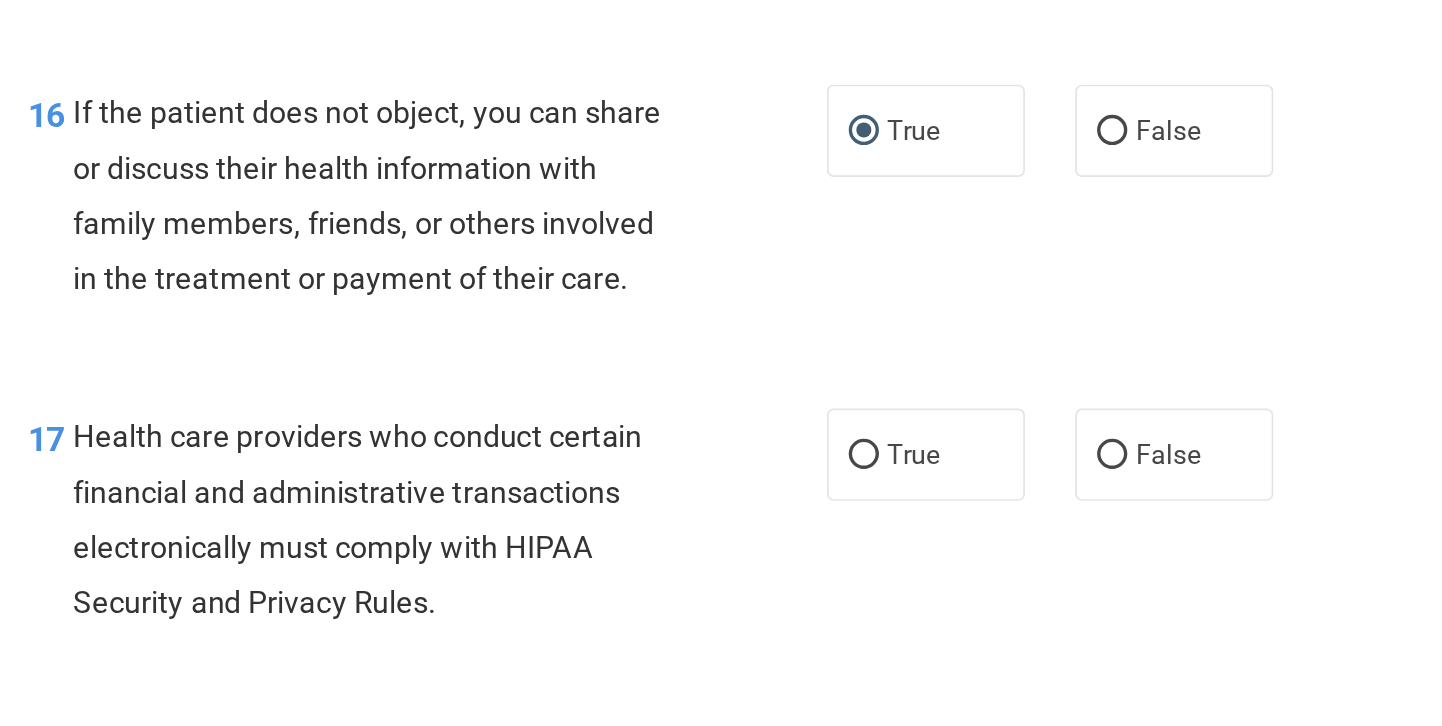 scroll, scrollTop: 2933, scrollLeft: 0, axis: vertical 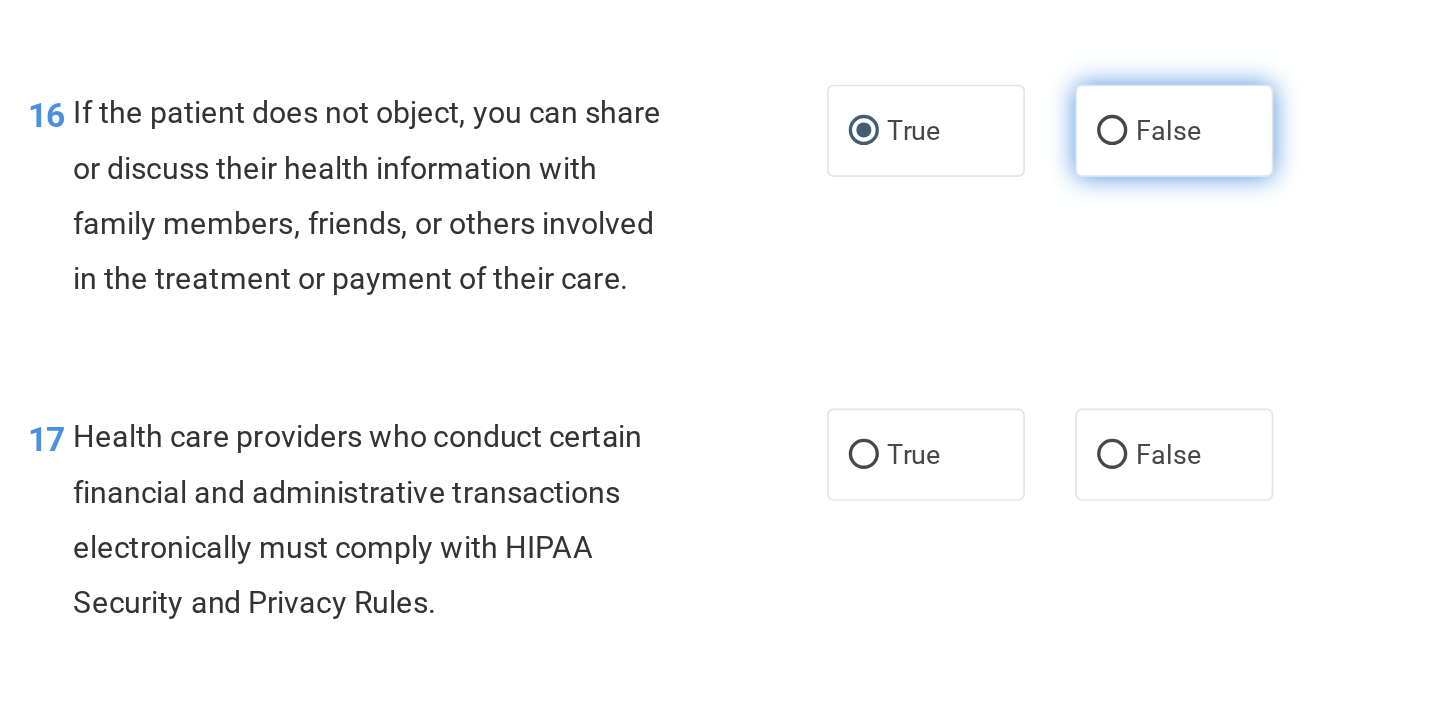 click on "False" at bounding box center [1006, 180] 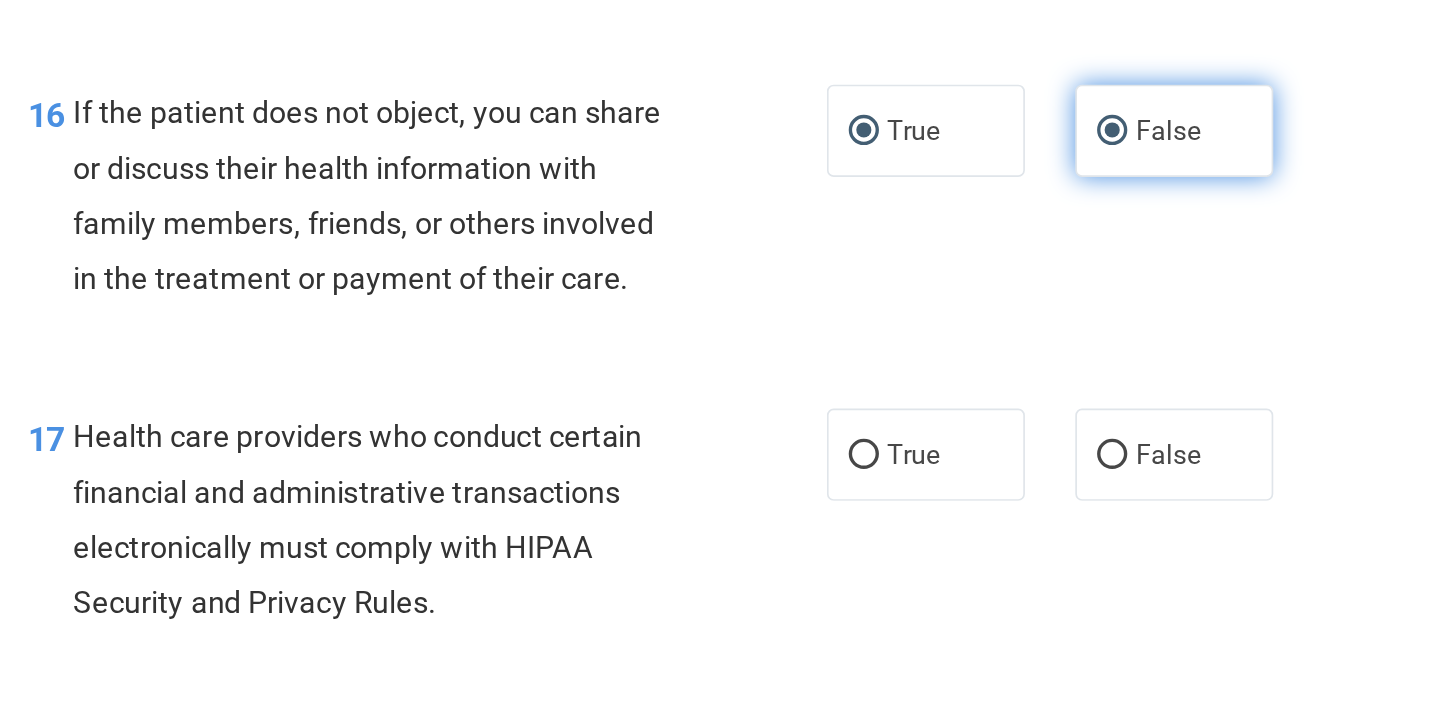 radio on "false" 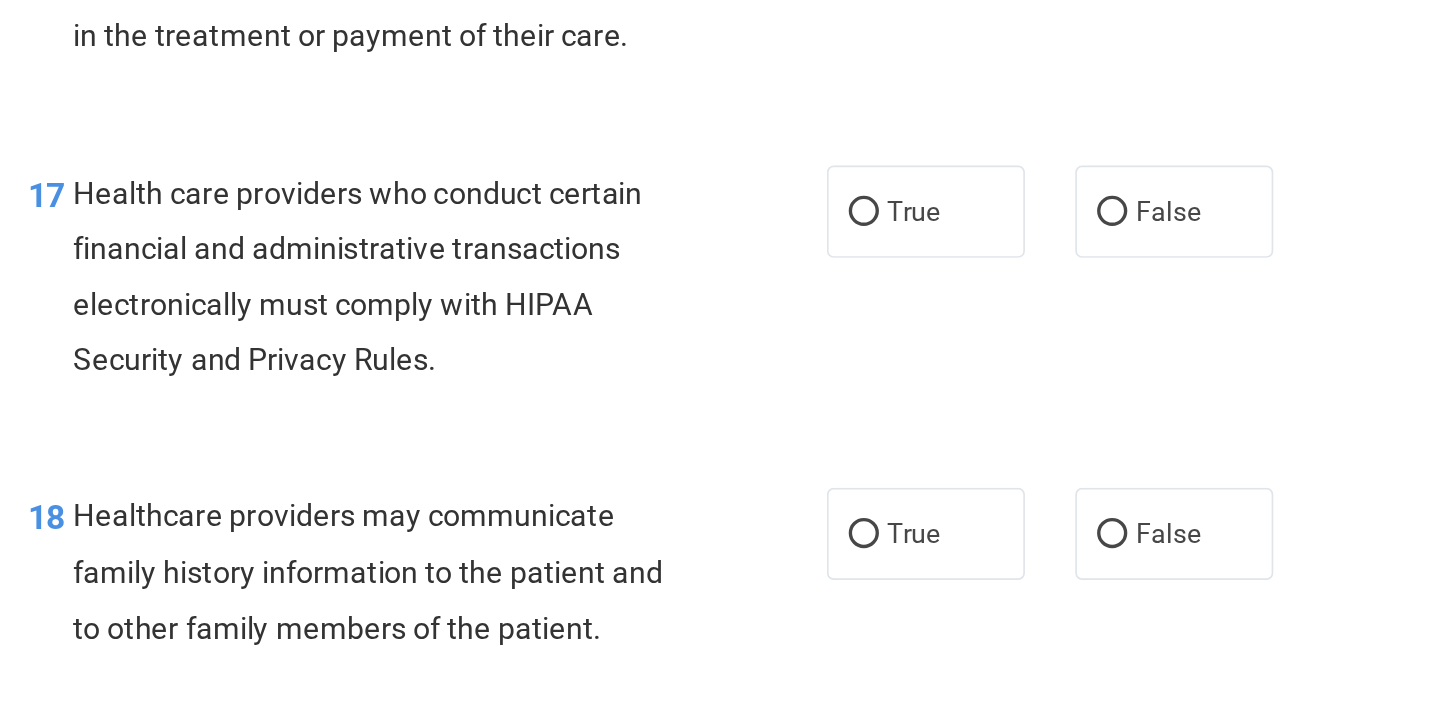 scroll, scrollTop: 3075, scrollLeft: 0, axis: vertical 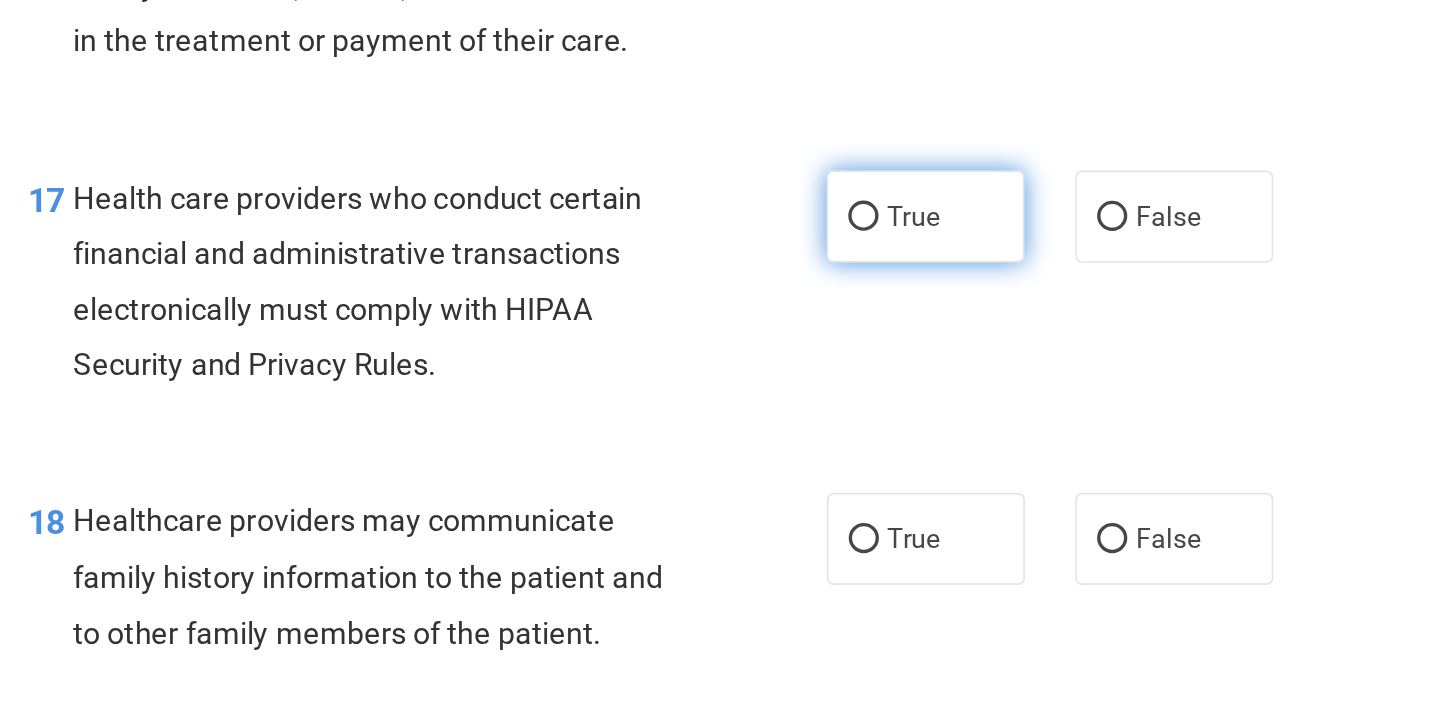 click on "True" at bounding box center [858, 231] 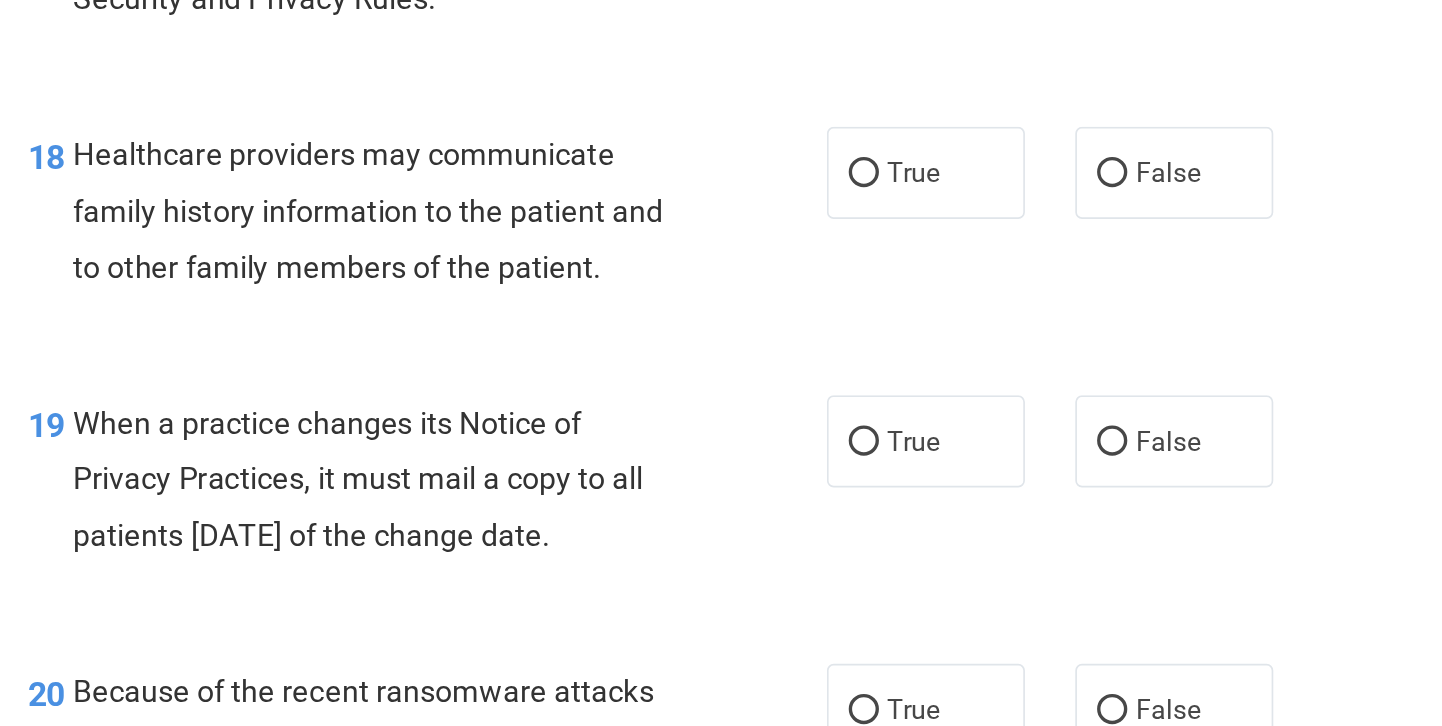 scroll, scrollTop: 3329, scrollLeft: 0, axis: vertical 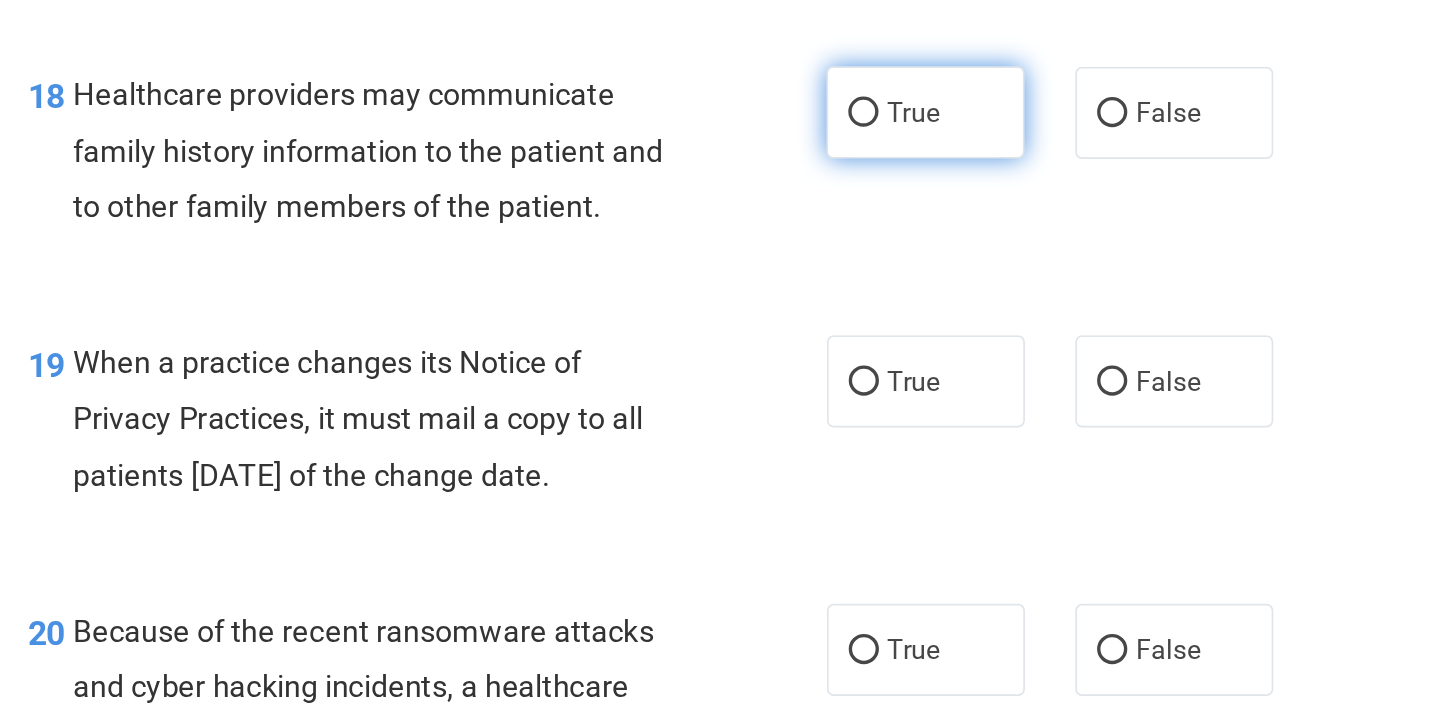 click on "True" at bounding box center [895, 168] 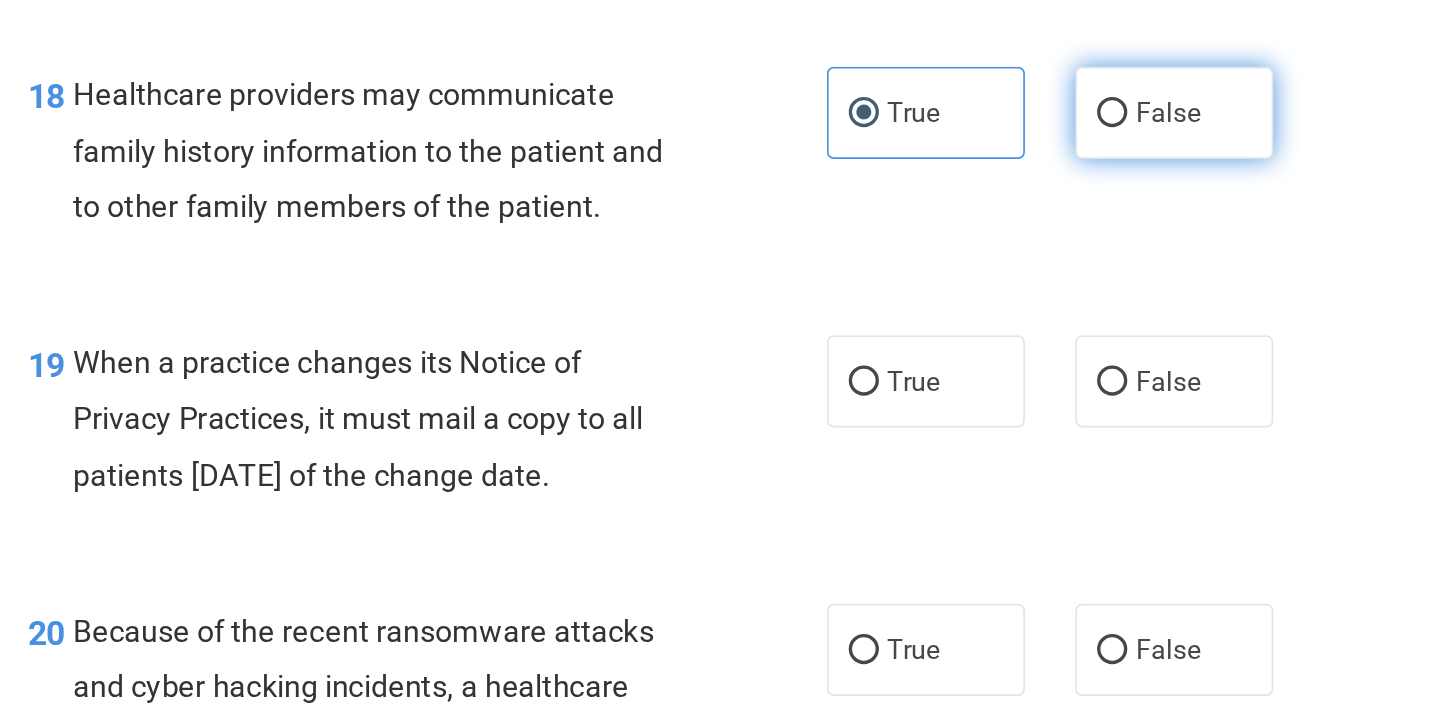 click on "False" at bounding box center (1043, 168) 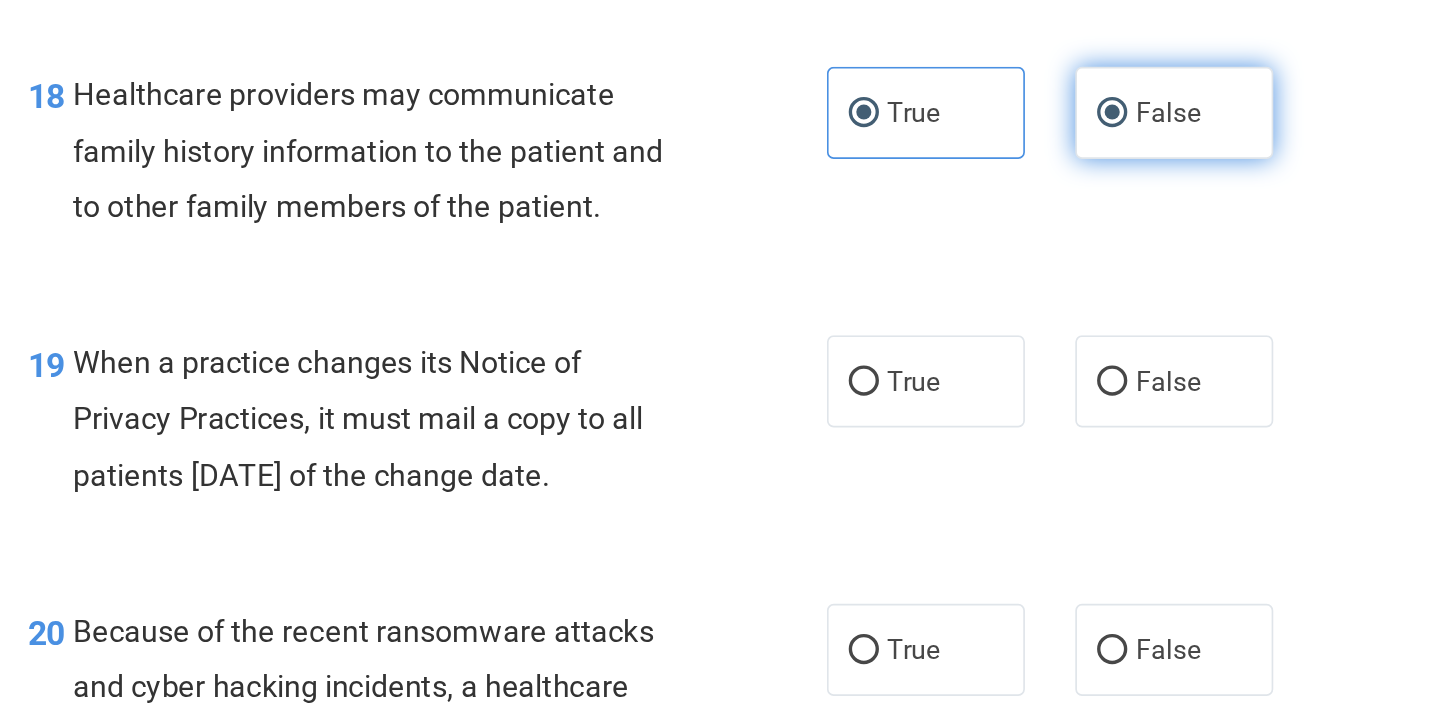 radio on "false" 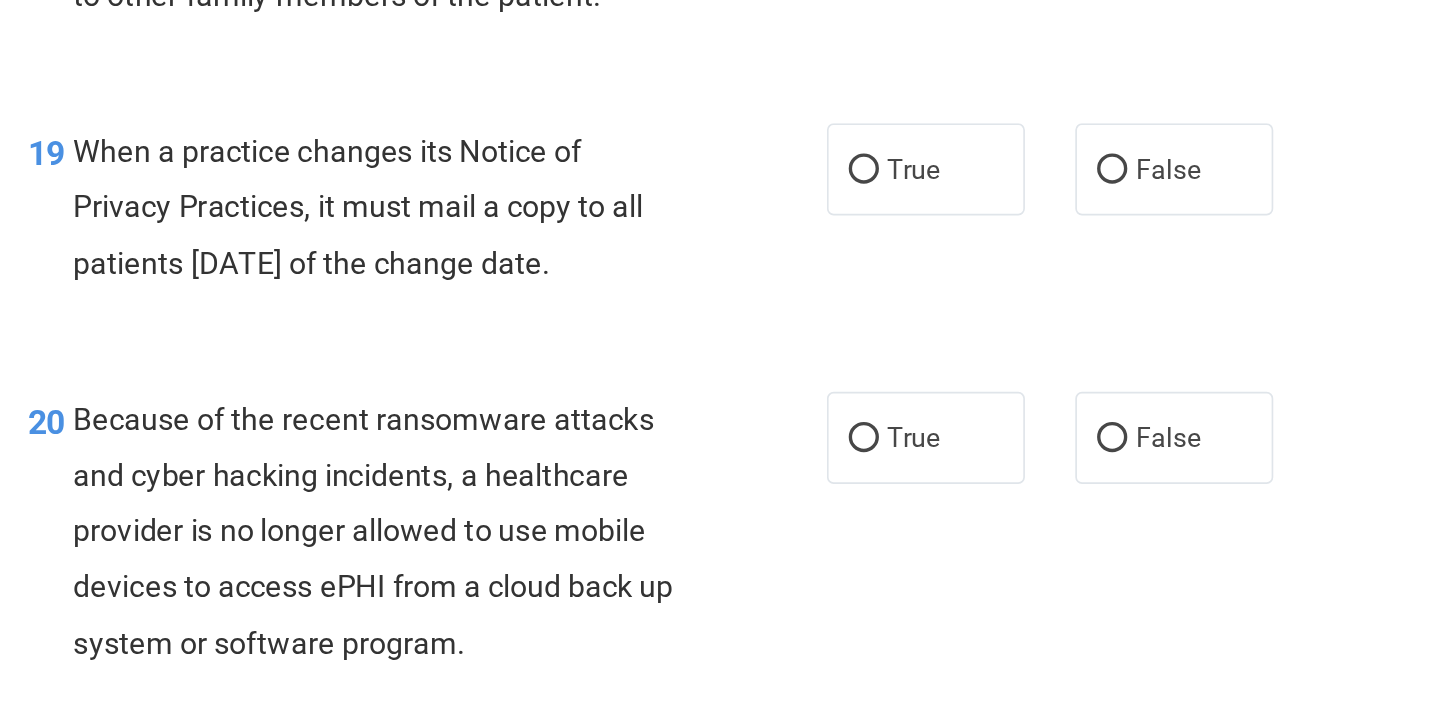 scroll, scrollTop: 3465, scrollLeft: 0, axis: vertical 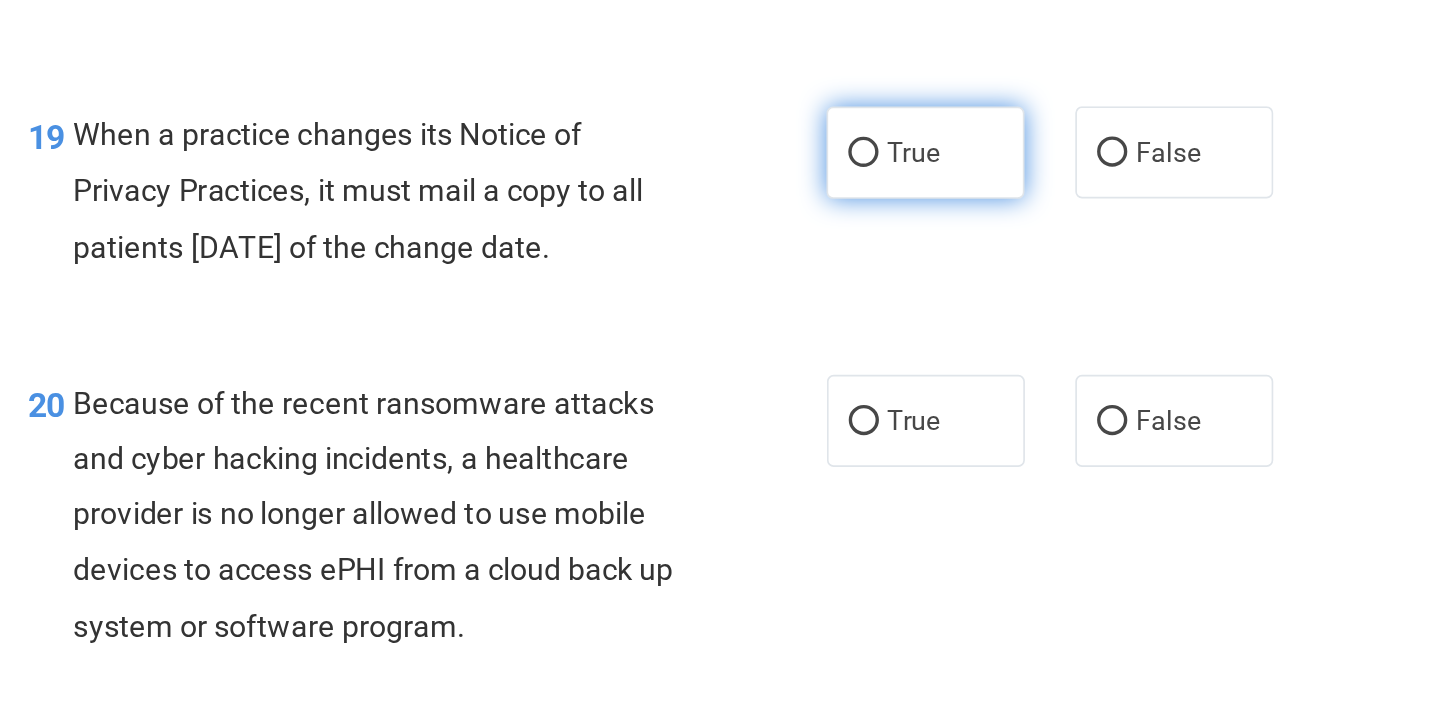 click on "True" at bounding box center (895, 192) 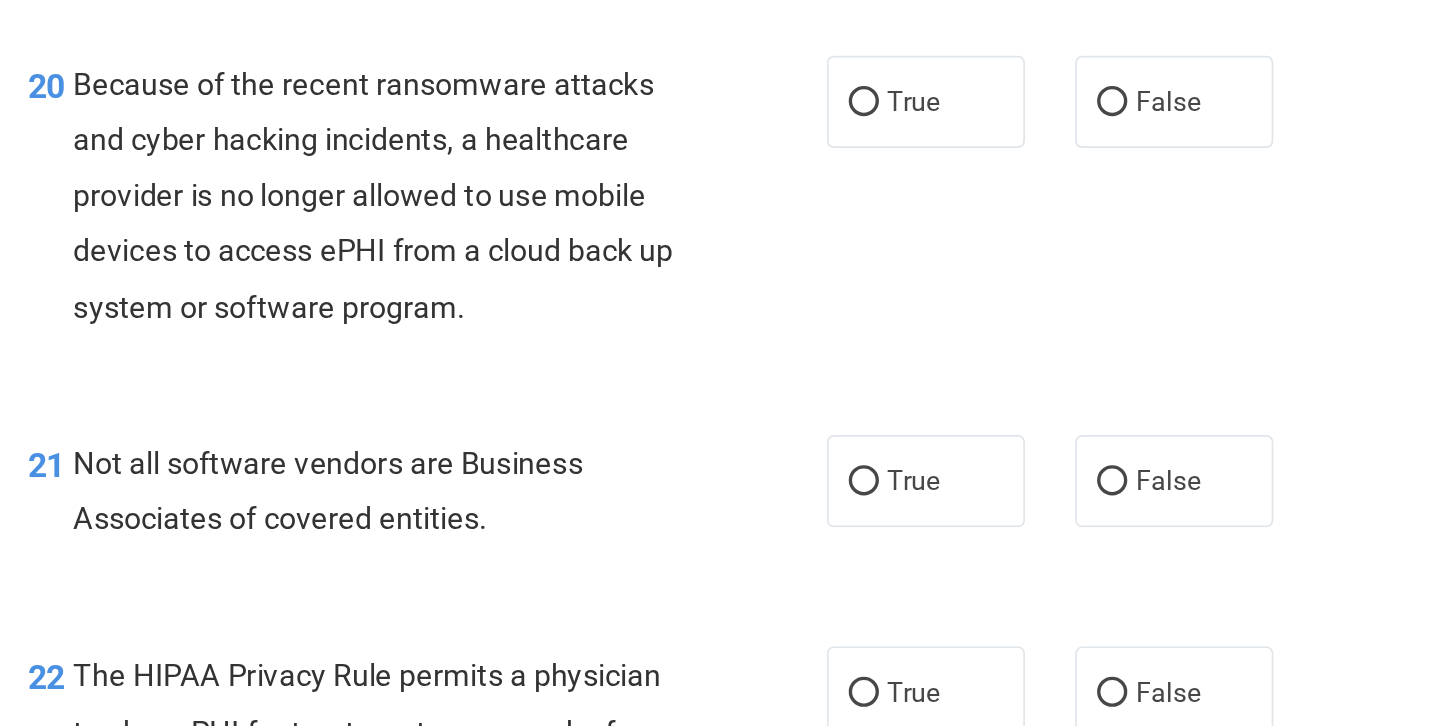 scroll, scrollTop: 3654, scrollLeft: 0, axis: vertical 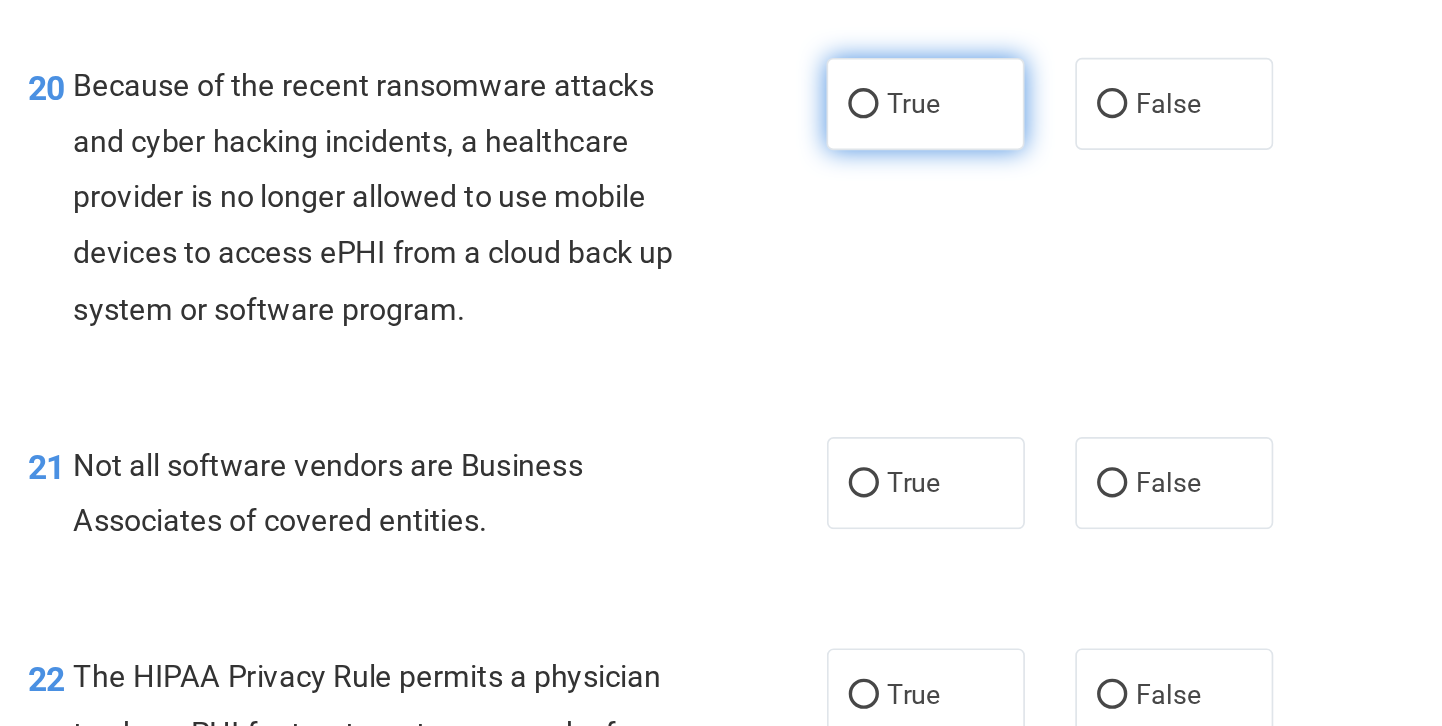 click on "True" at bounding box center [887, 163] 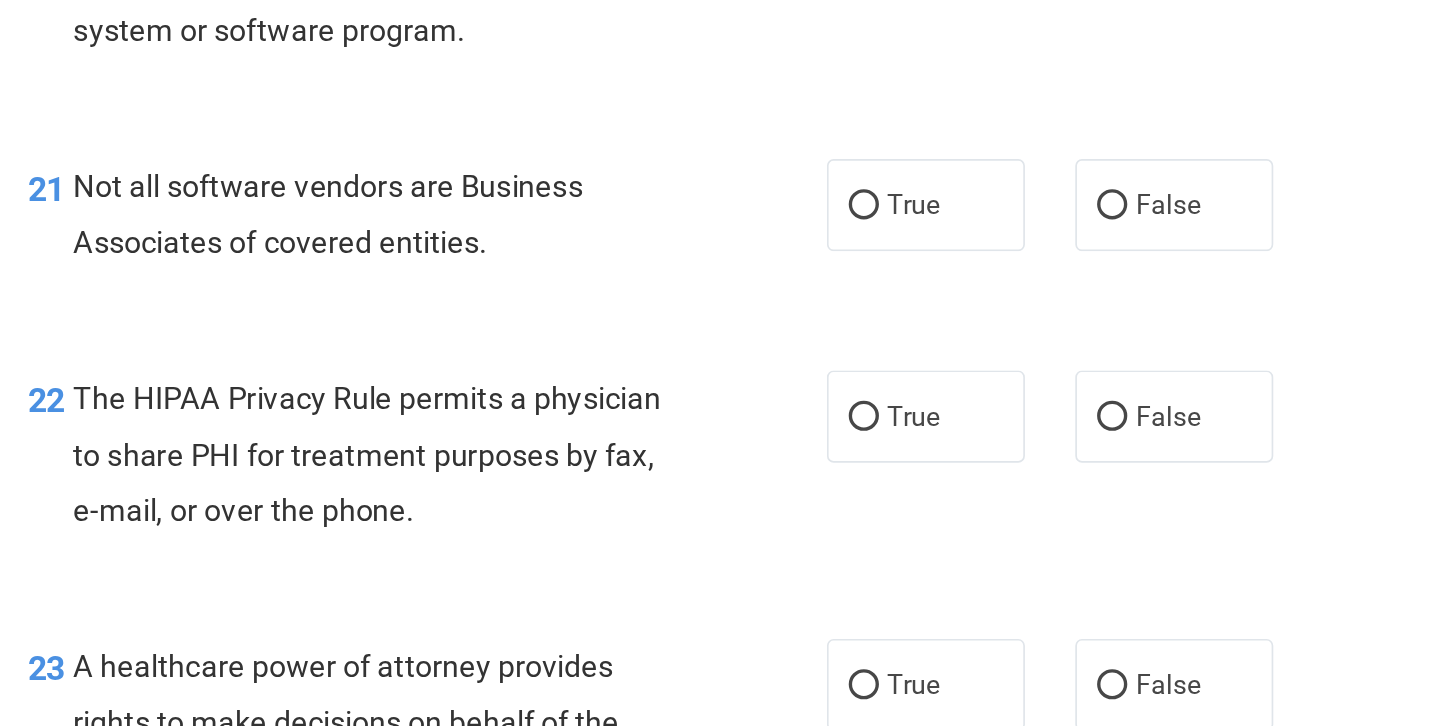 scroll, scrollTop: 3826, scrollLeft: 0, axis: vertical 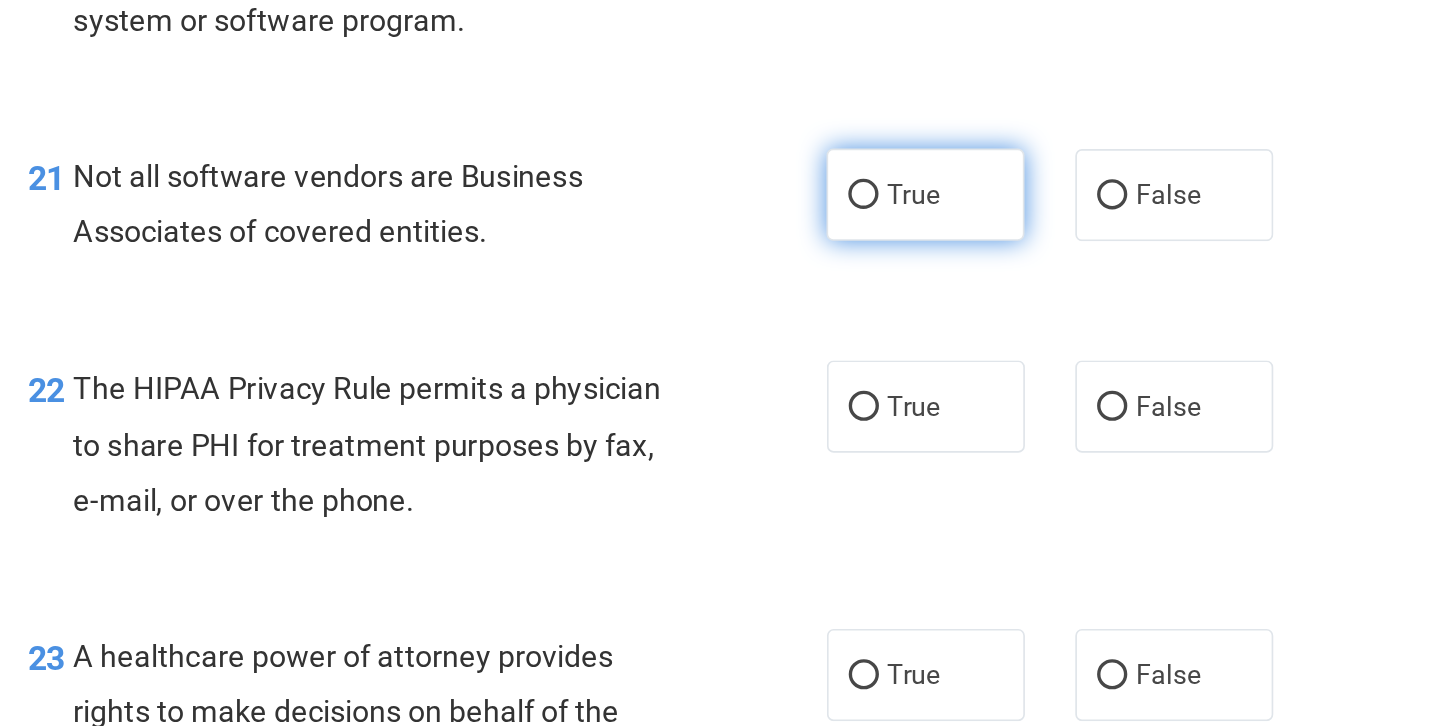 click on "True" at bounding box center [895, 217] 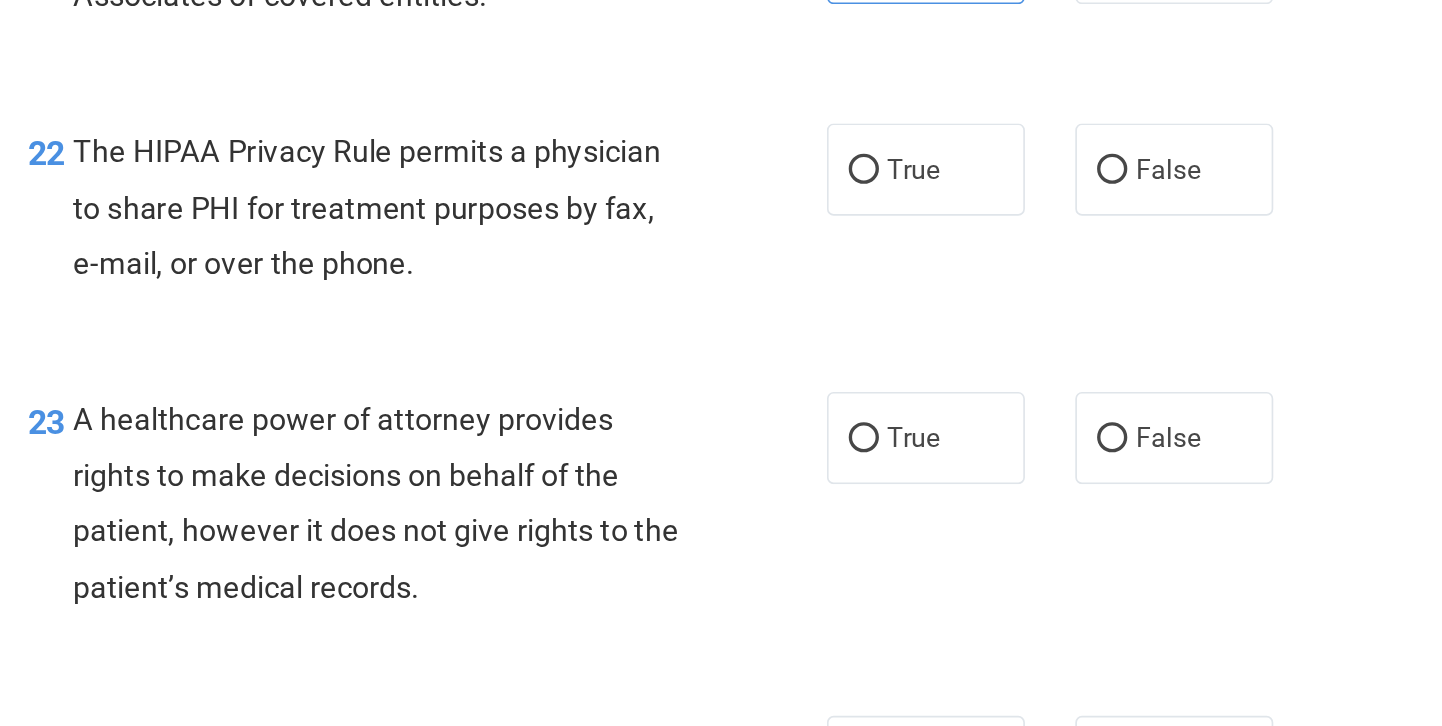 scroll, scrollTop: 3968, scrollLeft: 0, axis: vertical 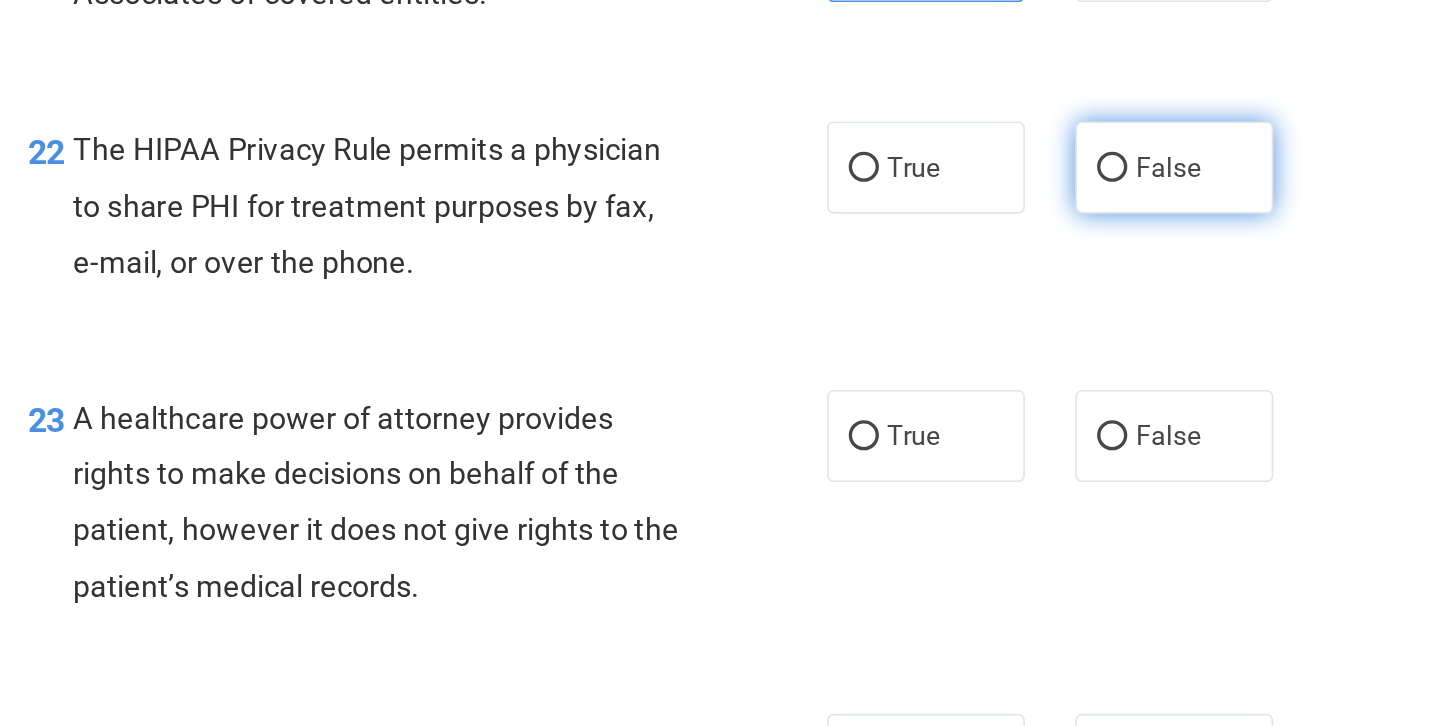 click on "False" at bounding box center (1043, 201) 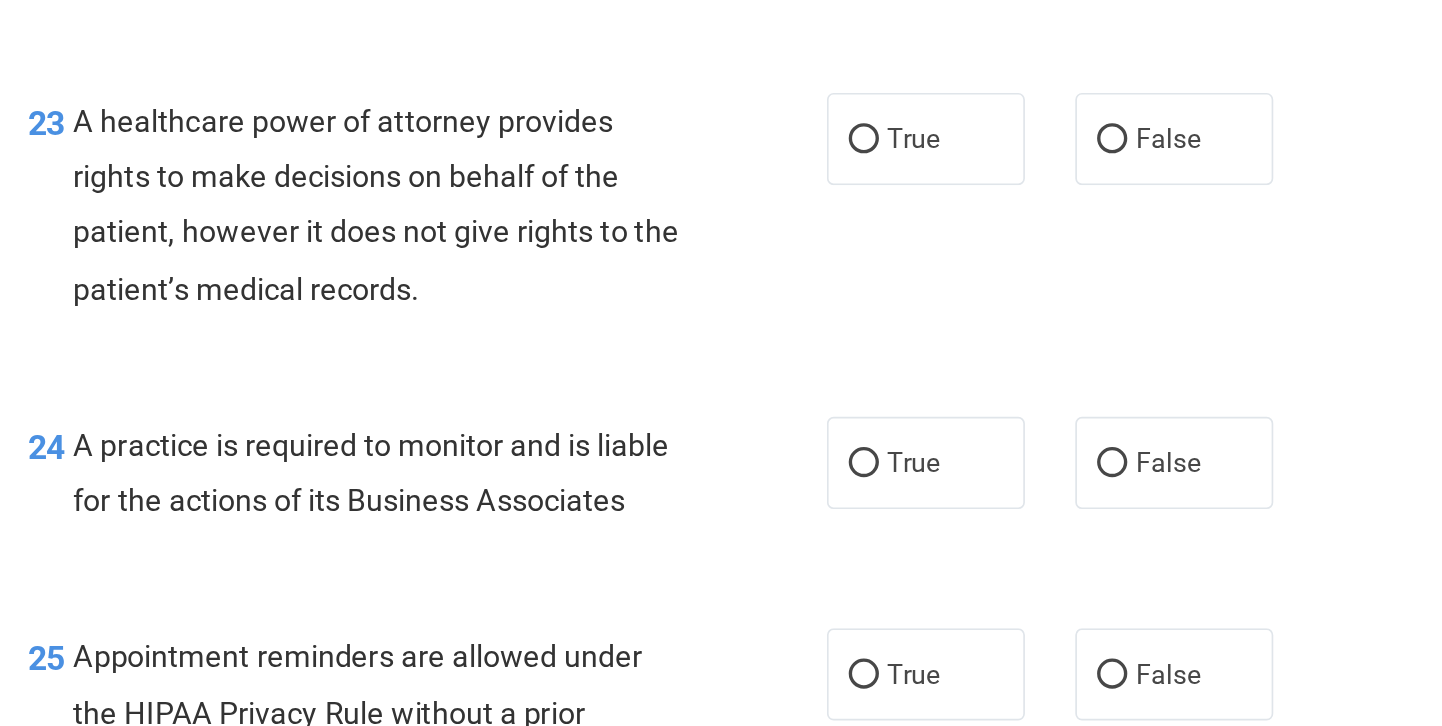 scroll, scrollTop: 4146, scrollLeft: 0, axis: vertical 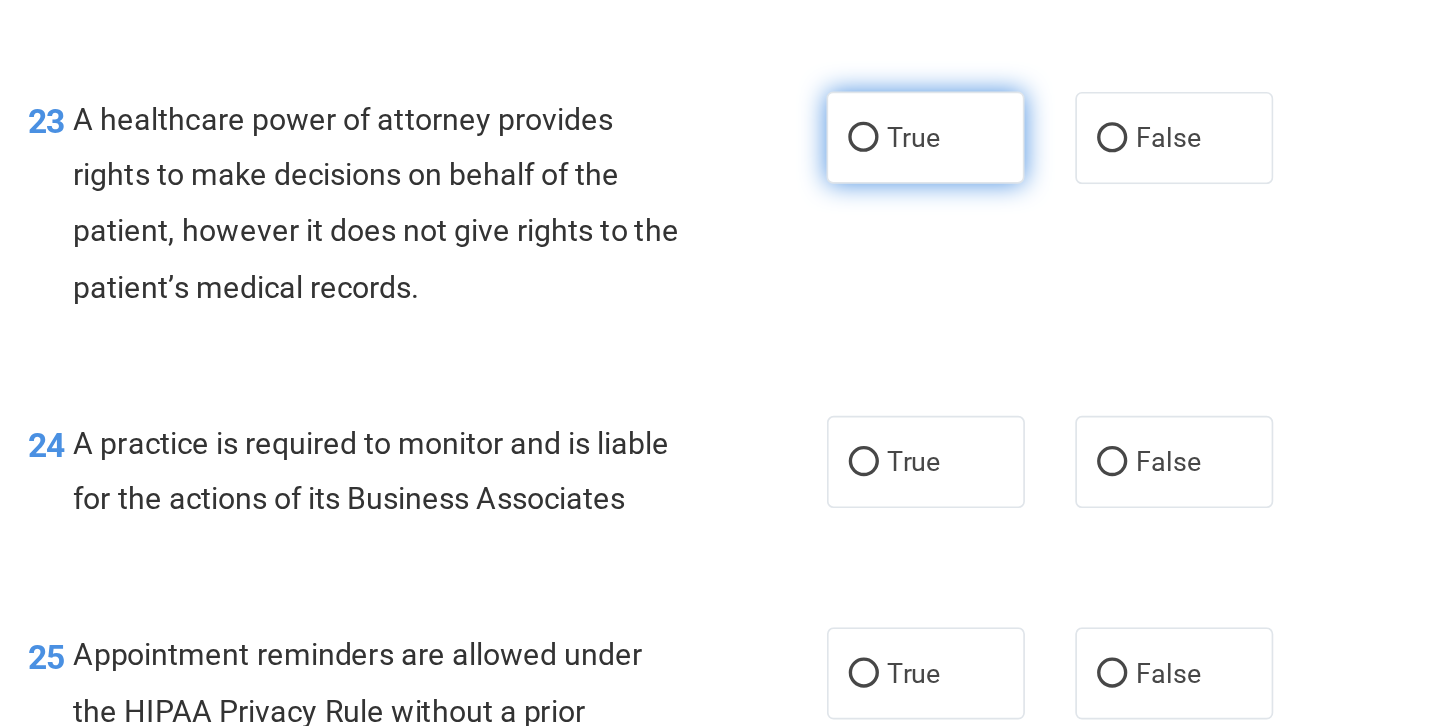 click on "True" at bounding box center [895, 183] 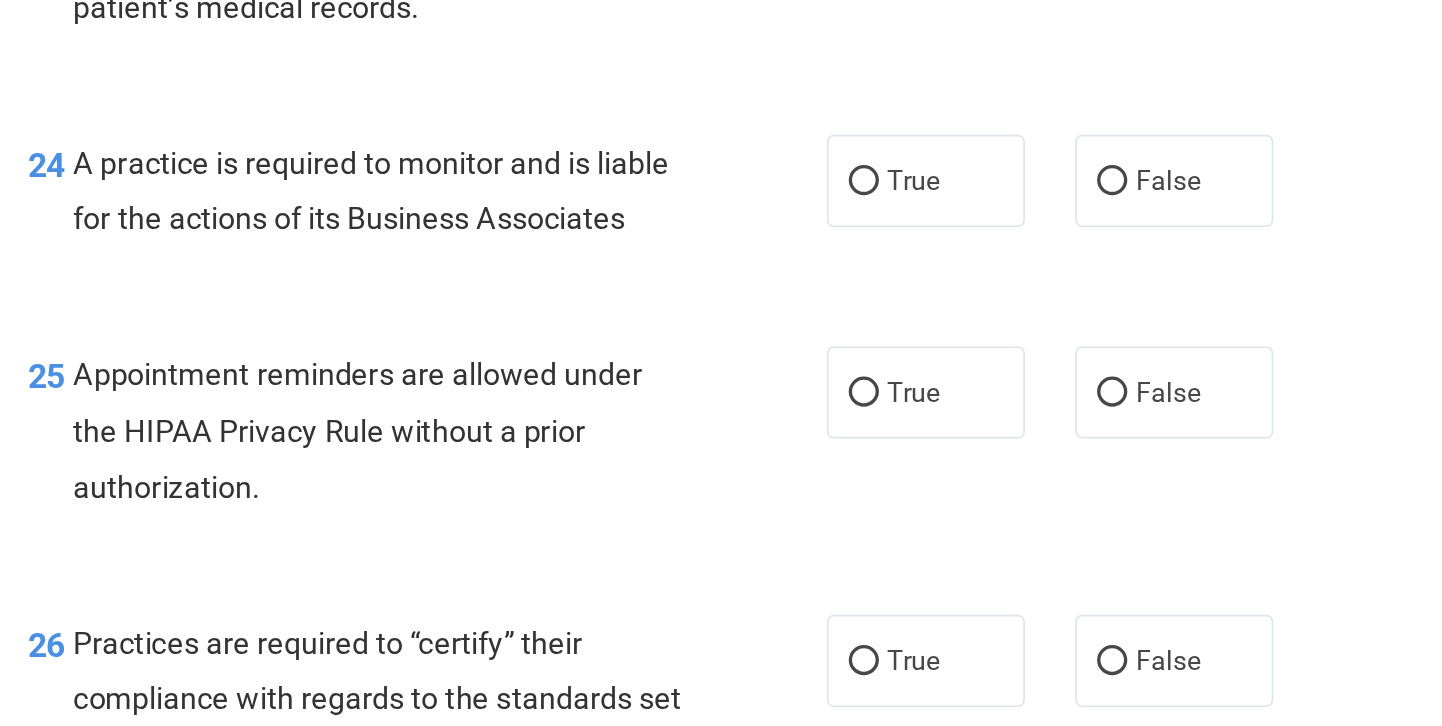 scroll, scrollTop: 4325, scrollLeft: 0, axis: vertical 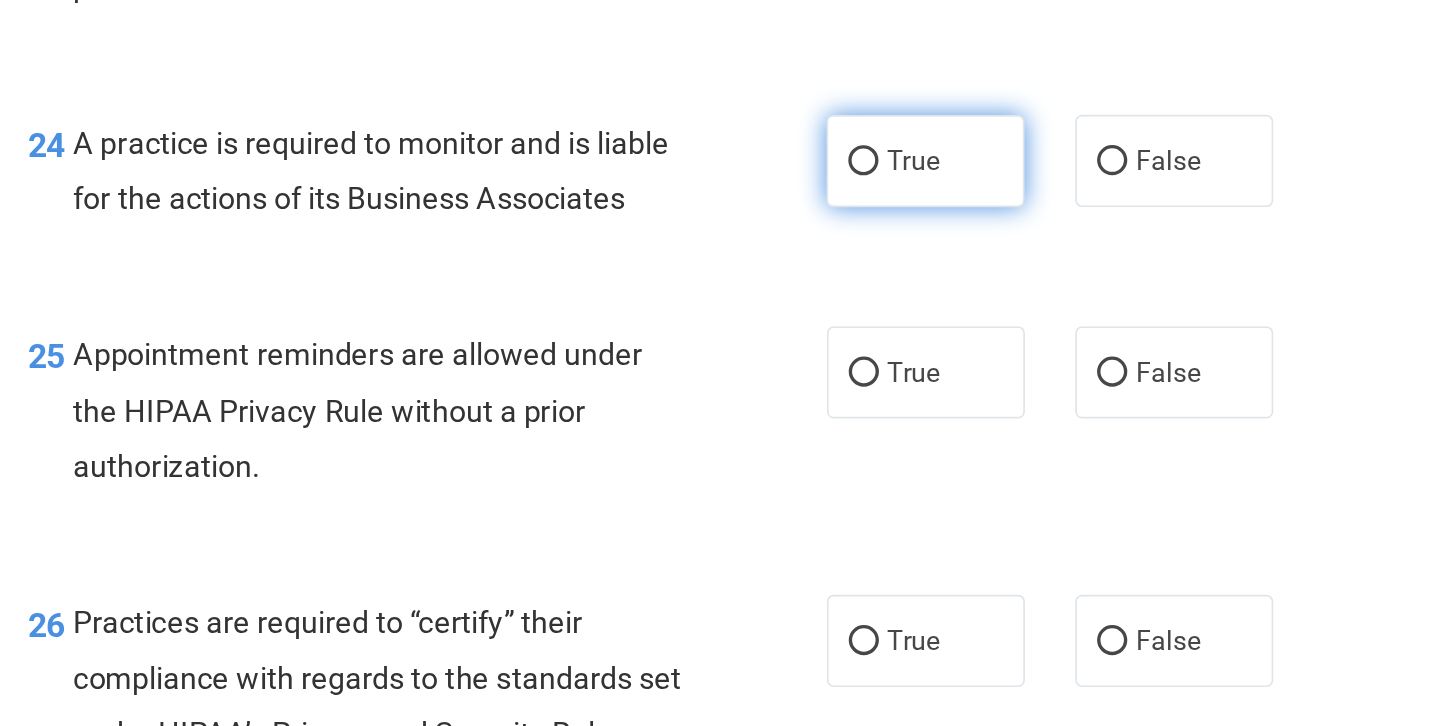 click on "True" at bounding box center [895, 197] 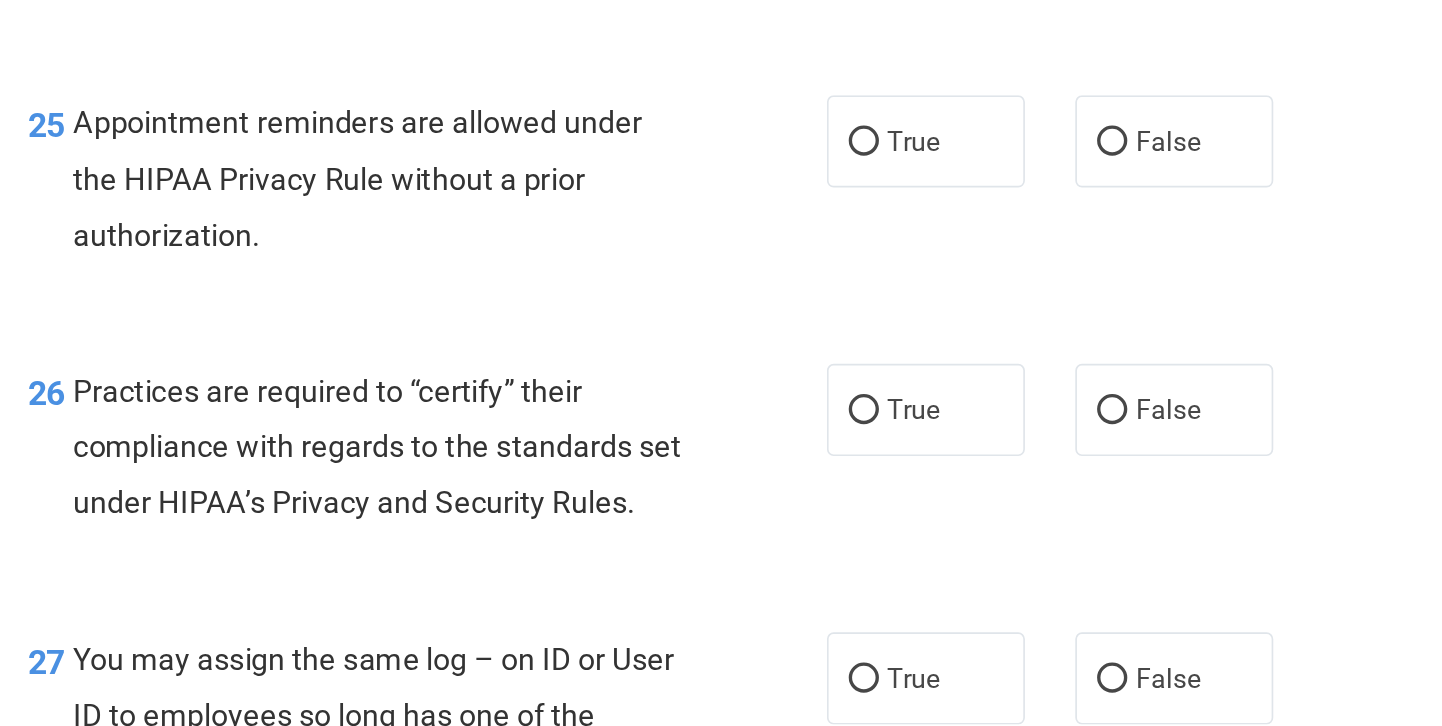 scroll, scrollTop: 4456, scrollLeft: 0, axis: vertical 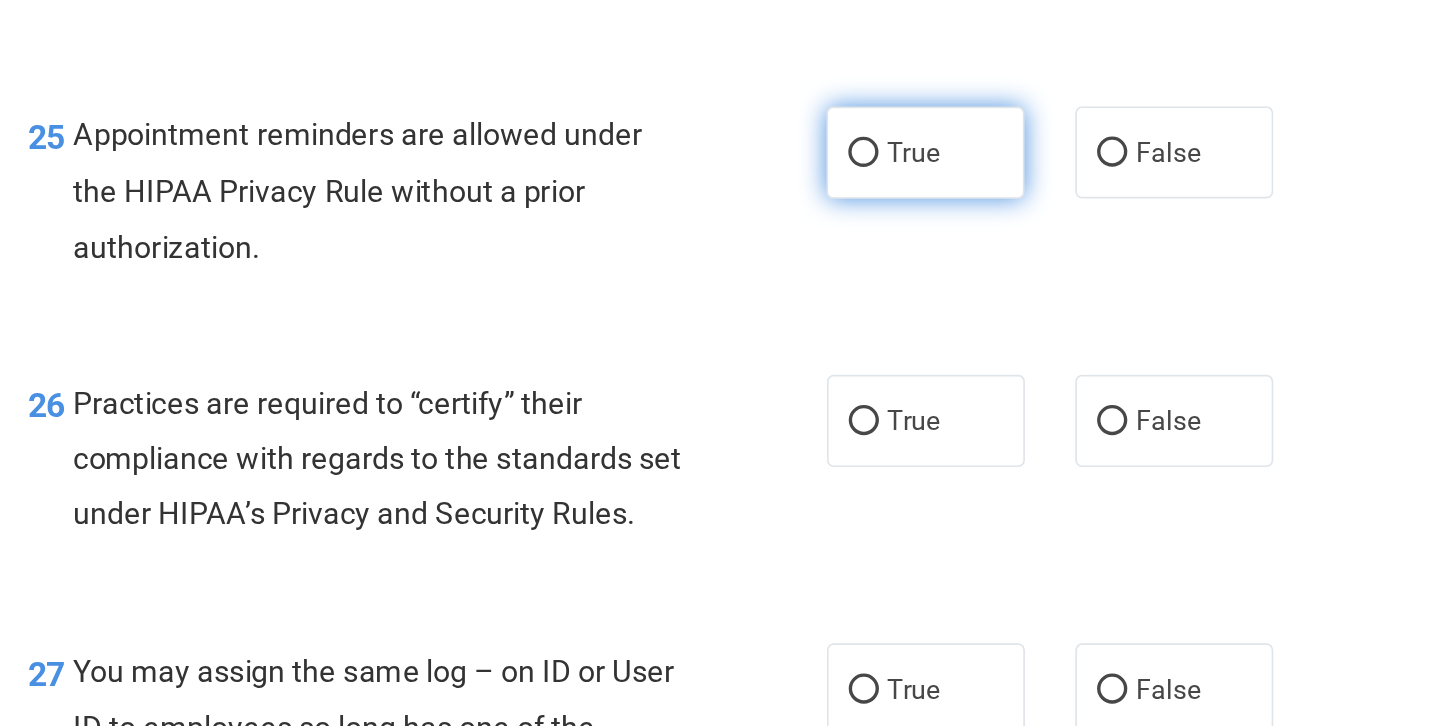 click on "True" at bounding box center [895, 192] 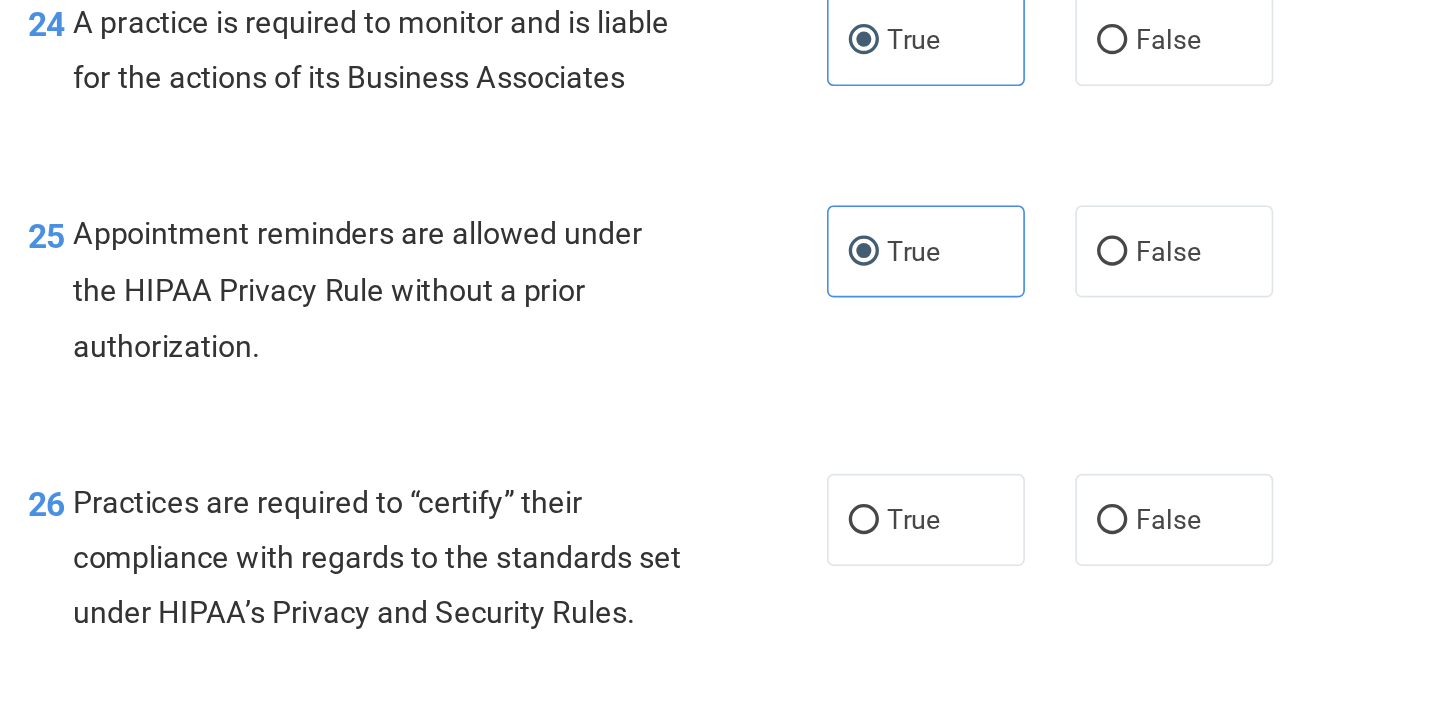 scroll, scrollTop: 4390, scrollLeft: 0, axis: vertical 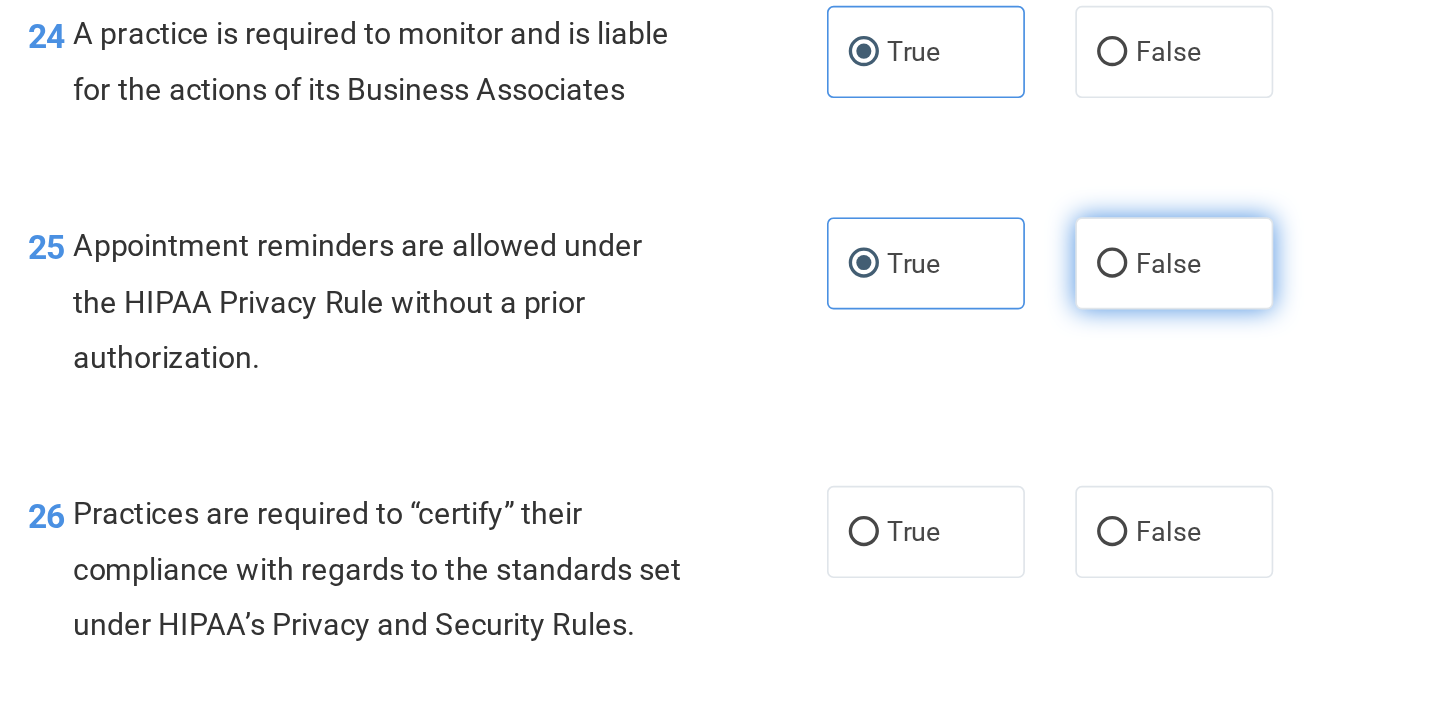 click on "False" at bounding box center (1043, 258) 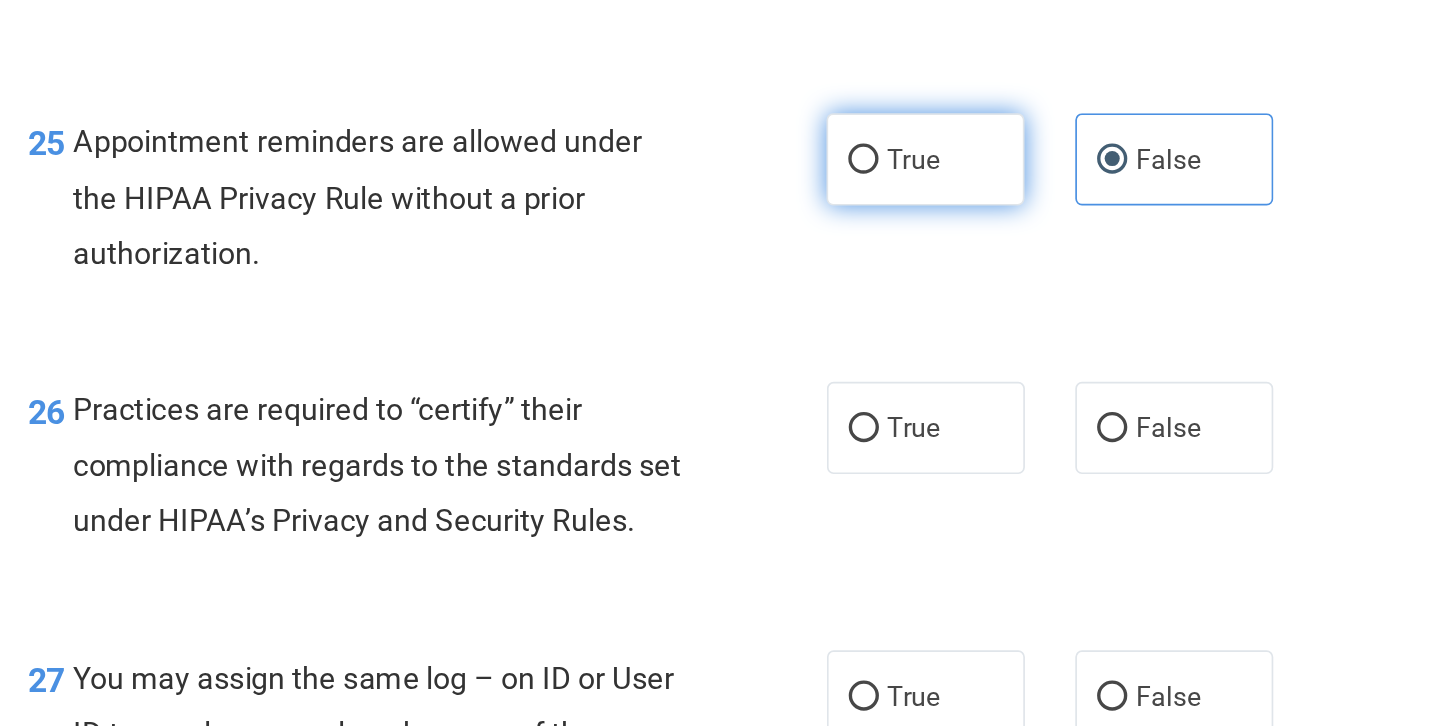 click on "True" at bounding box center [887, 196] 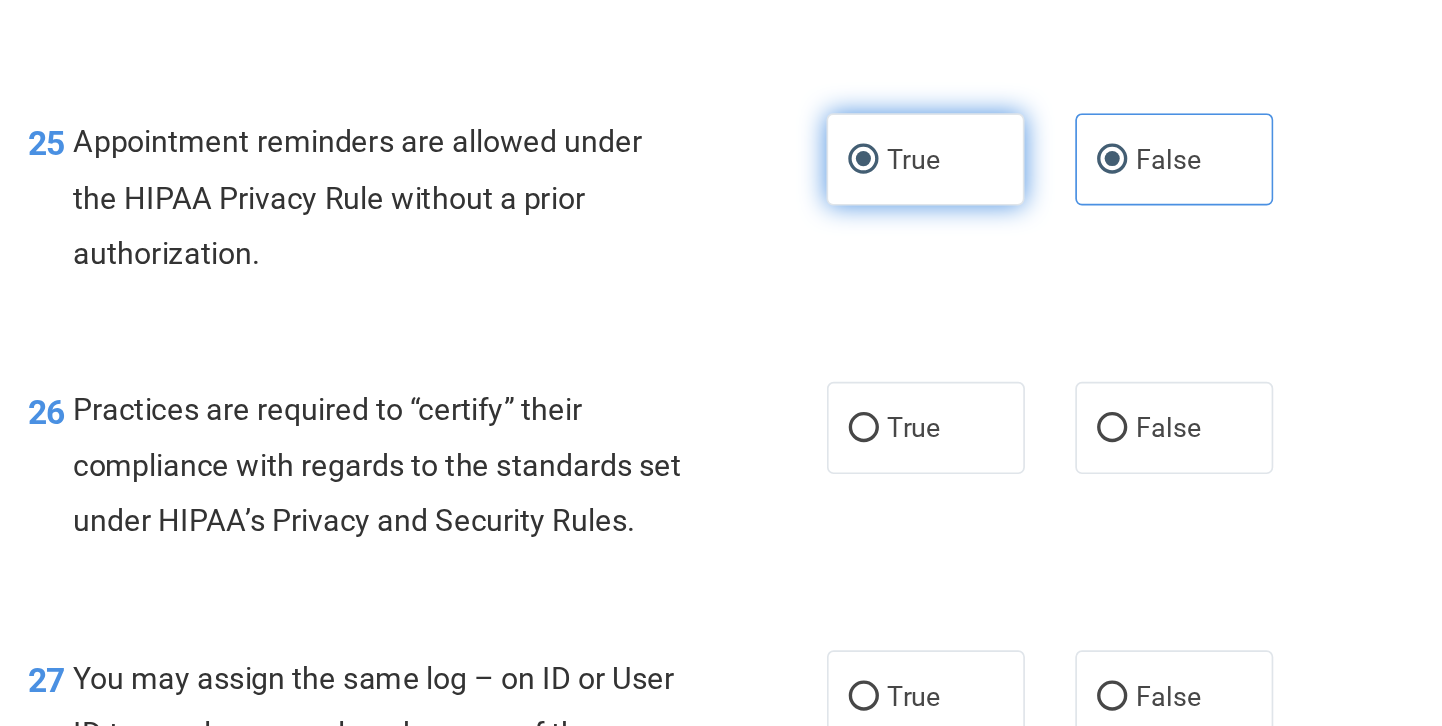 radio on "false" 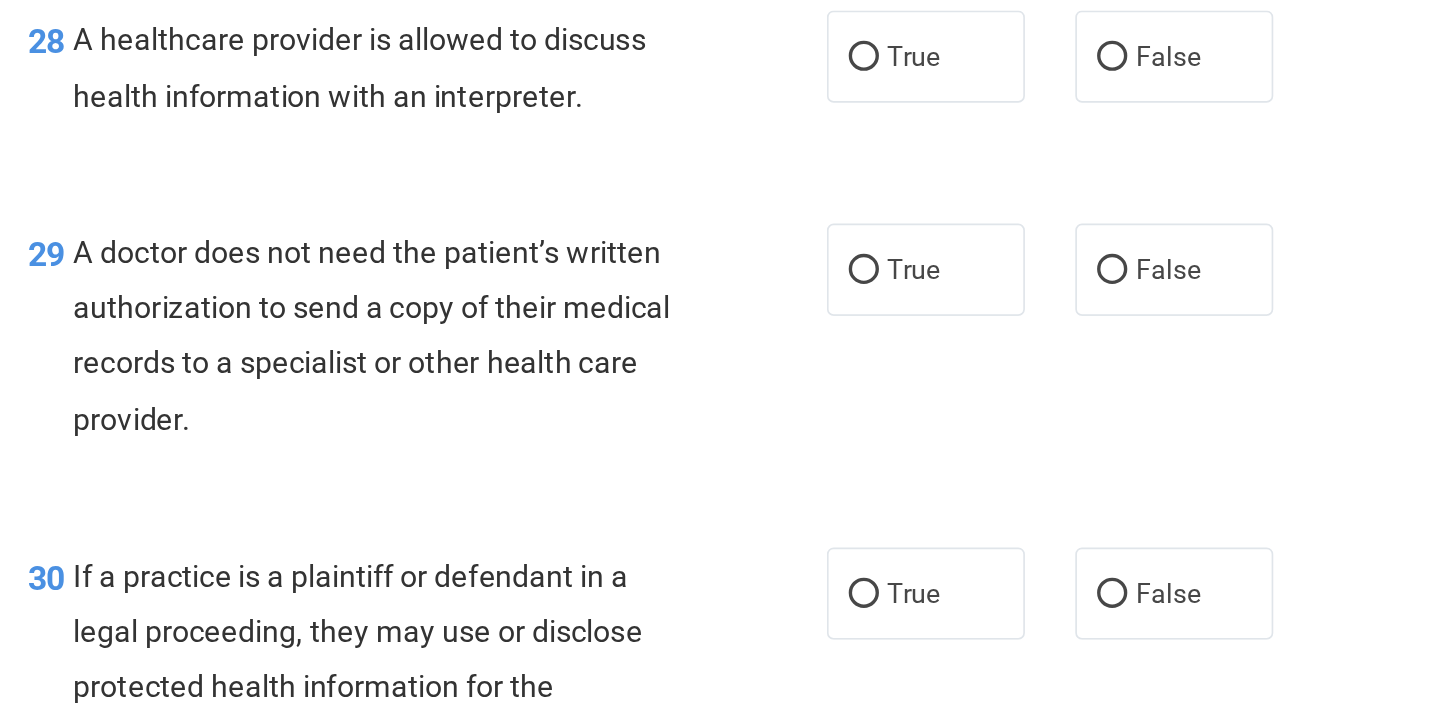 scroll, scrollTop: 5059, scrollLeft: 0, axis: vertical 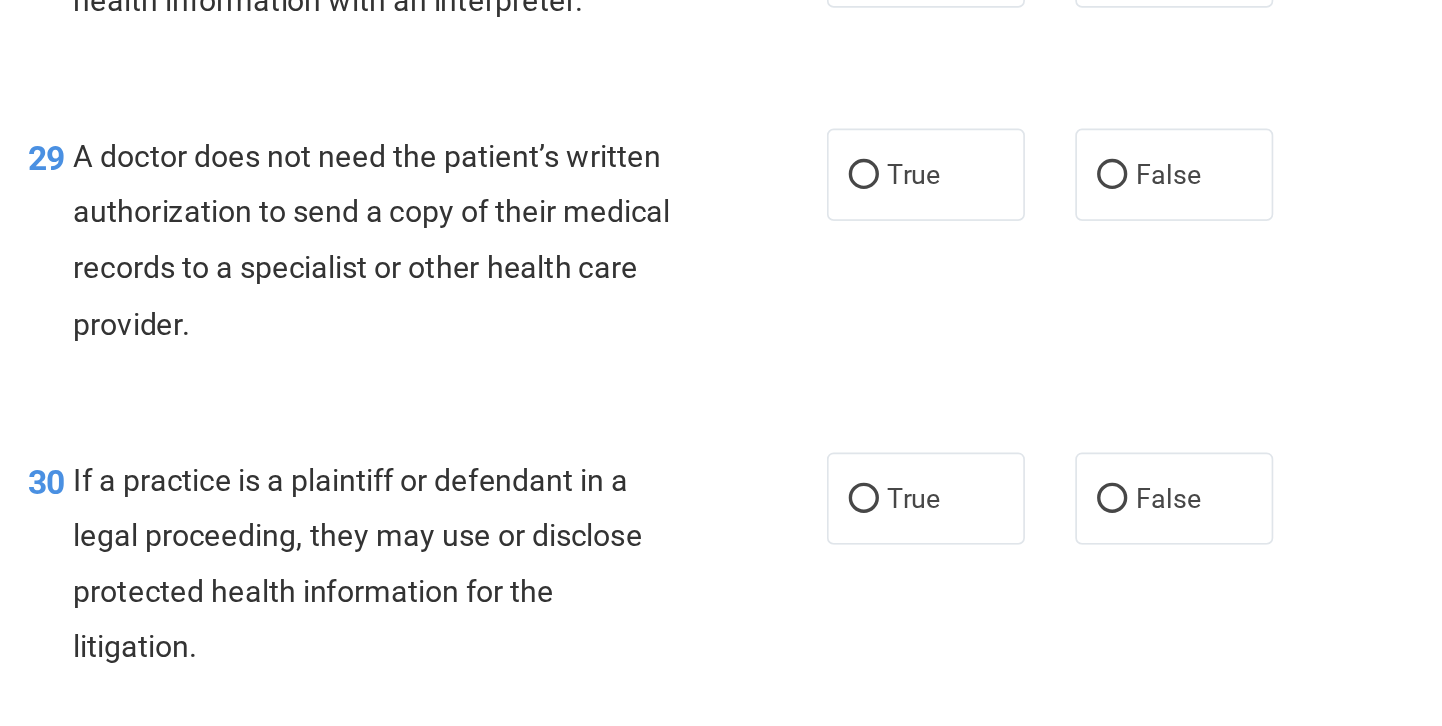click on "True           False" at bounding box center [977, 455] 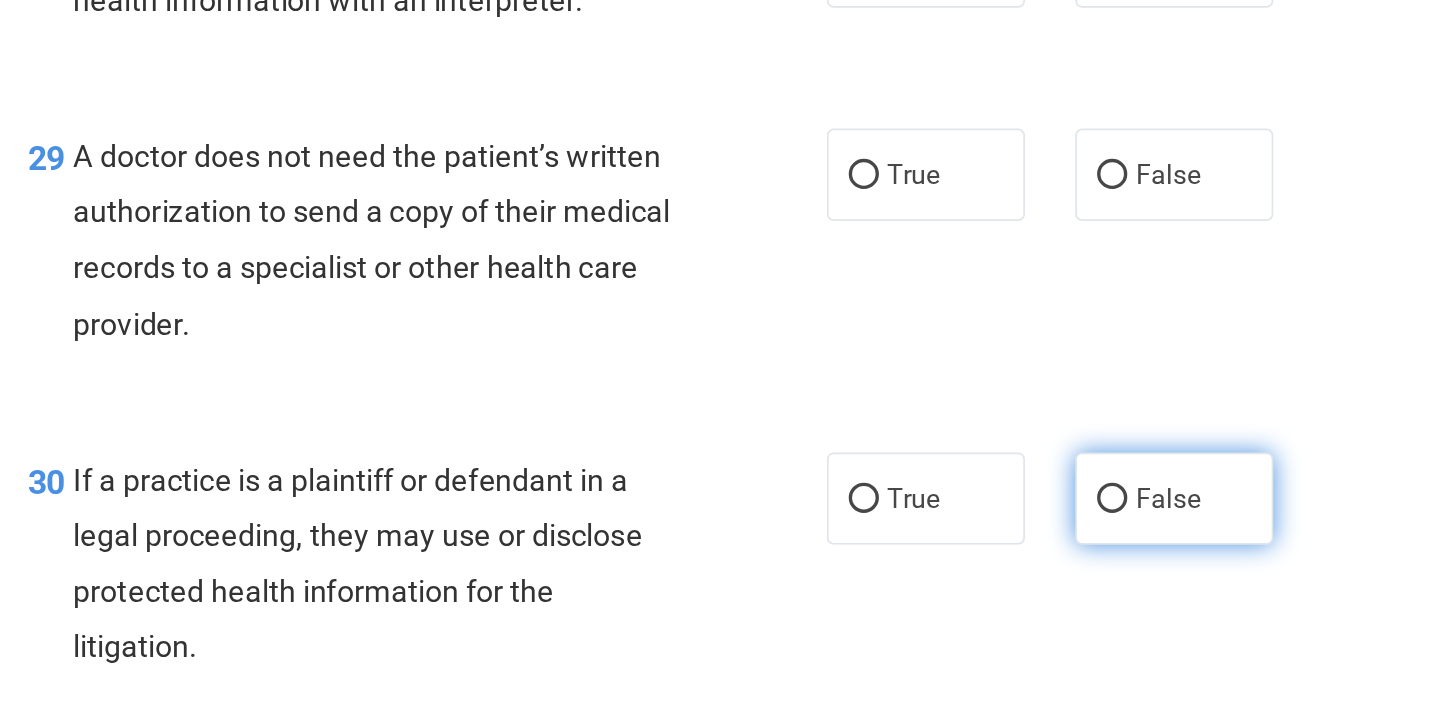 click on "False" at bounding box center [1006, 456] 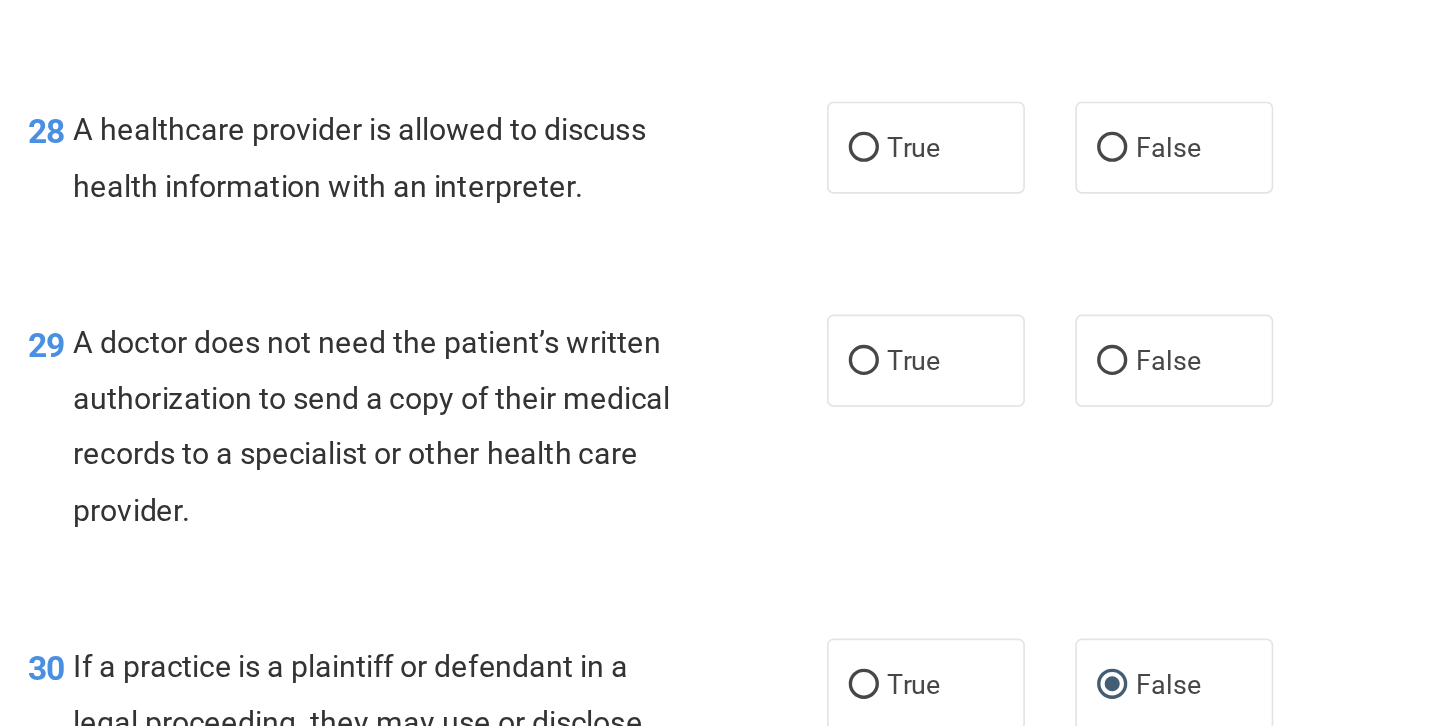 scroll, scrollTop: 4913, scrollLeft: 0, axis: vertical 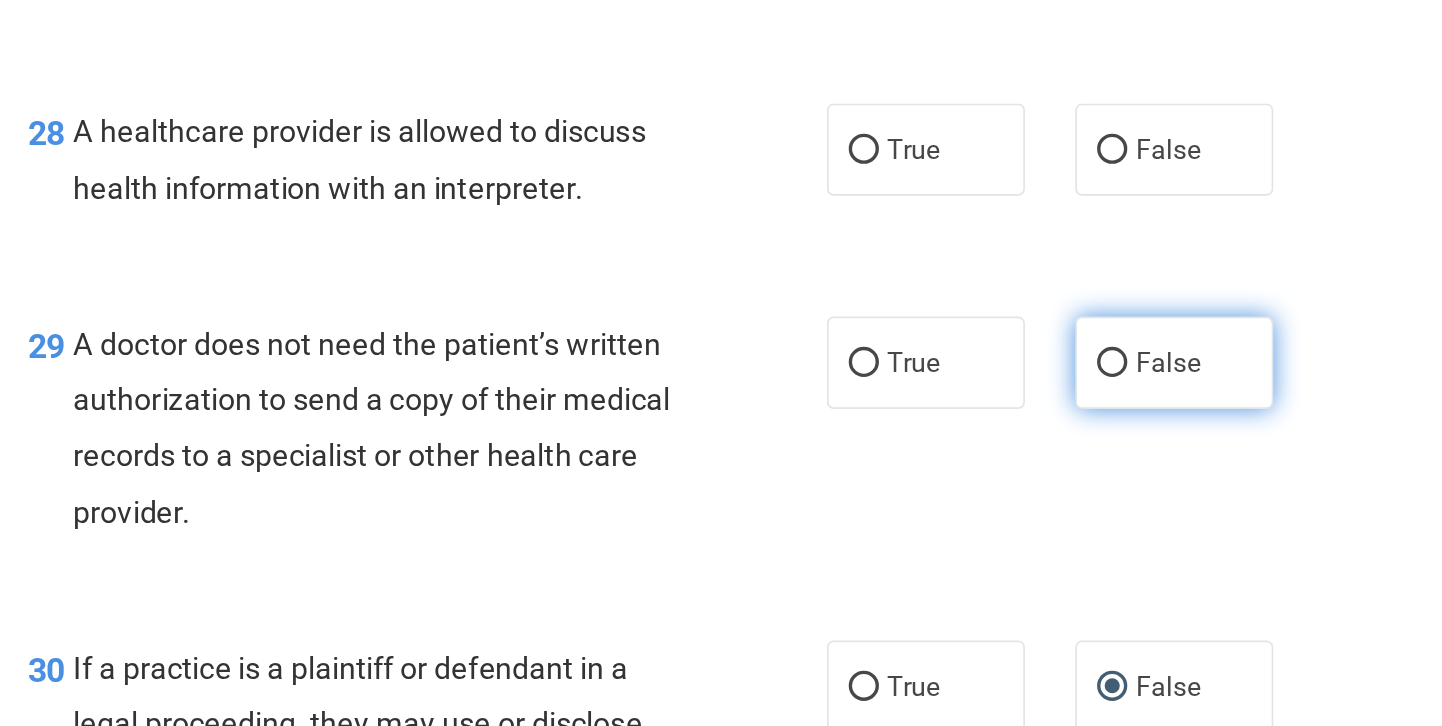 click on "False" at bounding box center [1043, 374] 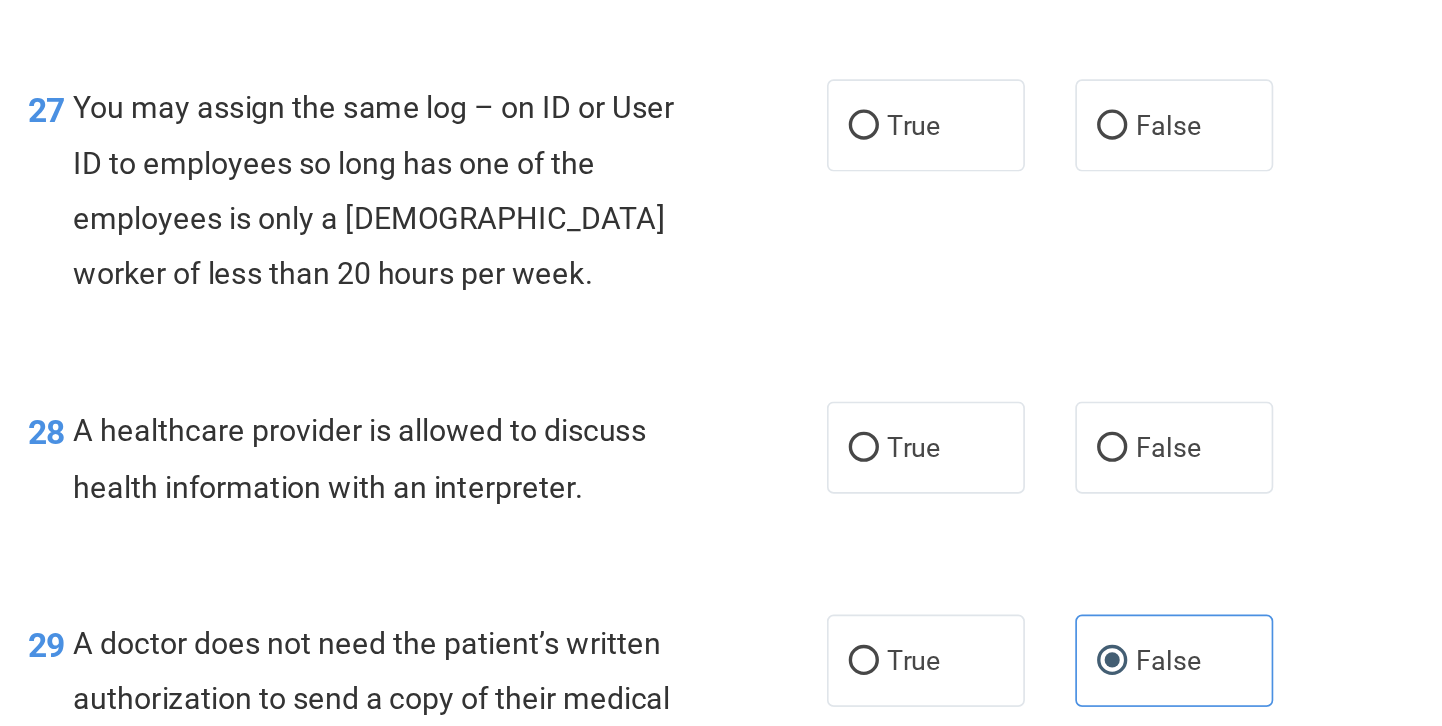 scroll, scrollTop: 4733, scrollLeft: 0, axis: vertical 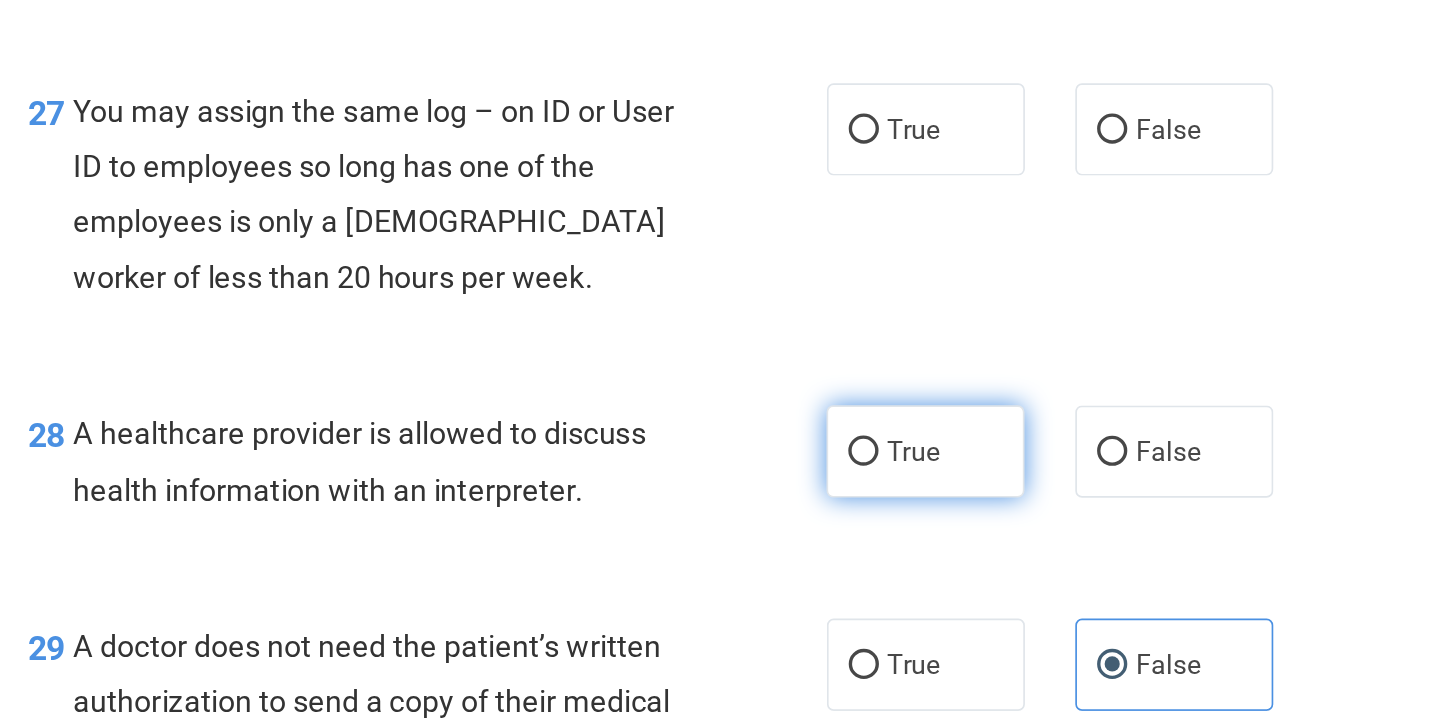 click on "True" at bounding box center [895, 427] 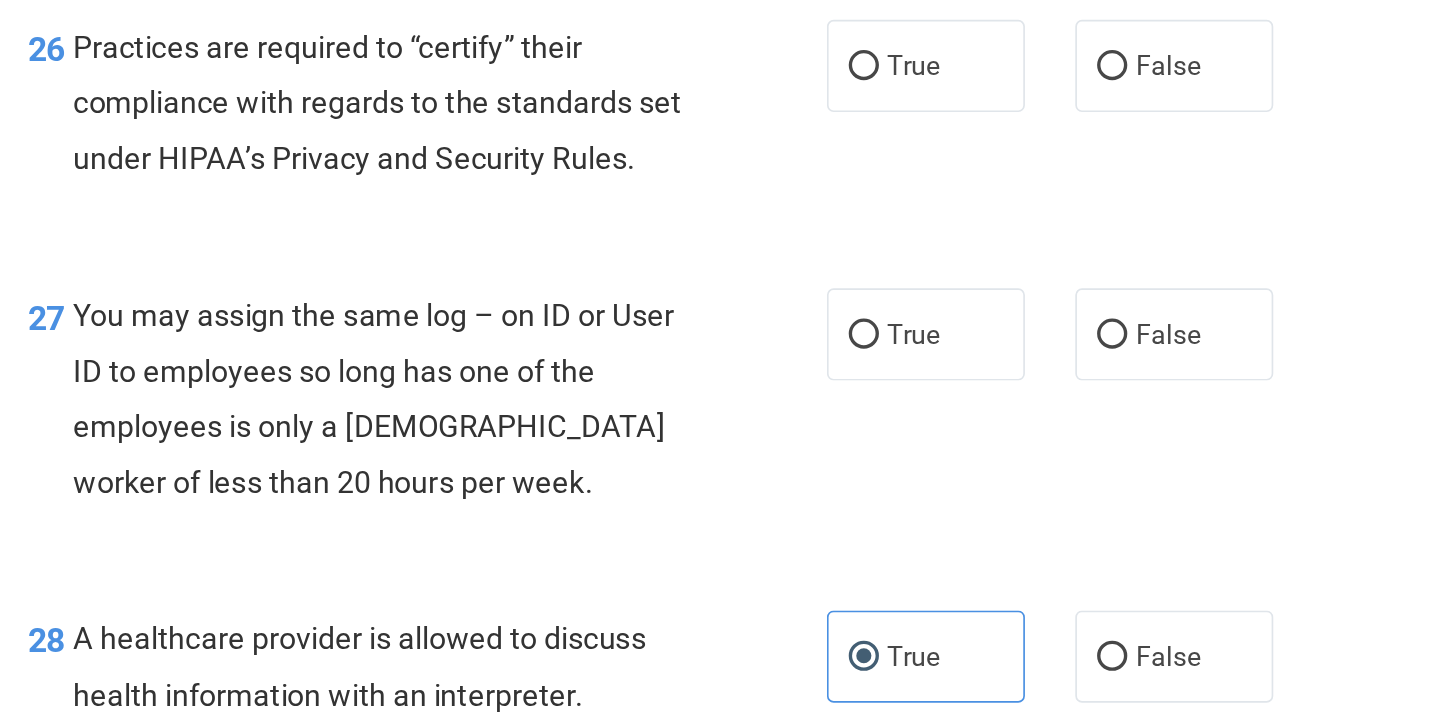 scroll, scrollTop: 4558, scrollLeft: 0, axis: vertical 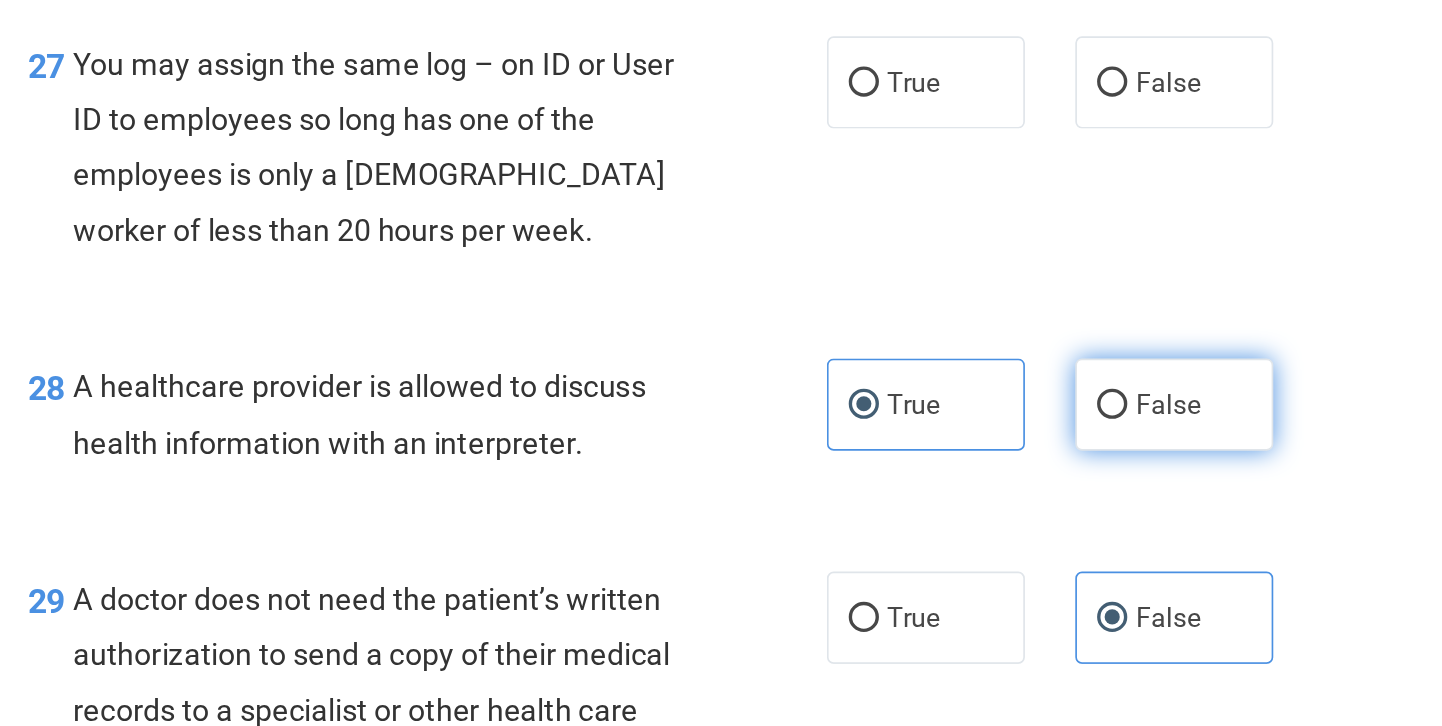 click on "False" at bounding box center [1006, 400] 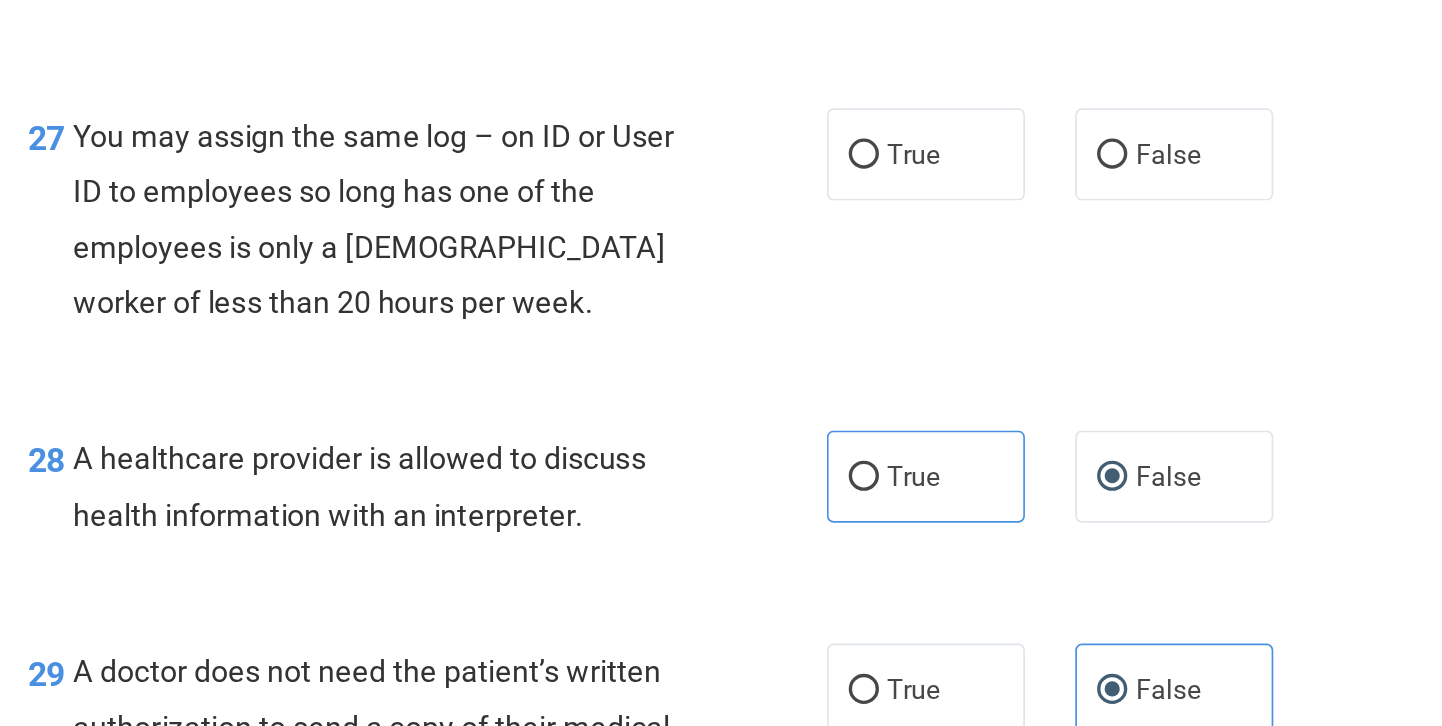 scroll, scrollTop: 4720, scrollLeft: 0, axis: vertical 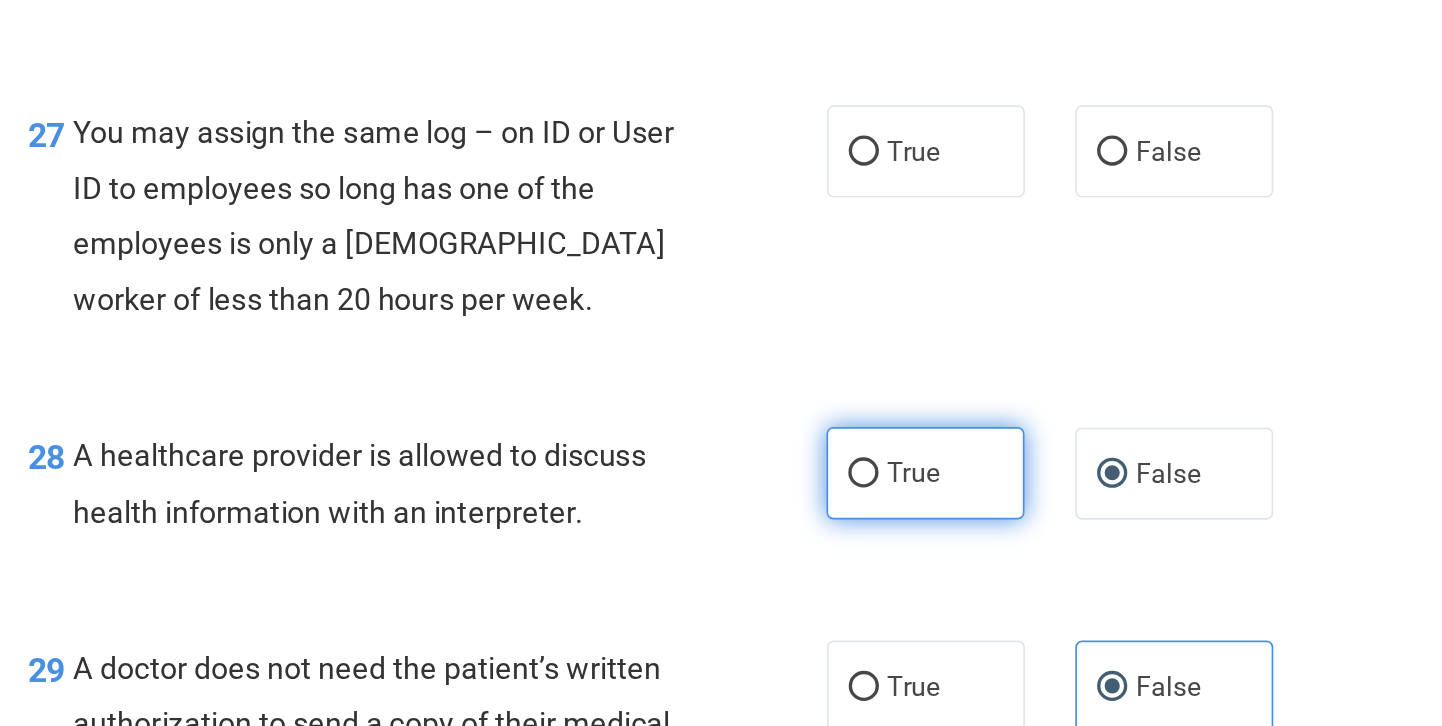 click on "True" at bounding box center [895, 440] 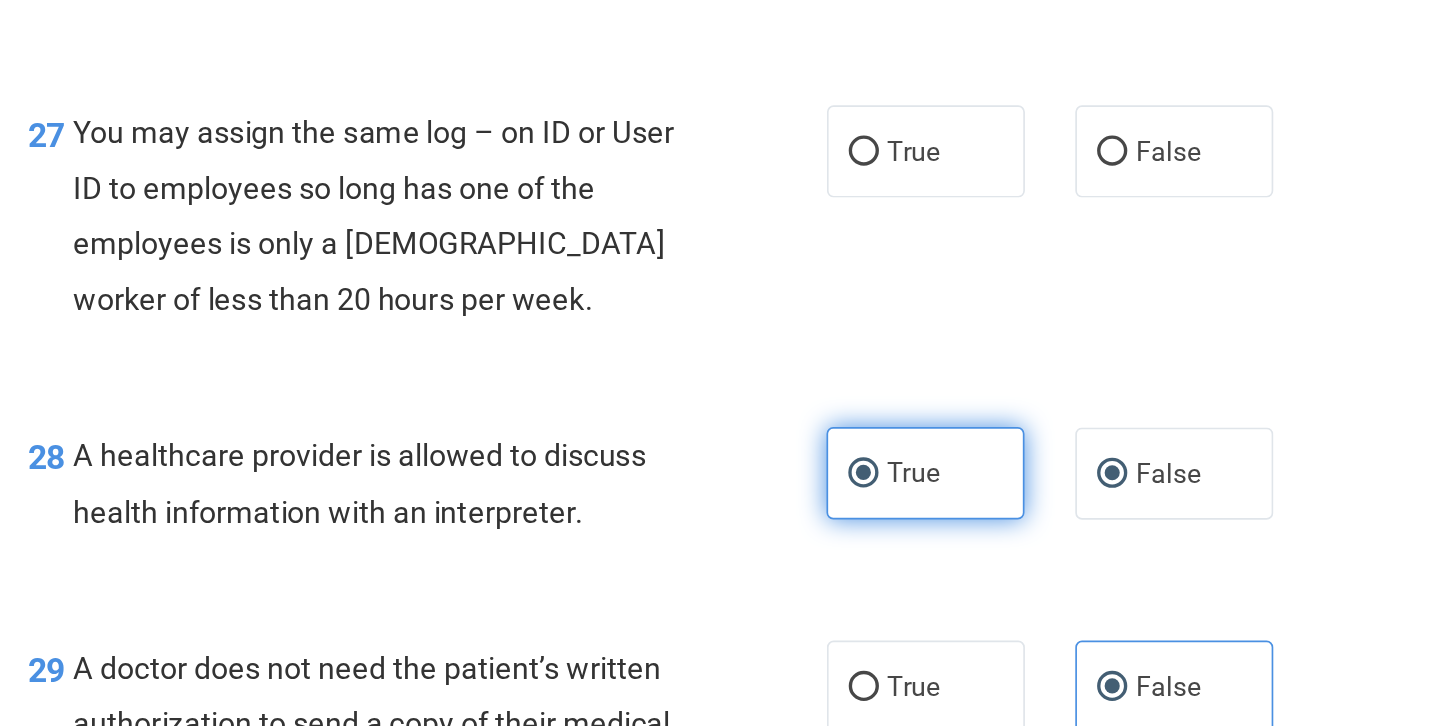 radio on "false" 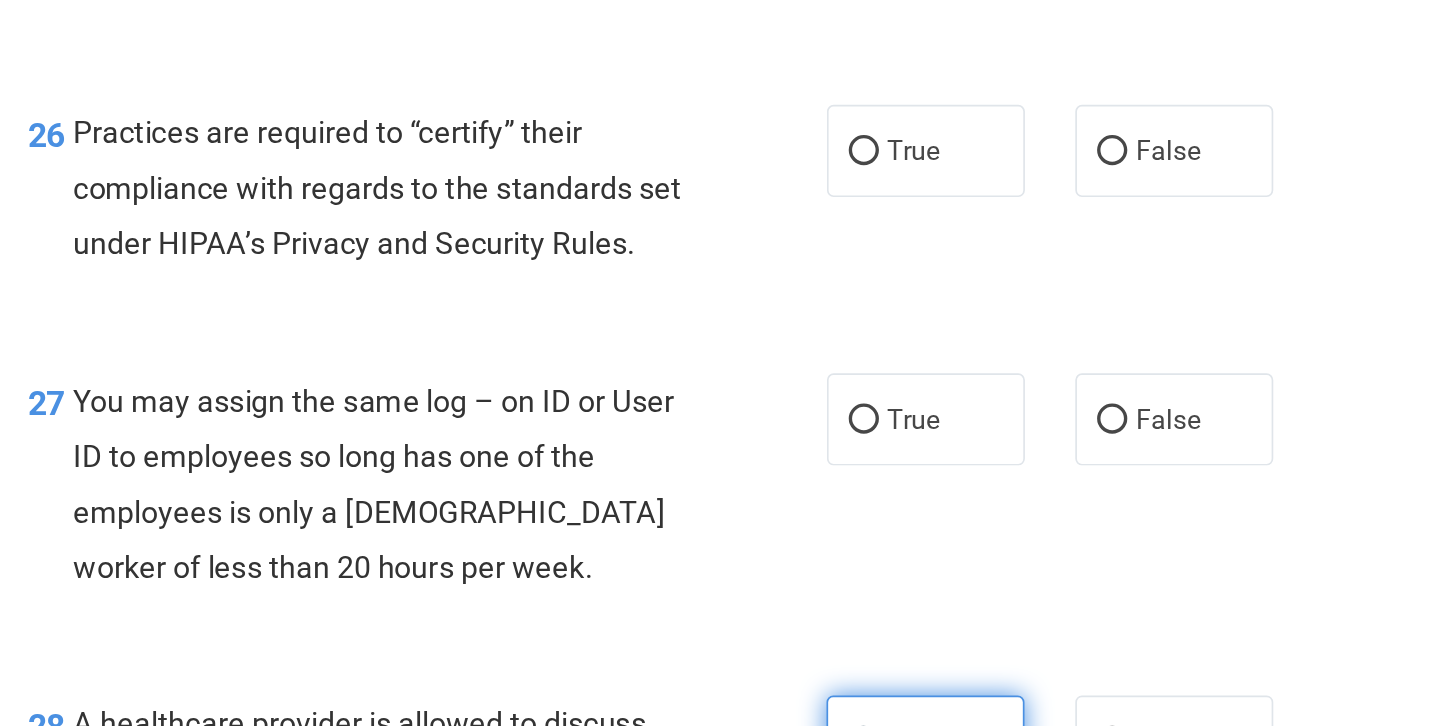 scroll, scrollTop: 4530, scrollLeft: 0, axis: vertical 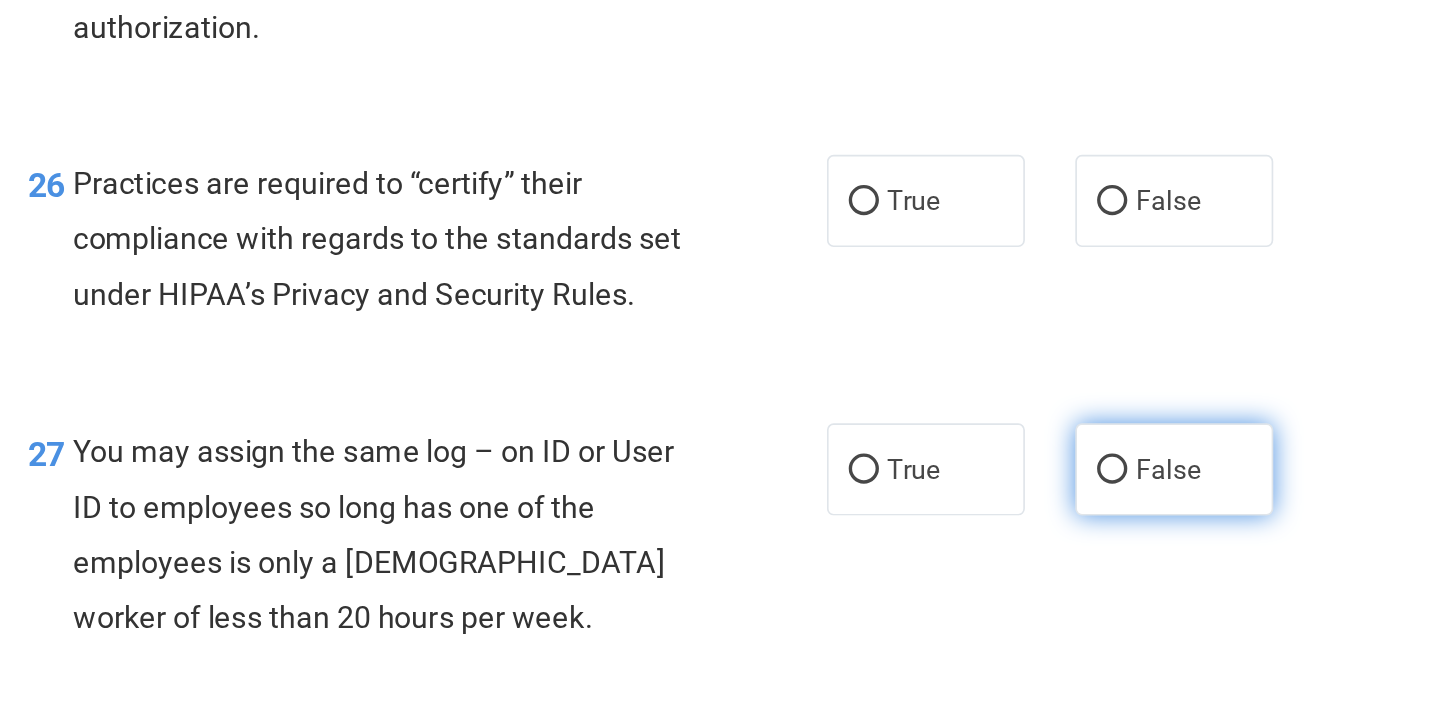 click on "False" at bounding box center [1039, 438] 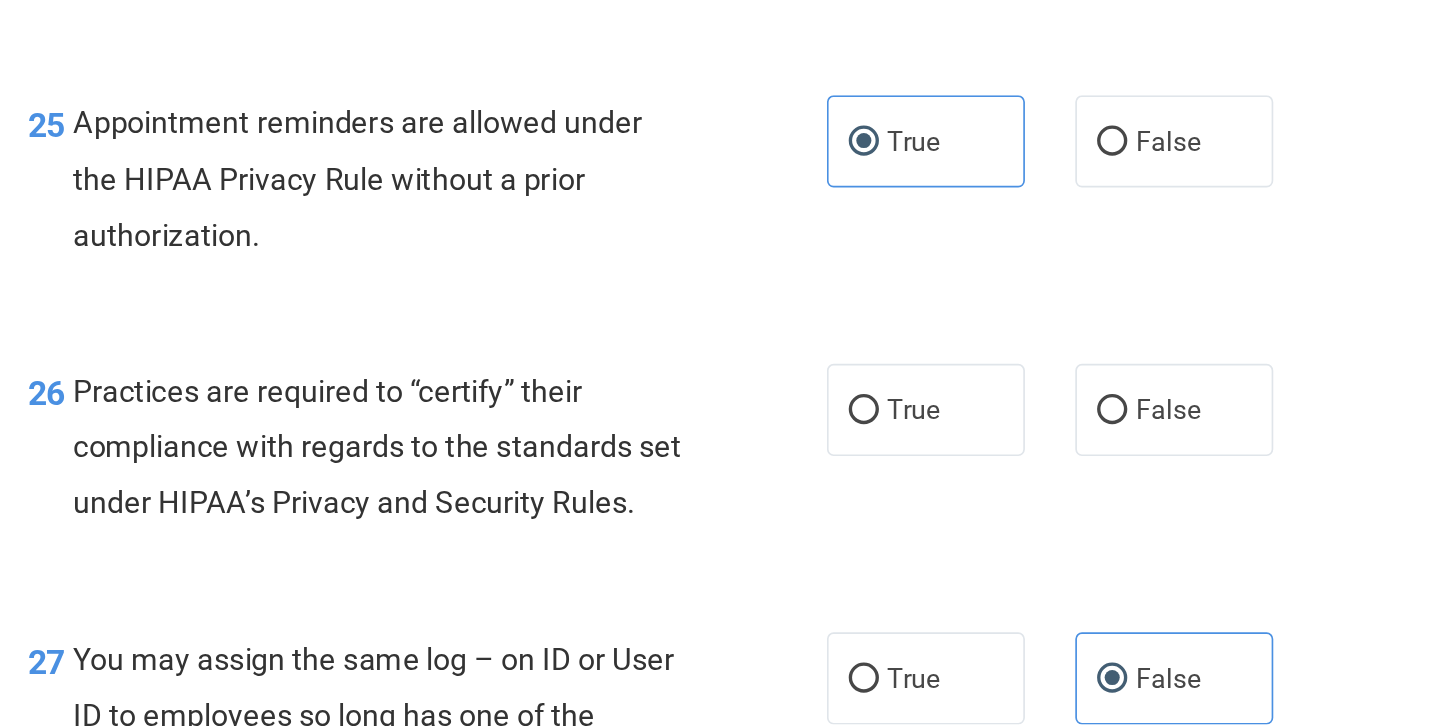 scroll, scrollTop: 4395, scrollLeft: 0, axis: vertical 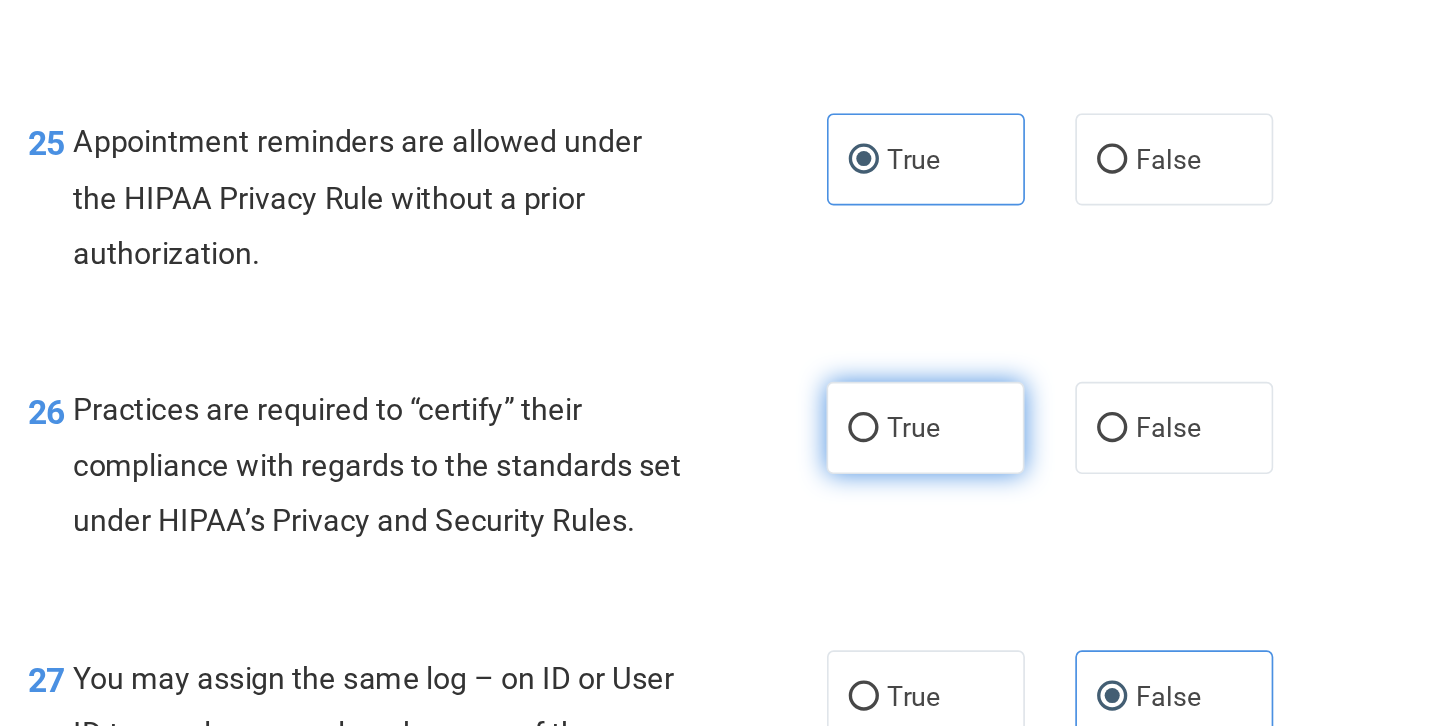click on "True" at bounding box center (895, 413) 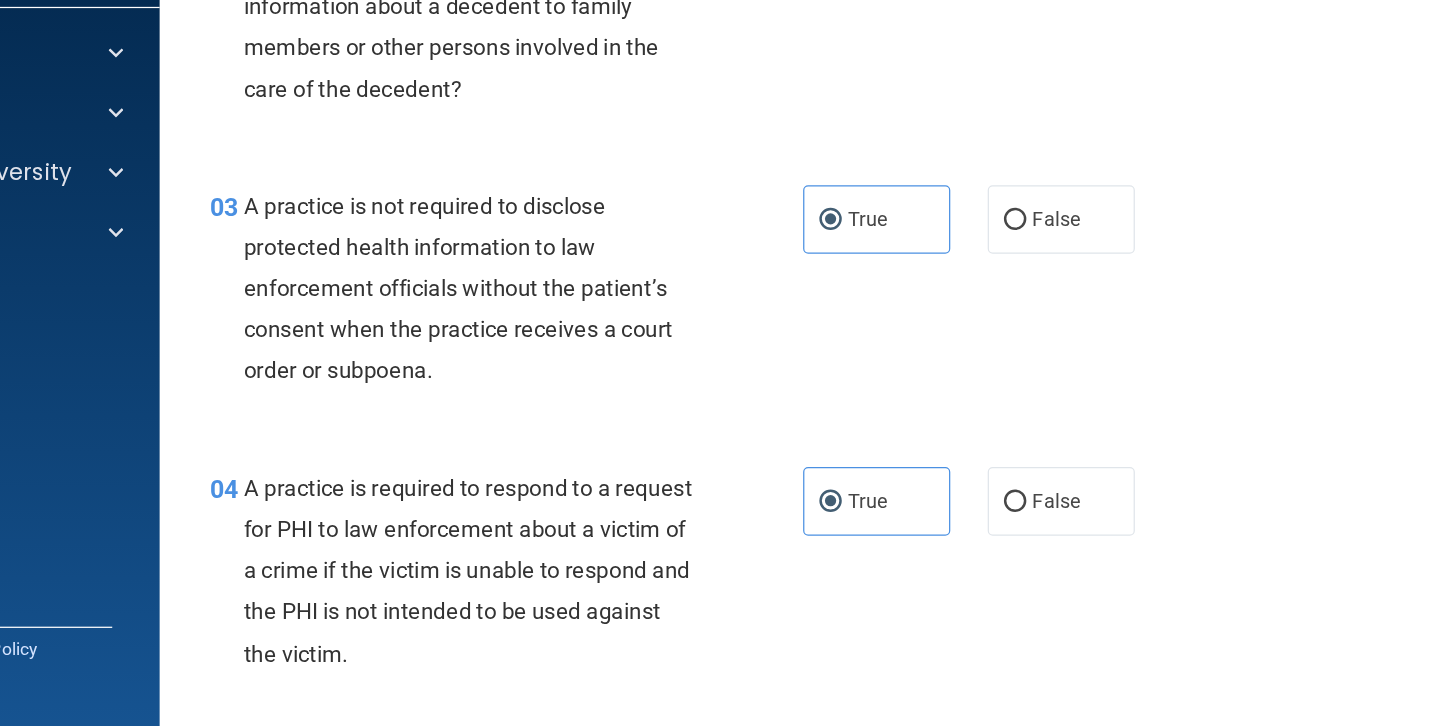 scroll, scrollTop: 0, scrollLeft: 0, axis: both 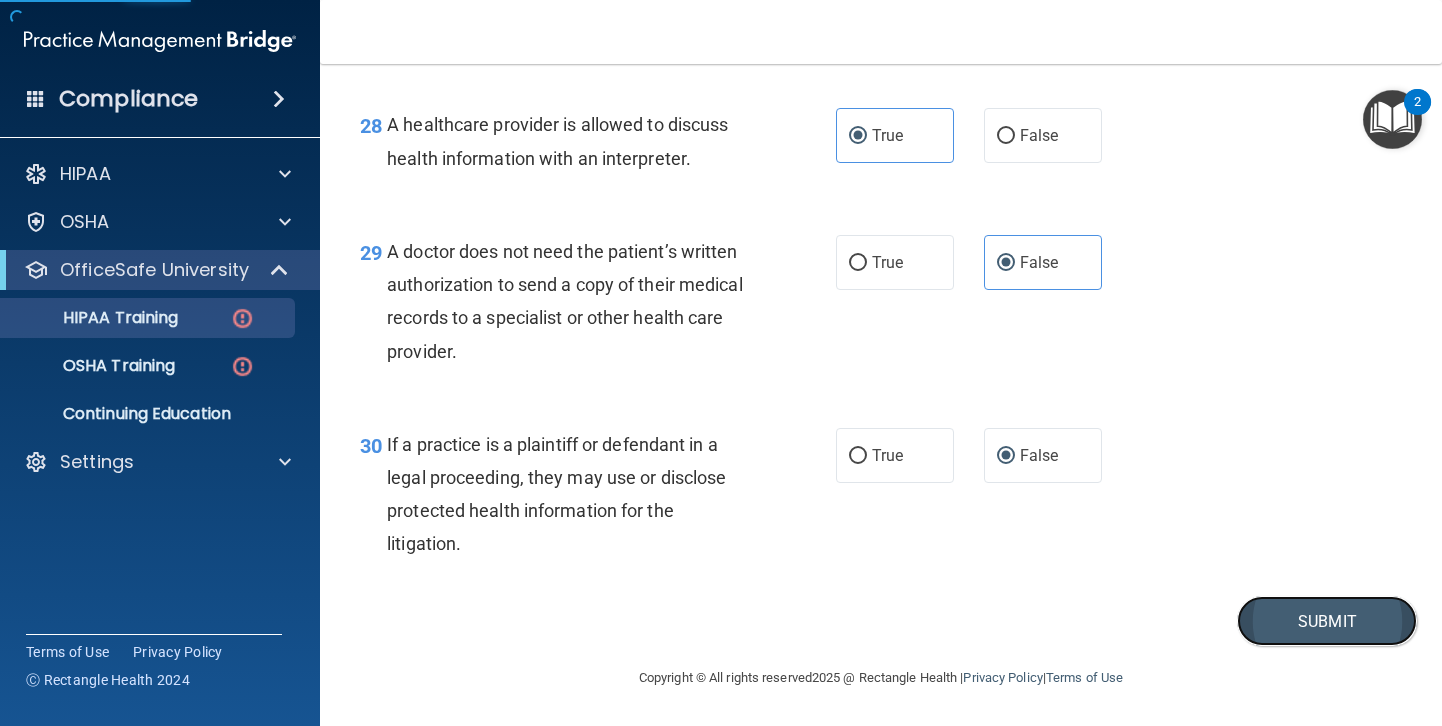 click on "Submit" at bounding box center (1327, 621) 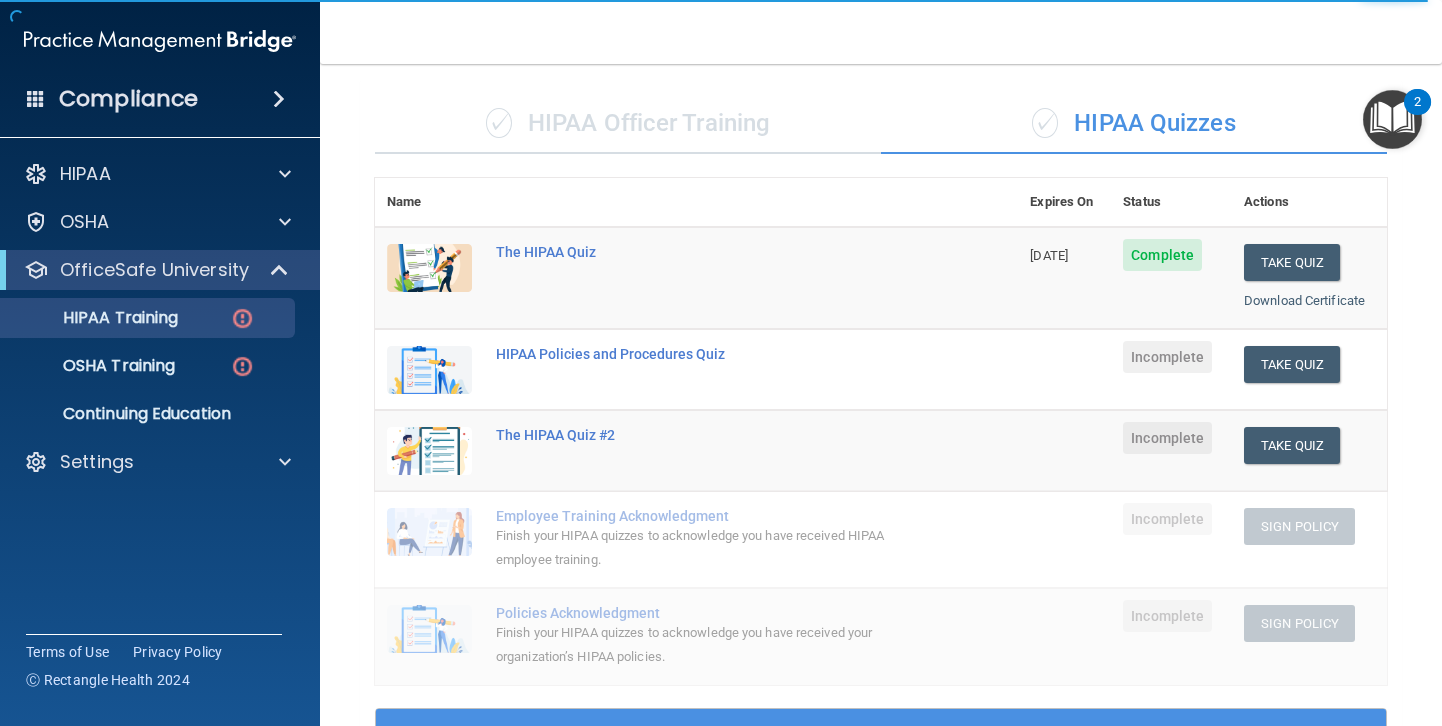 scroll, scrollTop: 0, scrollLeft: 0, axis: both 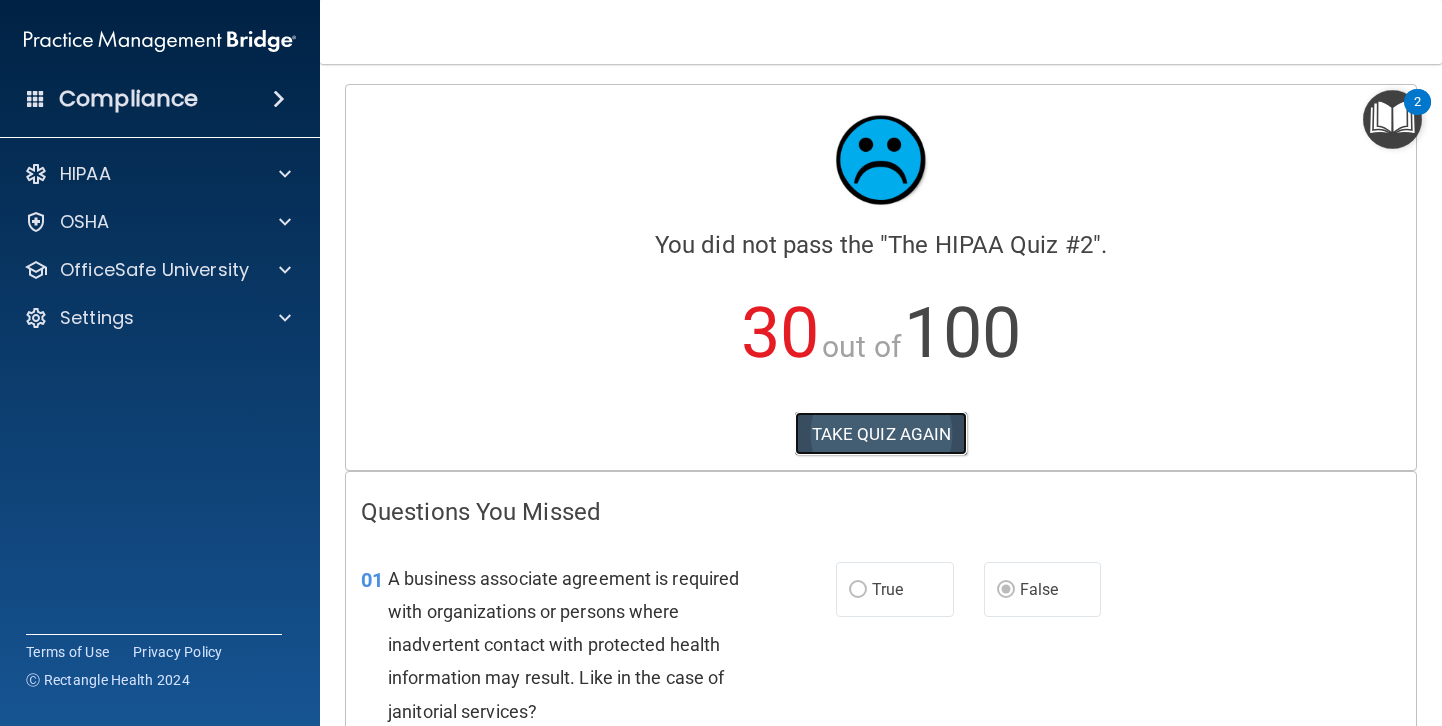 click on "TAKE QUIZ AGAIN" at bounding box center [881, 434] 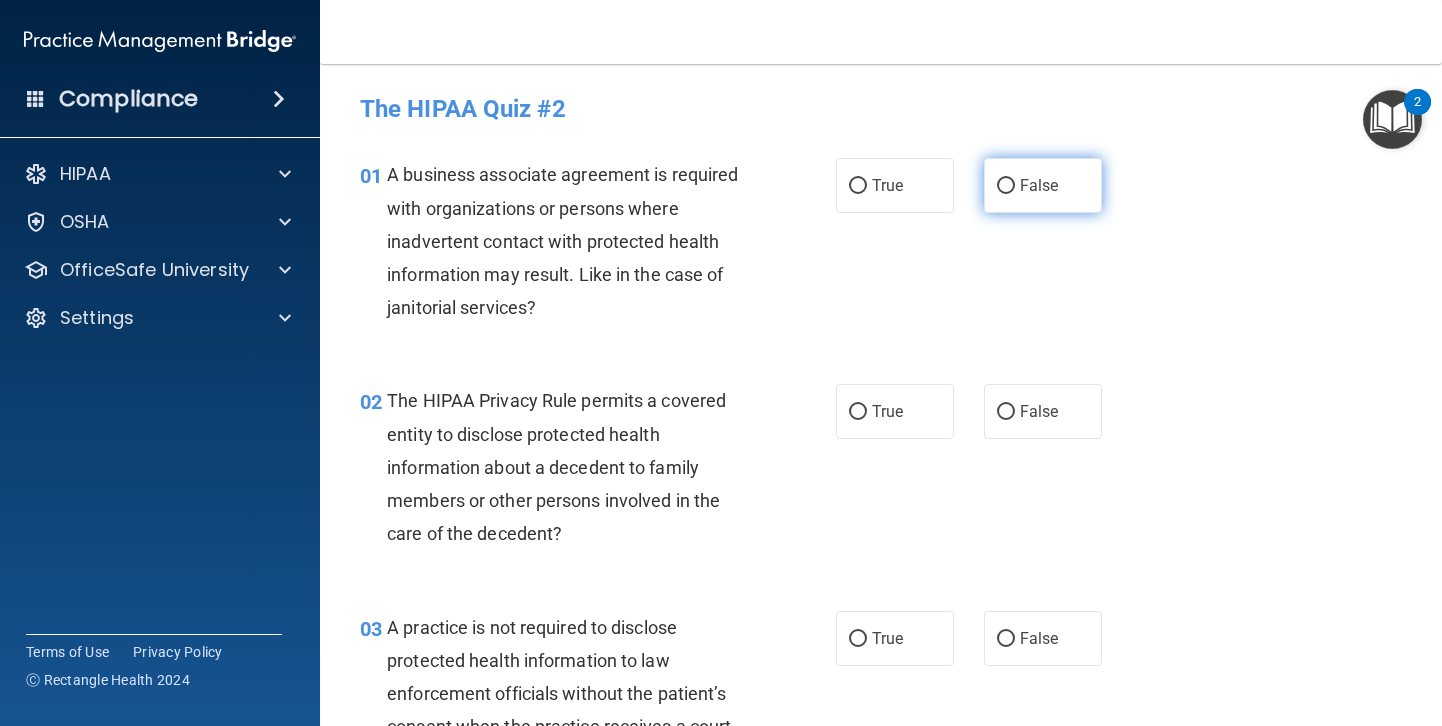 click on "False" at bounding box center [1006, 186] 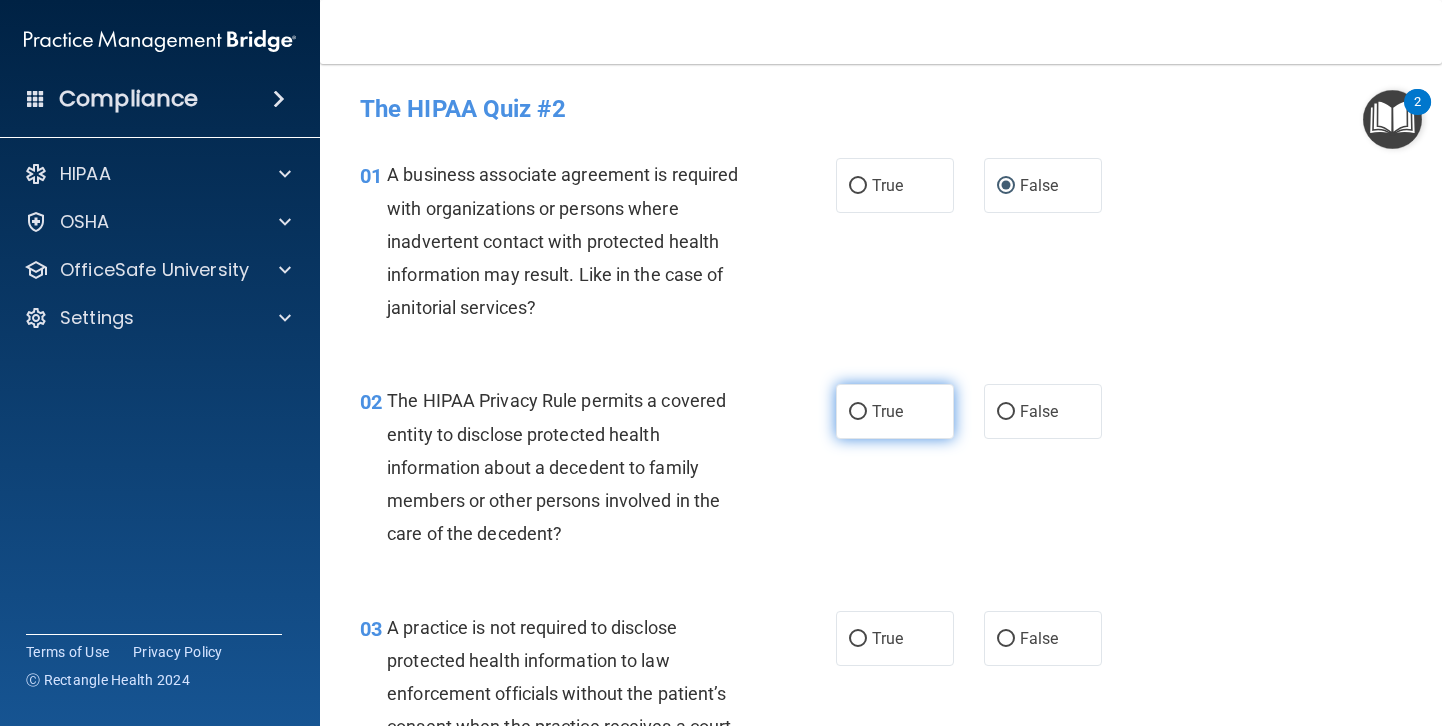 click on "True" at bounding box center [895, 411] 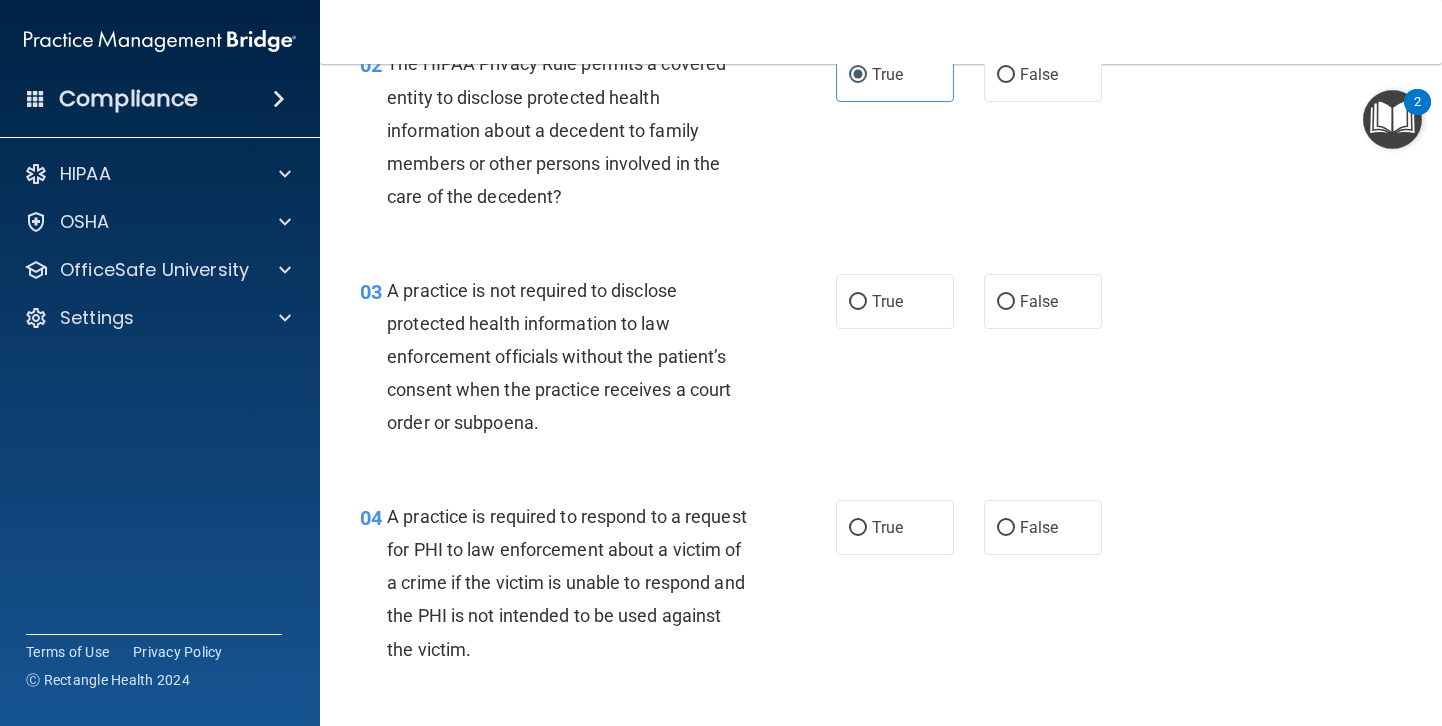 scroll, scrollTop: 334, scrollLeft: 0, axis: vertical 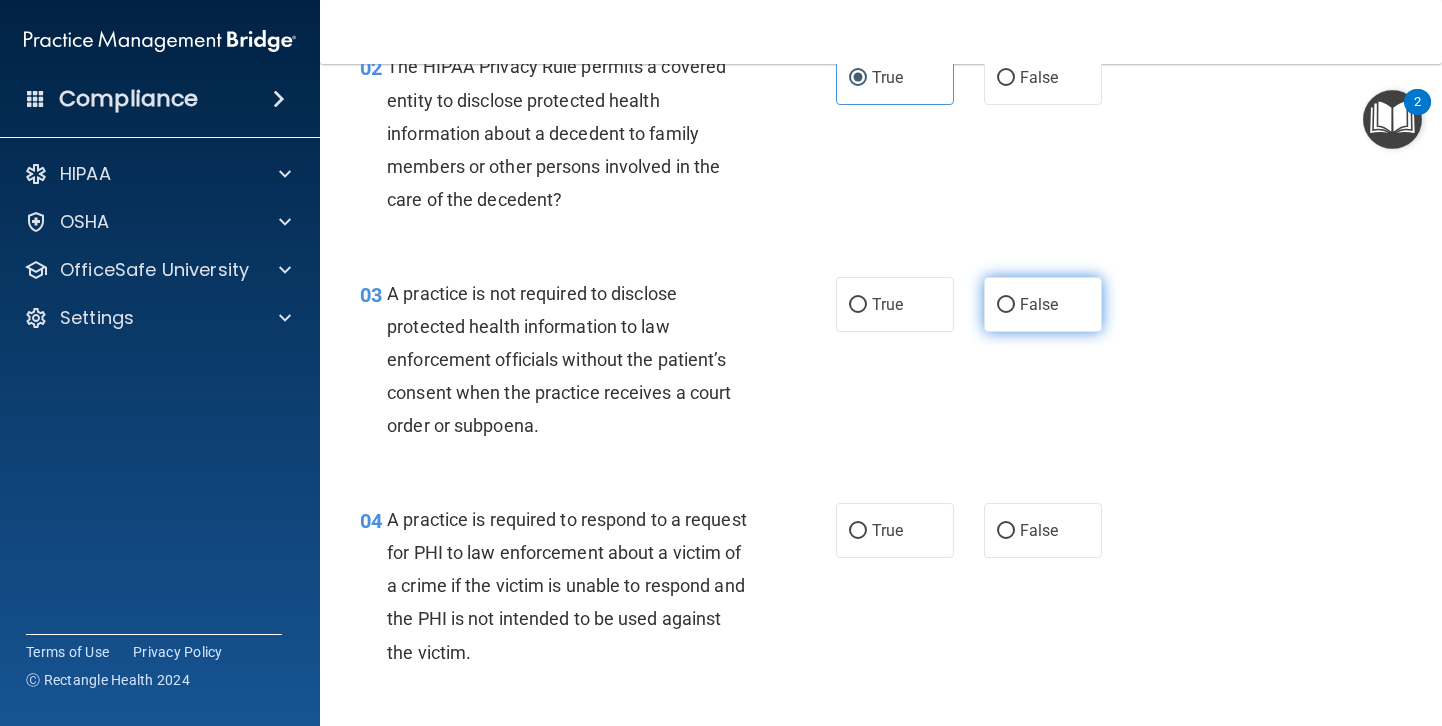 click on "False" at bounding box center (1006, 305) 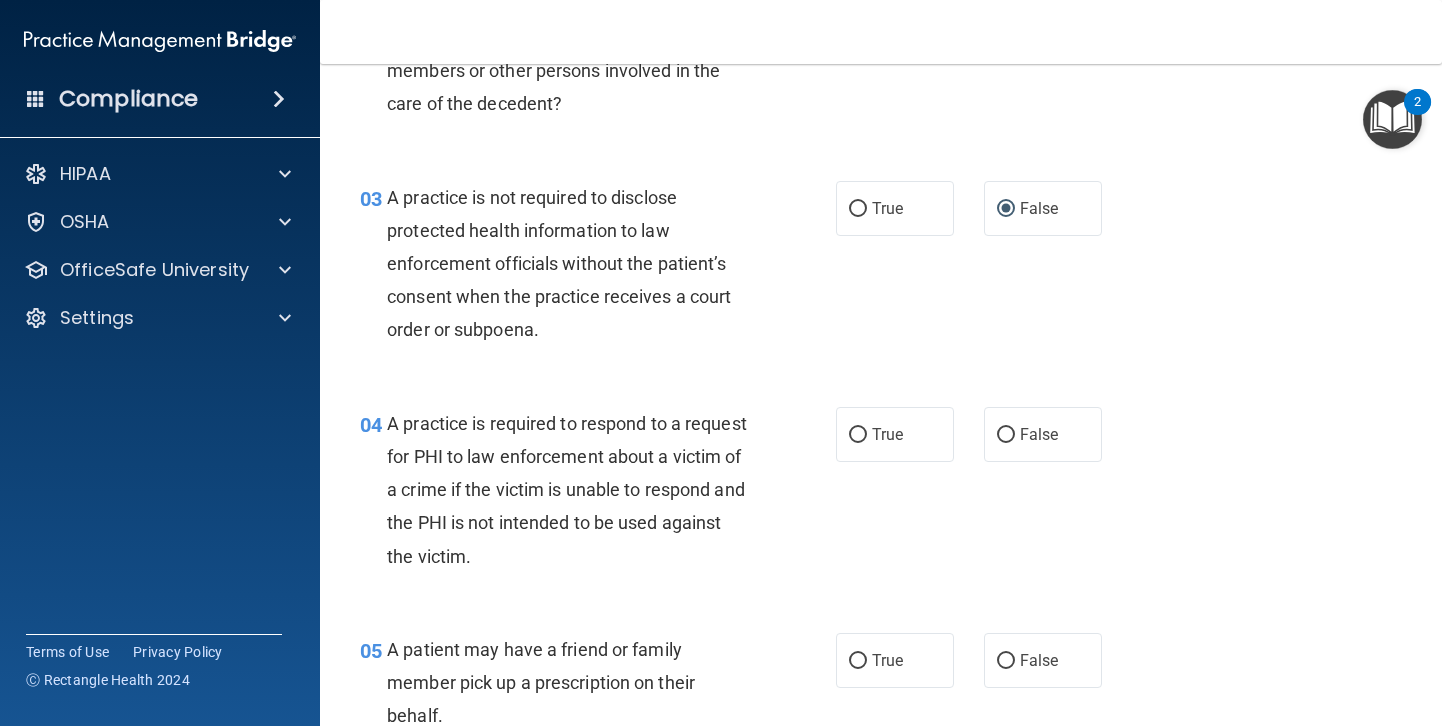 scroll, scrollTop: 438, scrollLeft: 0, axis: vertical 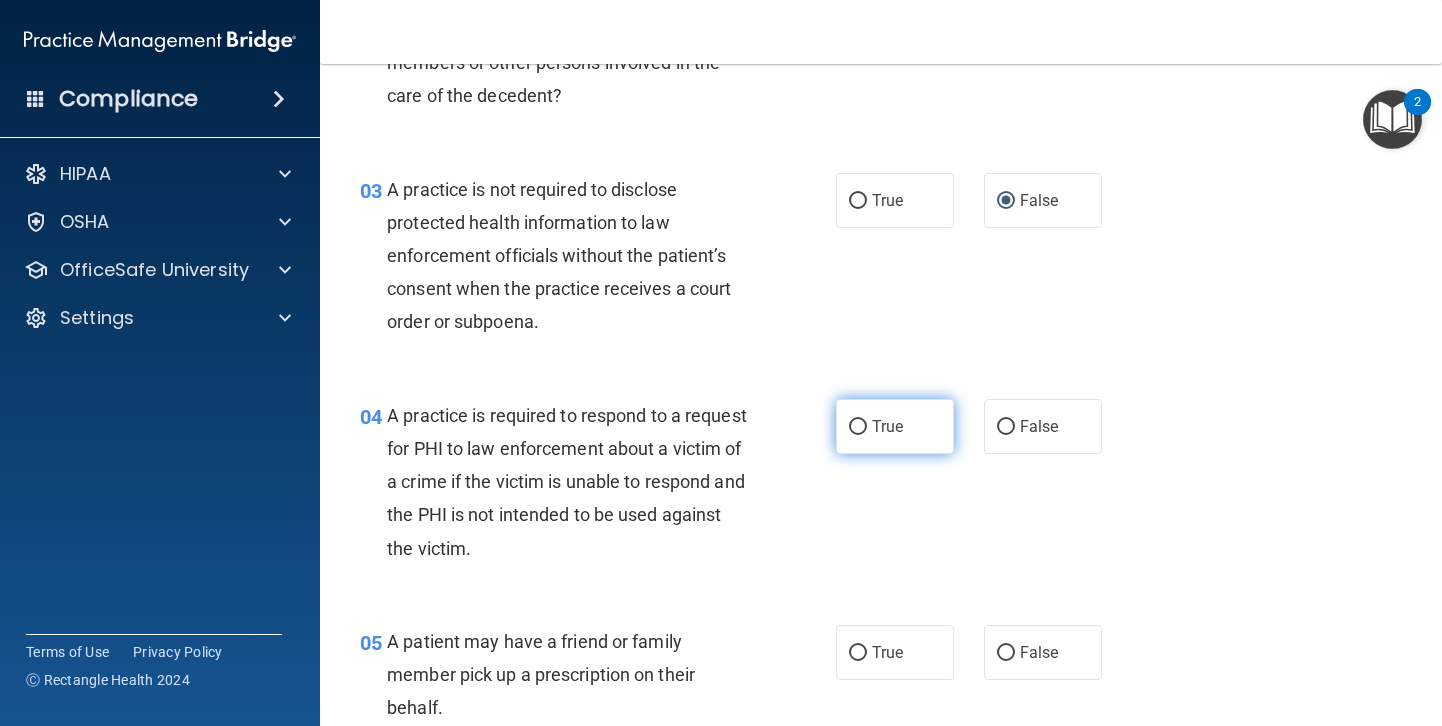 click on "True" at bounding box center (895, 426) 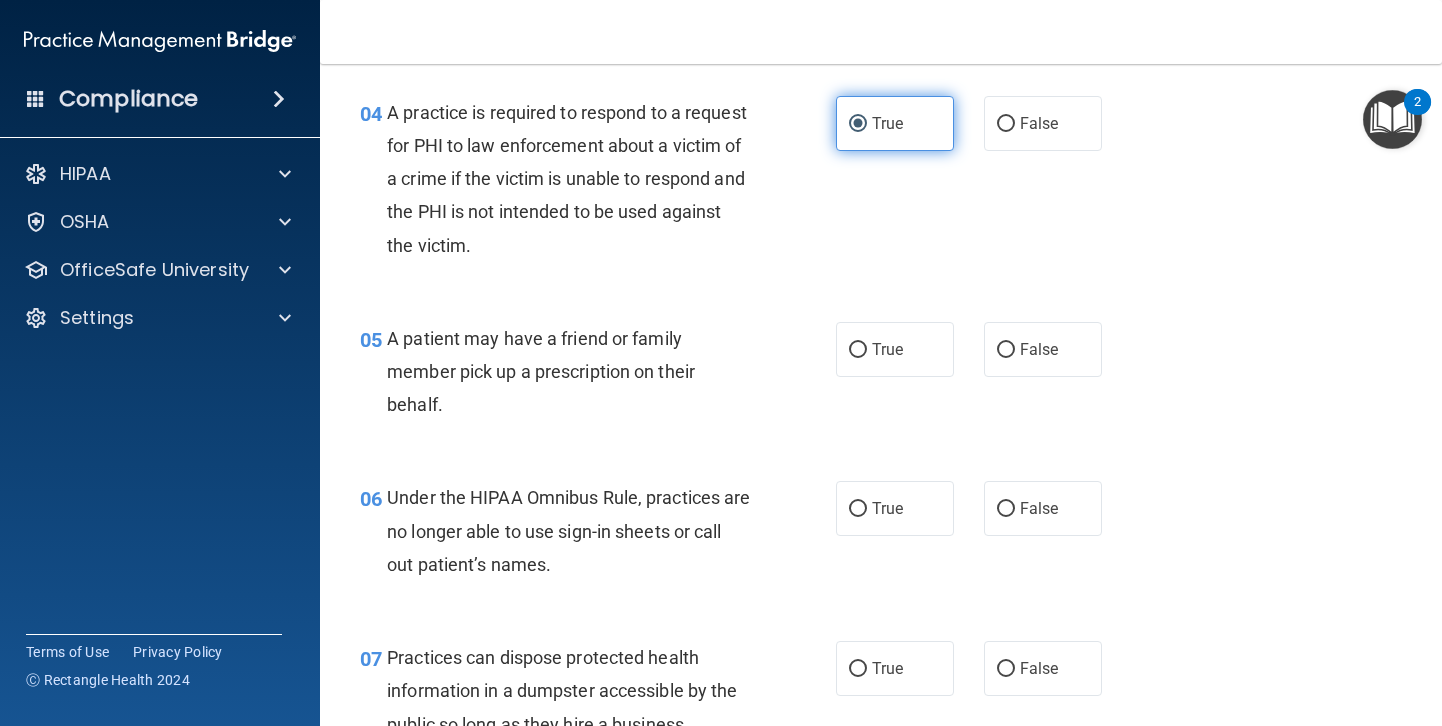 scroll, scrollTop: 811, scrollLeft: 0, axis: vertical 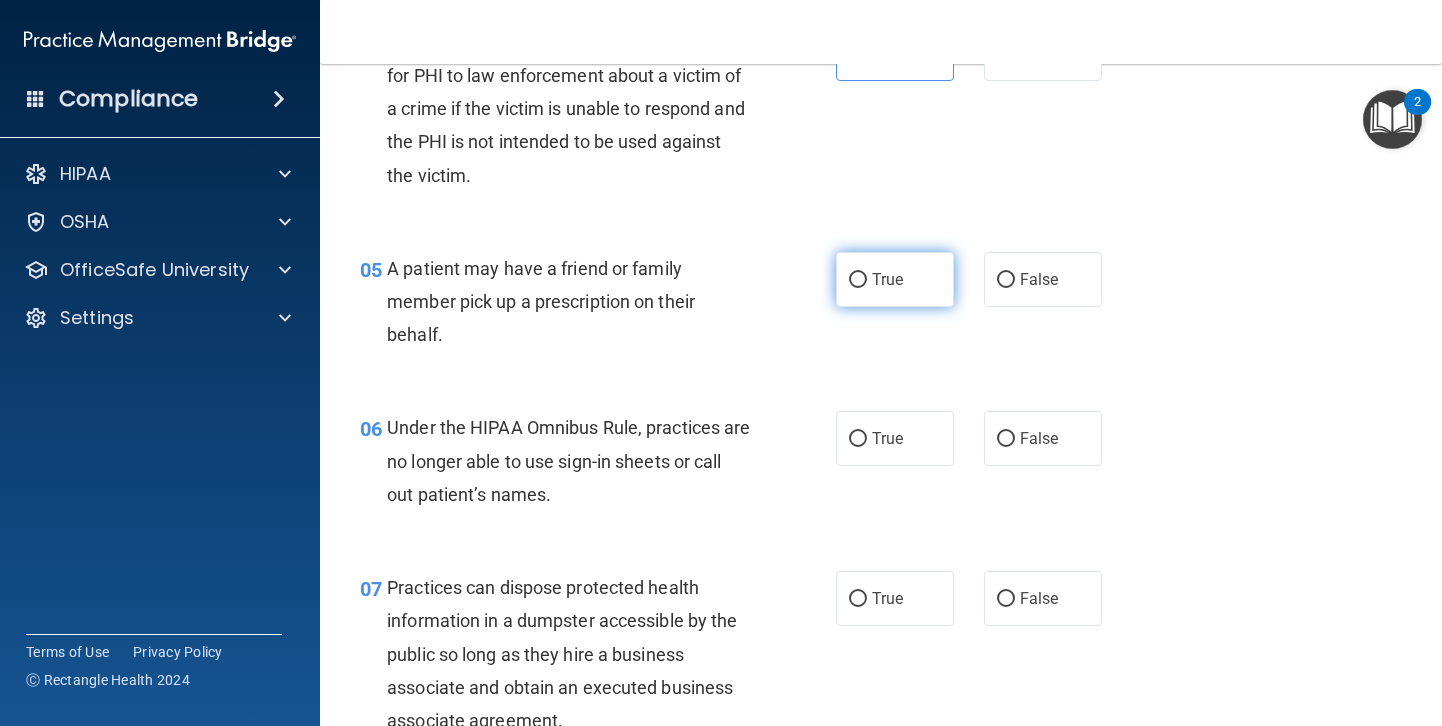 click on "True" at bounding box center (887, 279) 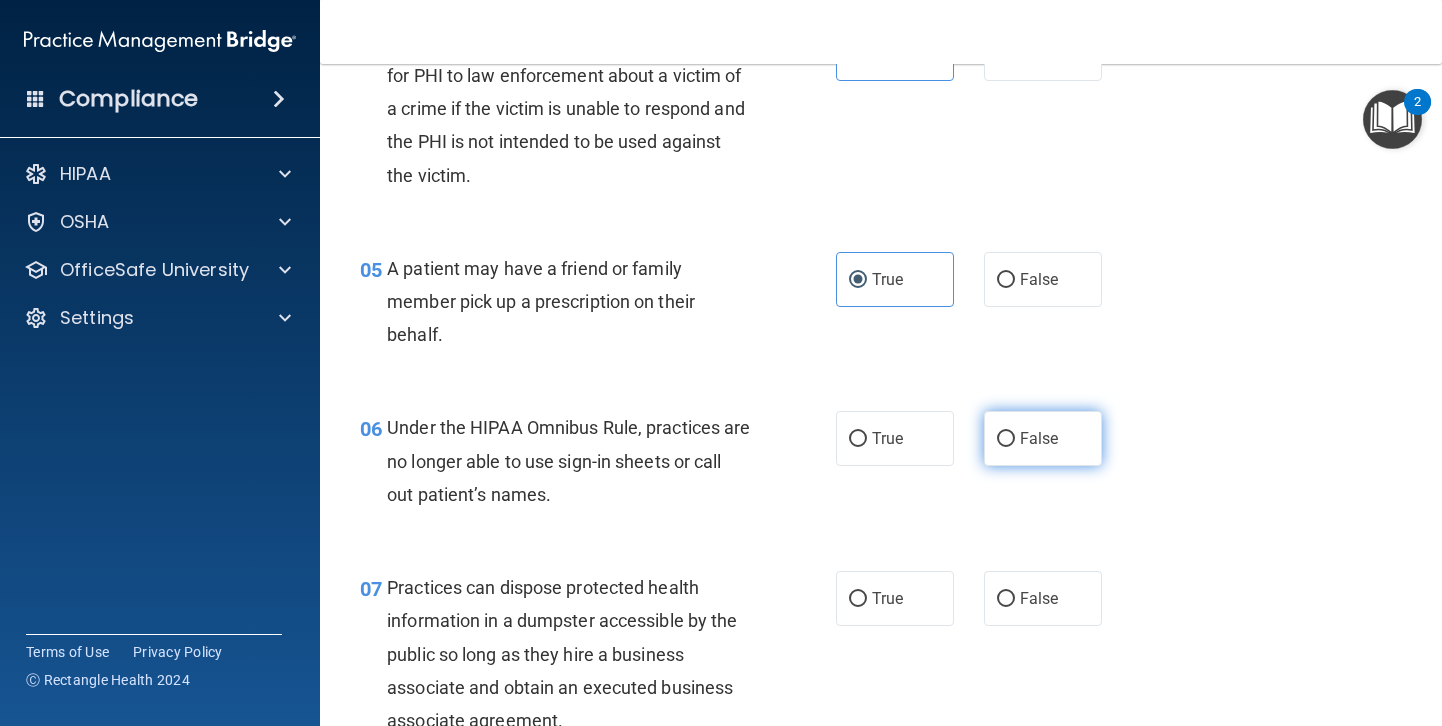 click on "False" at bounding box center [1043, 438] 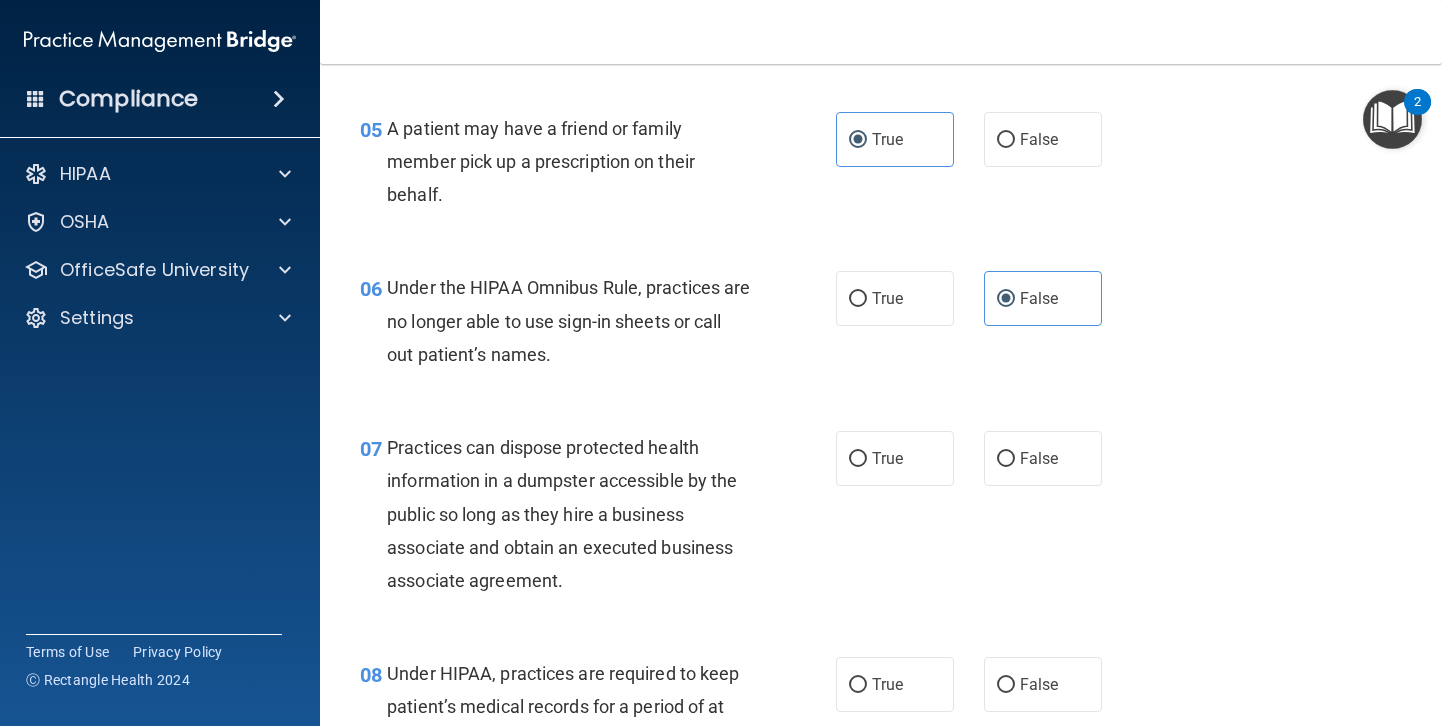 scroll, scrollTop: 970, scrollLeft: 0, axis: vertical 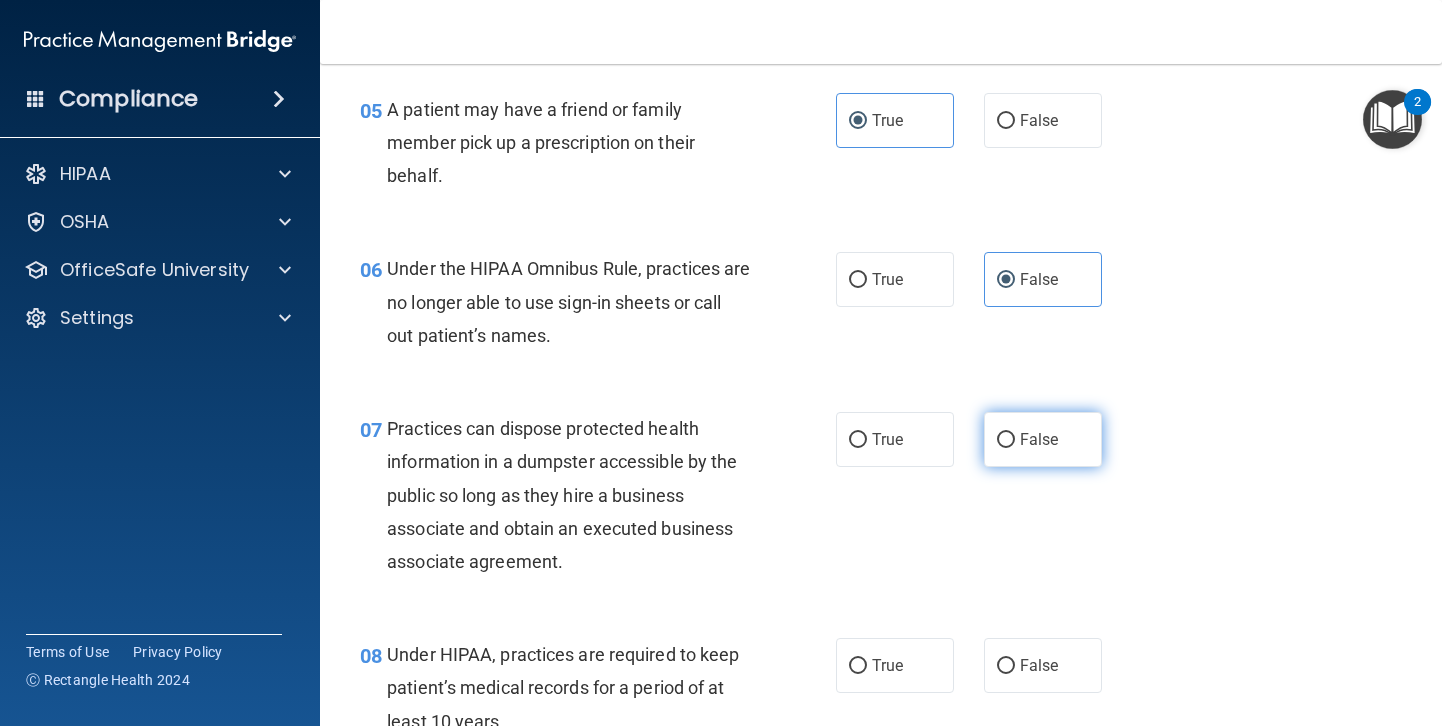 click on "False" at bounding box center (1039, 439) 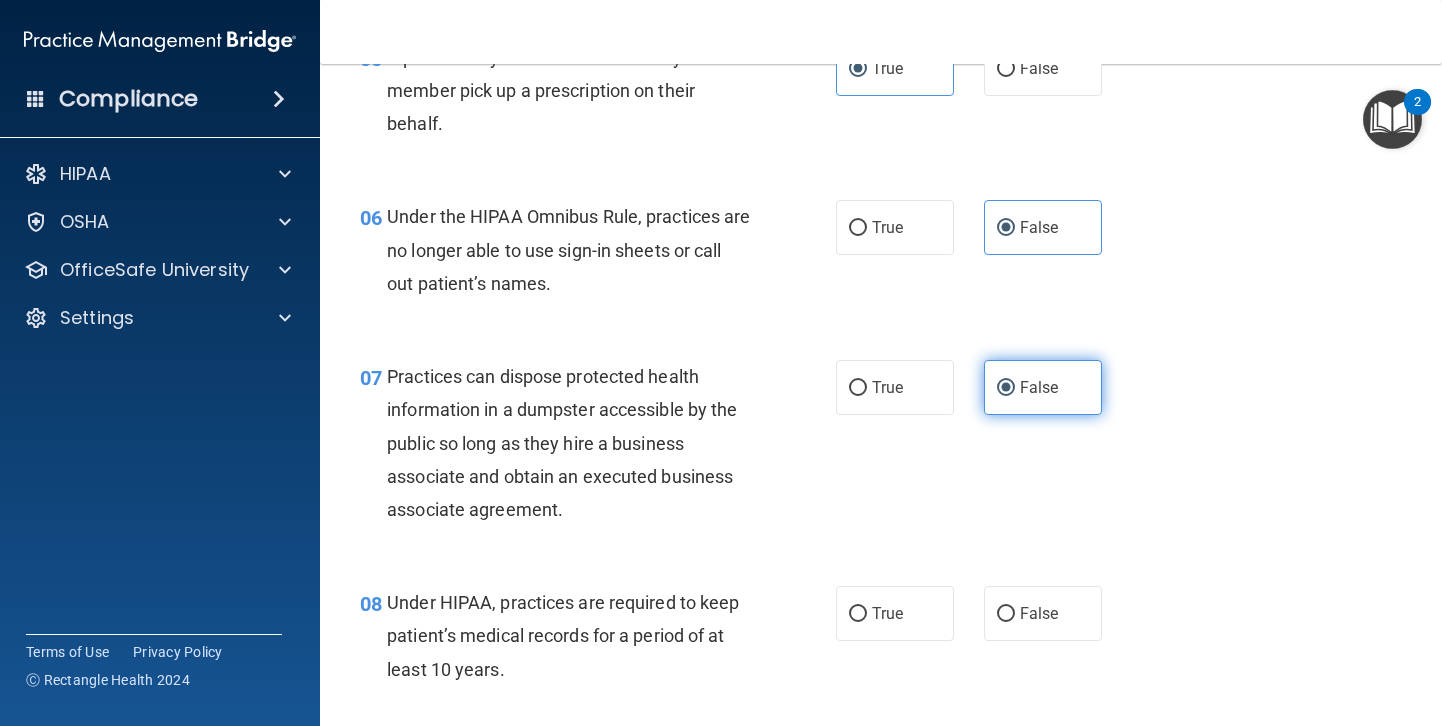 scroll, scrollTop: 1098, scrollLeft: 0, axis: vertical 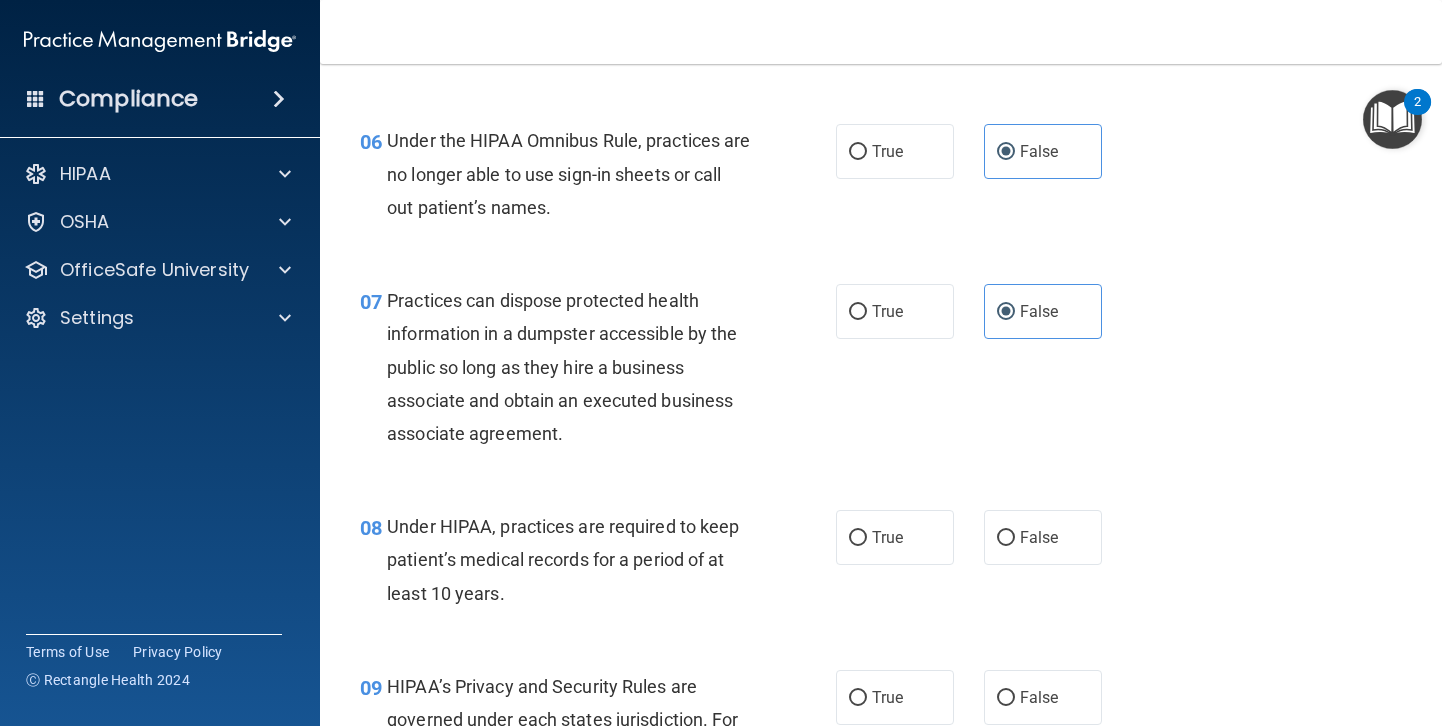 click on "08       Under HIPAA, practices are required to keep patient’s medical records for a period of at least 10 years.                 True           False" at bounding box center [881, 565] 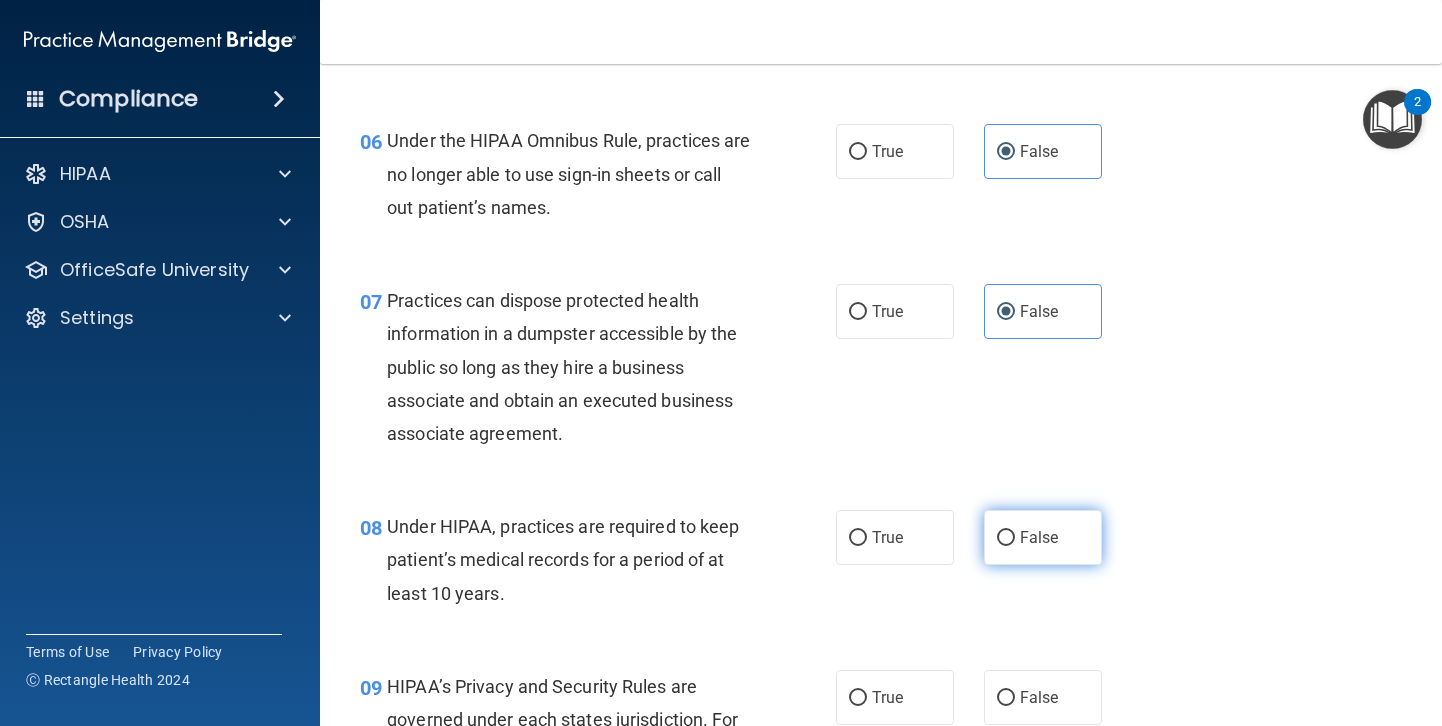 click on "False" at bounding box center (1039, 537) 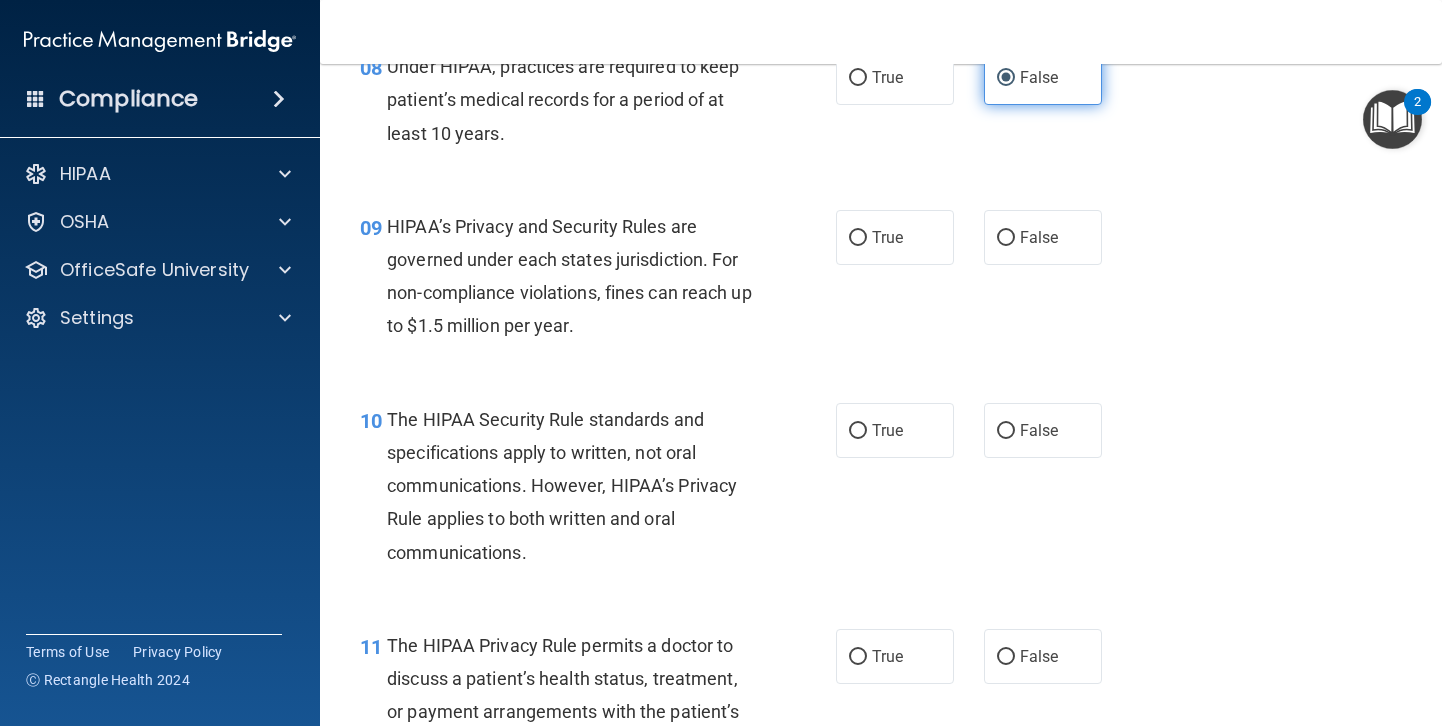 scroll, scrollTop: 1573, scrollLeft: 0, axis: vertical 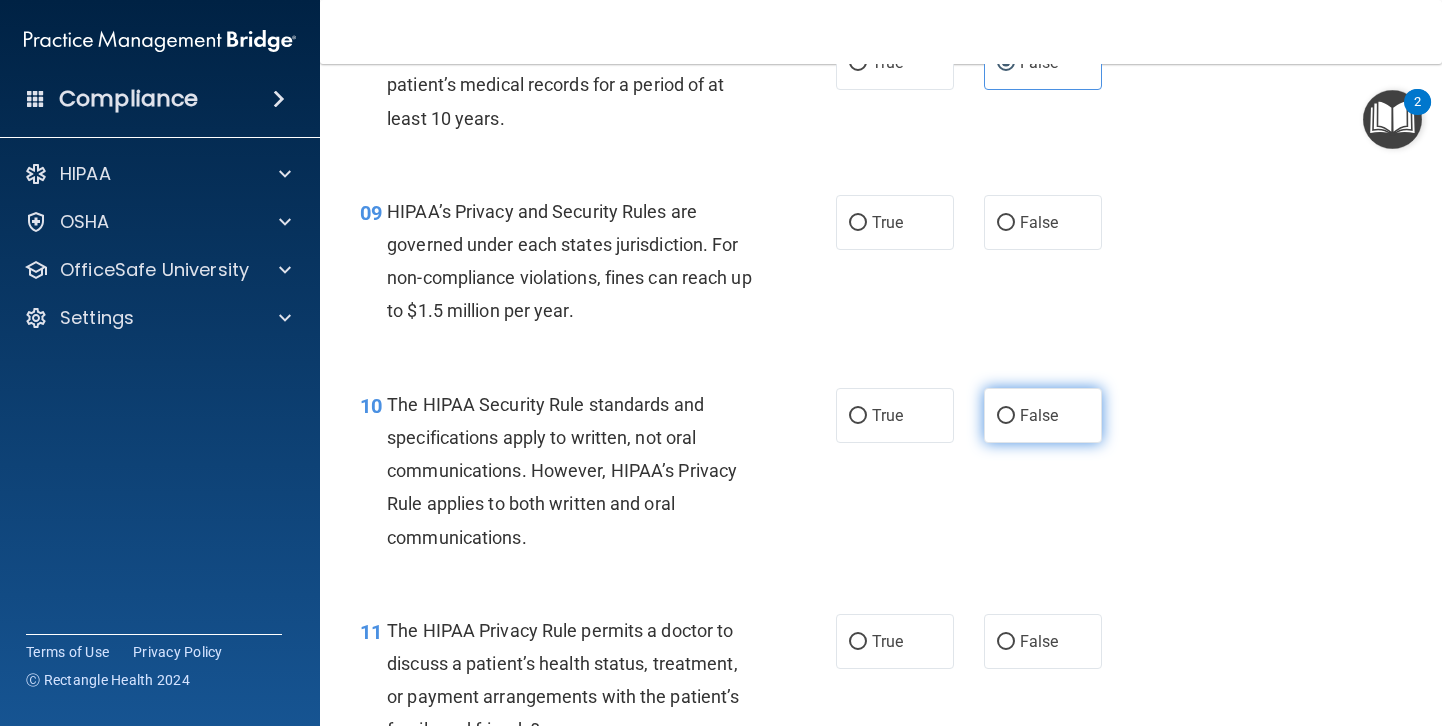 click on "False" at bounding box center (1039, 415) 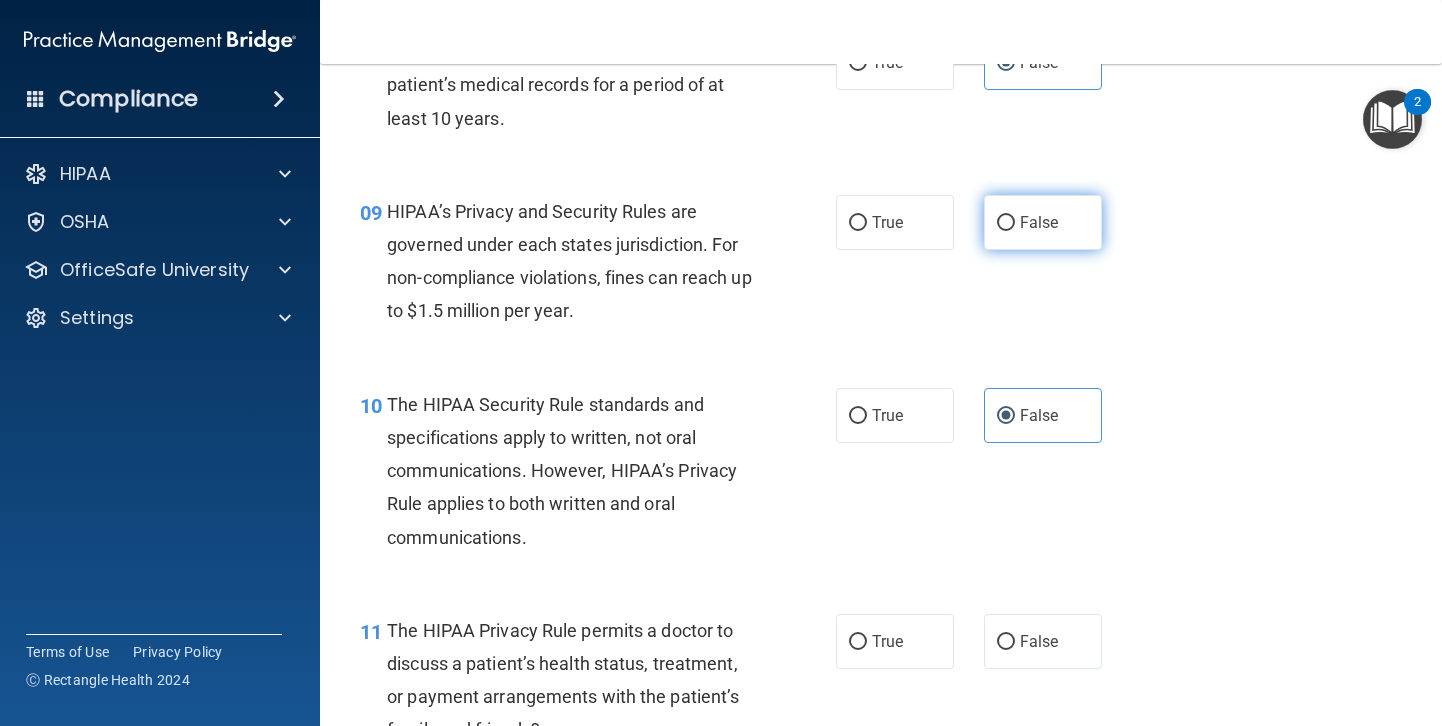 click on "False" at bounding box center [1039, 222] 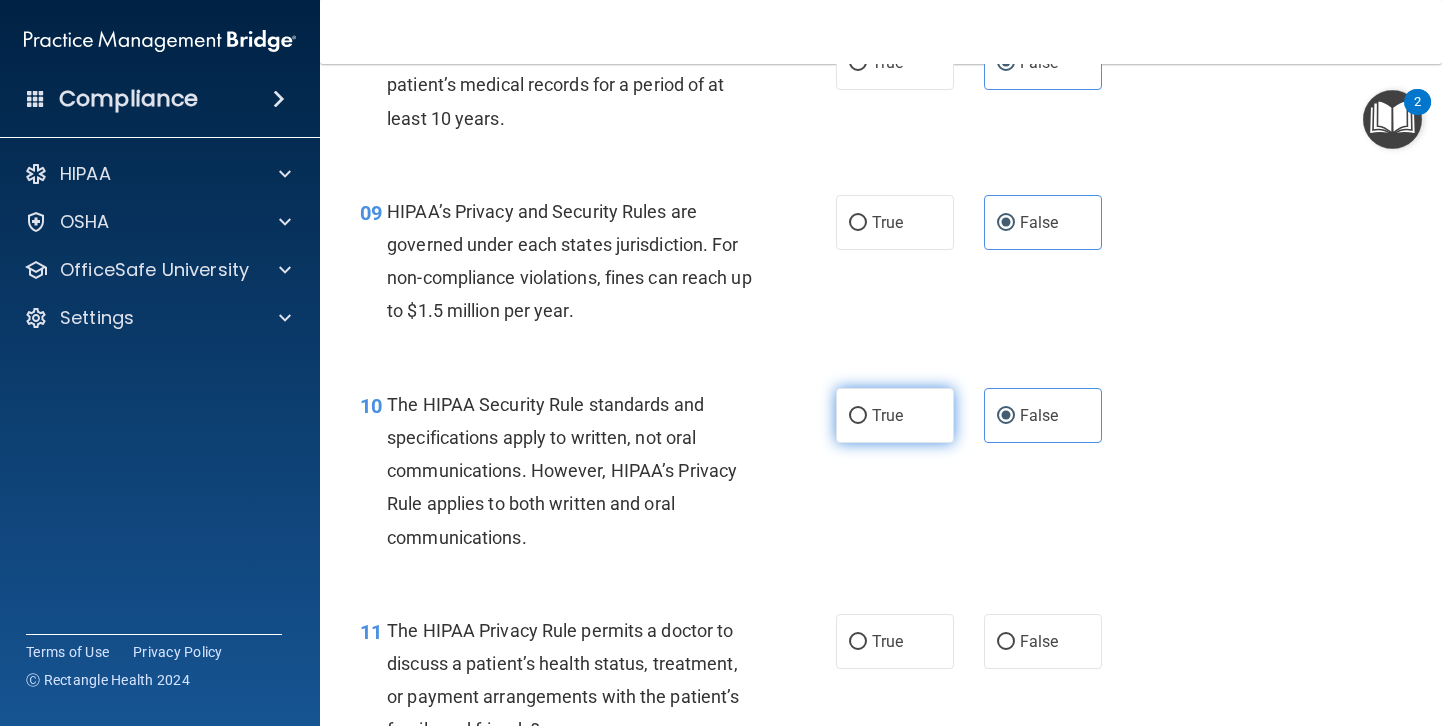 click on "True" at bounding box center [895, 415] 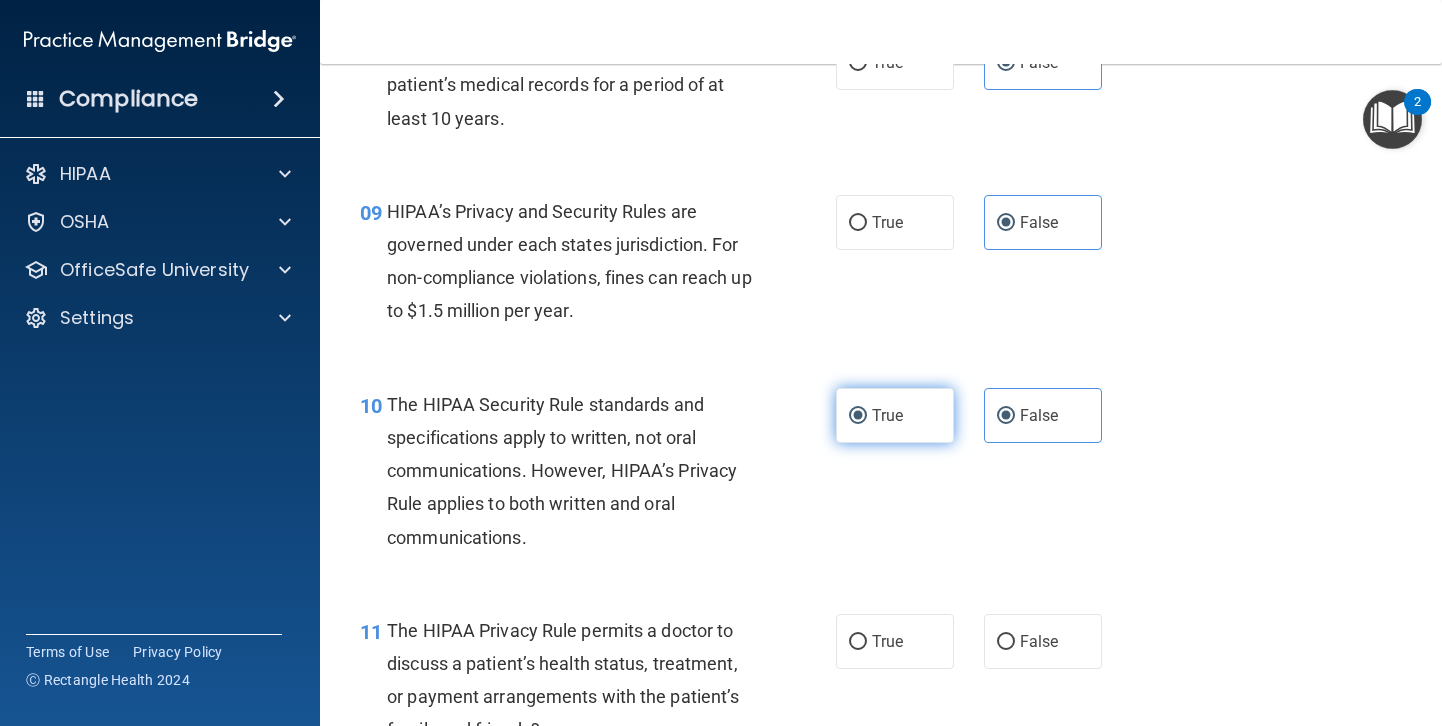 radio on "false" 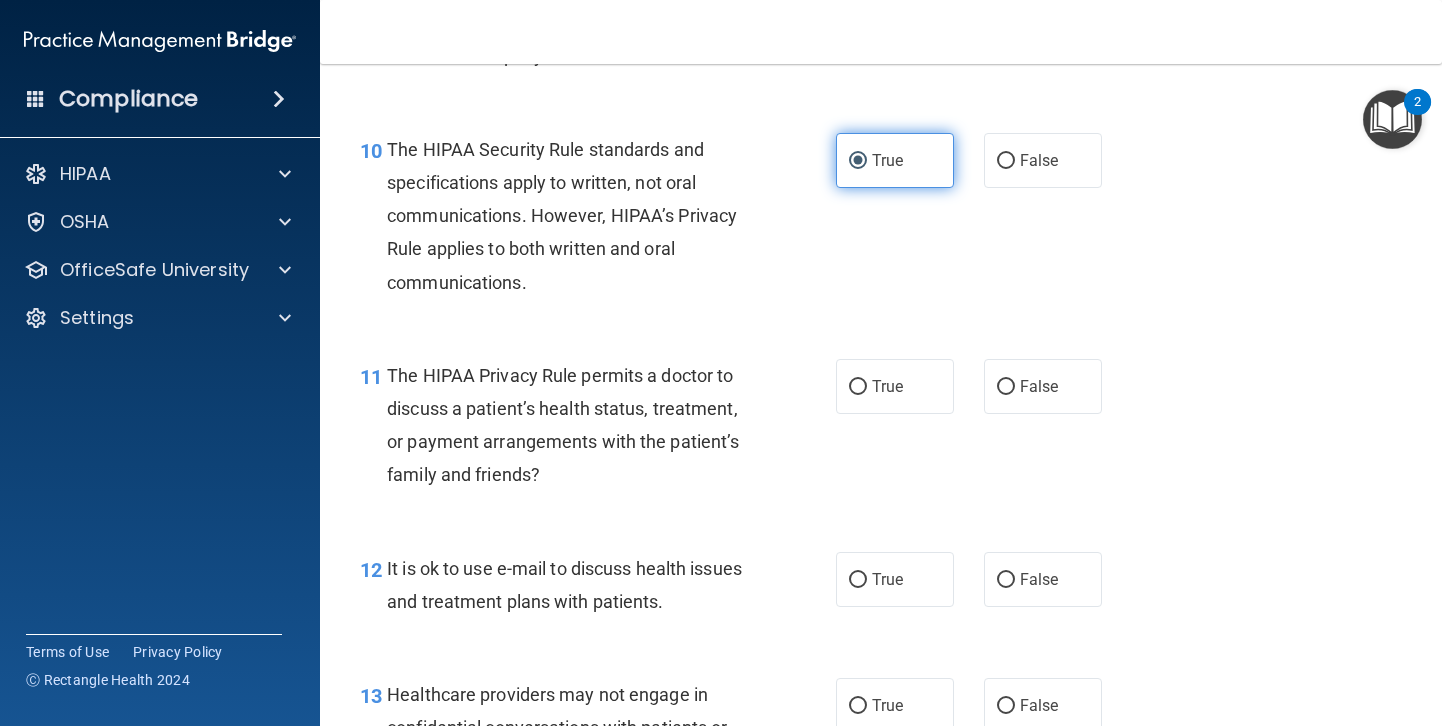 scroll, scrollTop: 1831, scrollLeft: 0, axis: vertical 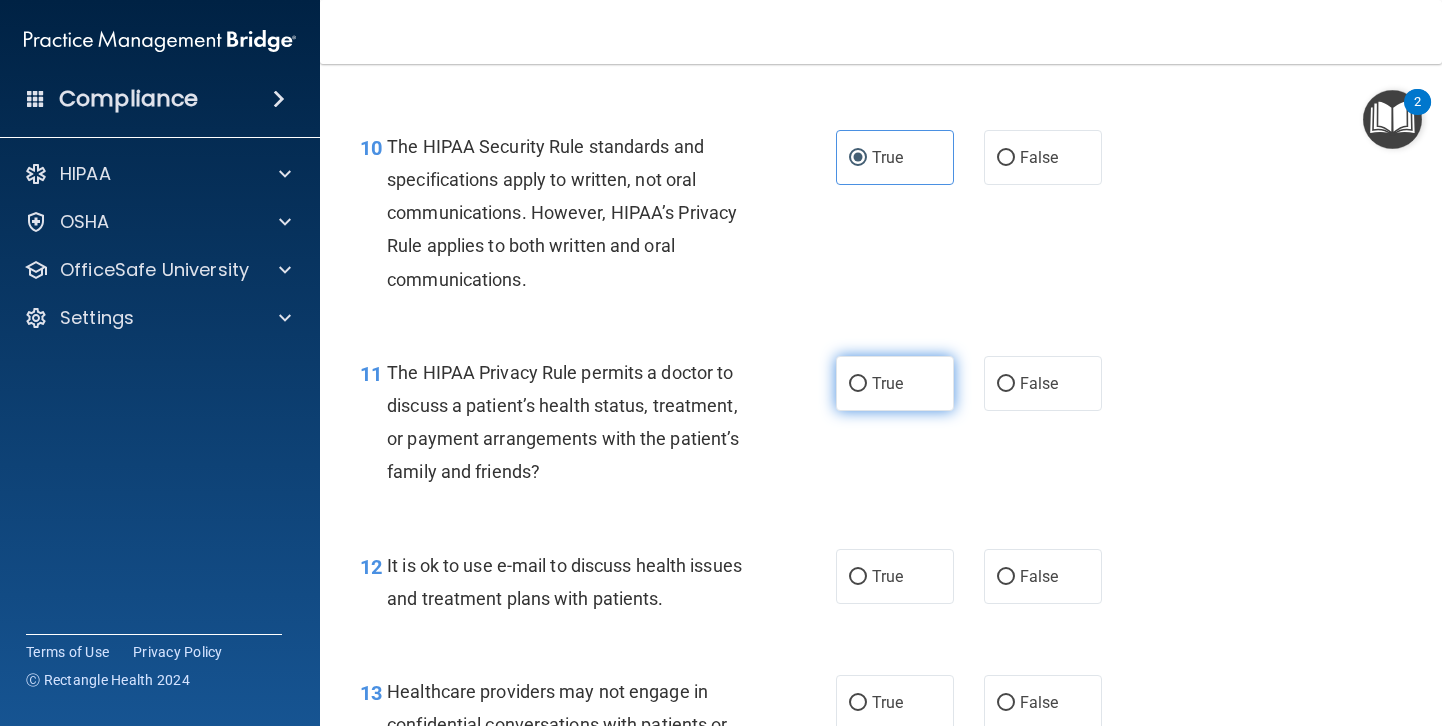 click on "True" at bounding box center [887, 383] 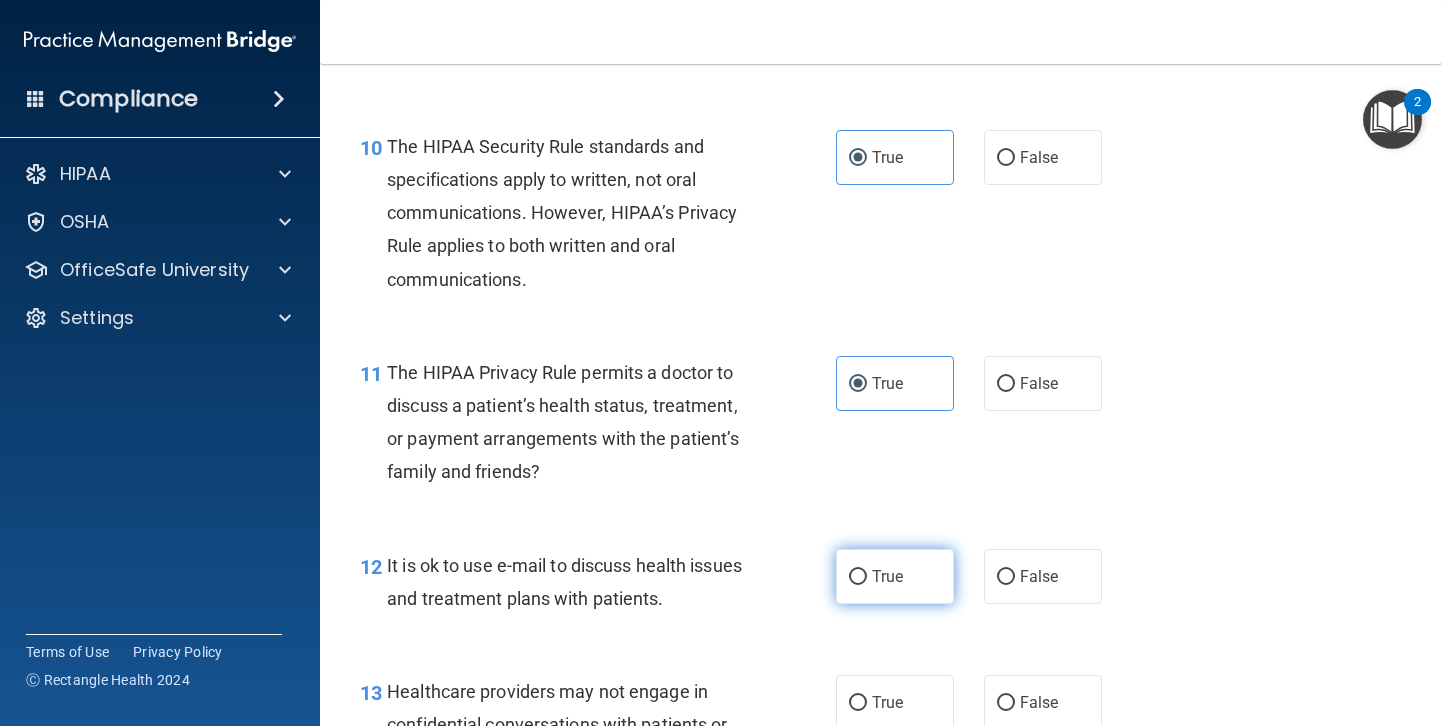 click on "True" at bounding box center (887, 576) 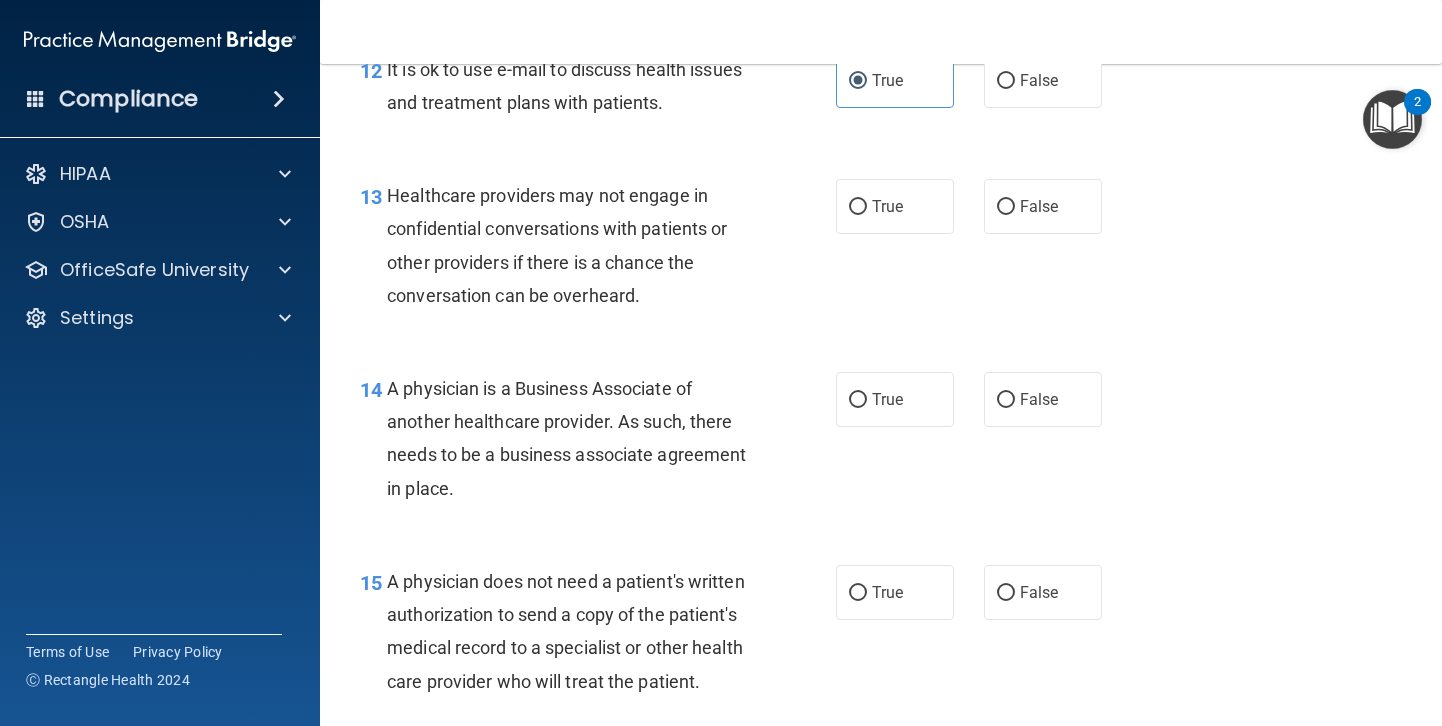 scroll, scrollTop: 2339, scrollLeft: 0, axis: vertical 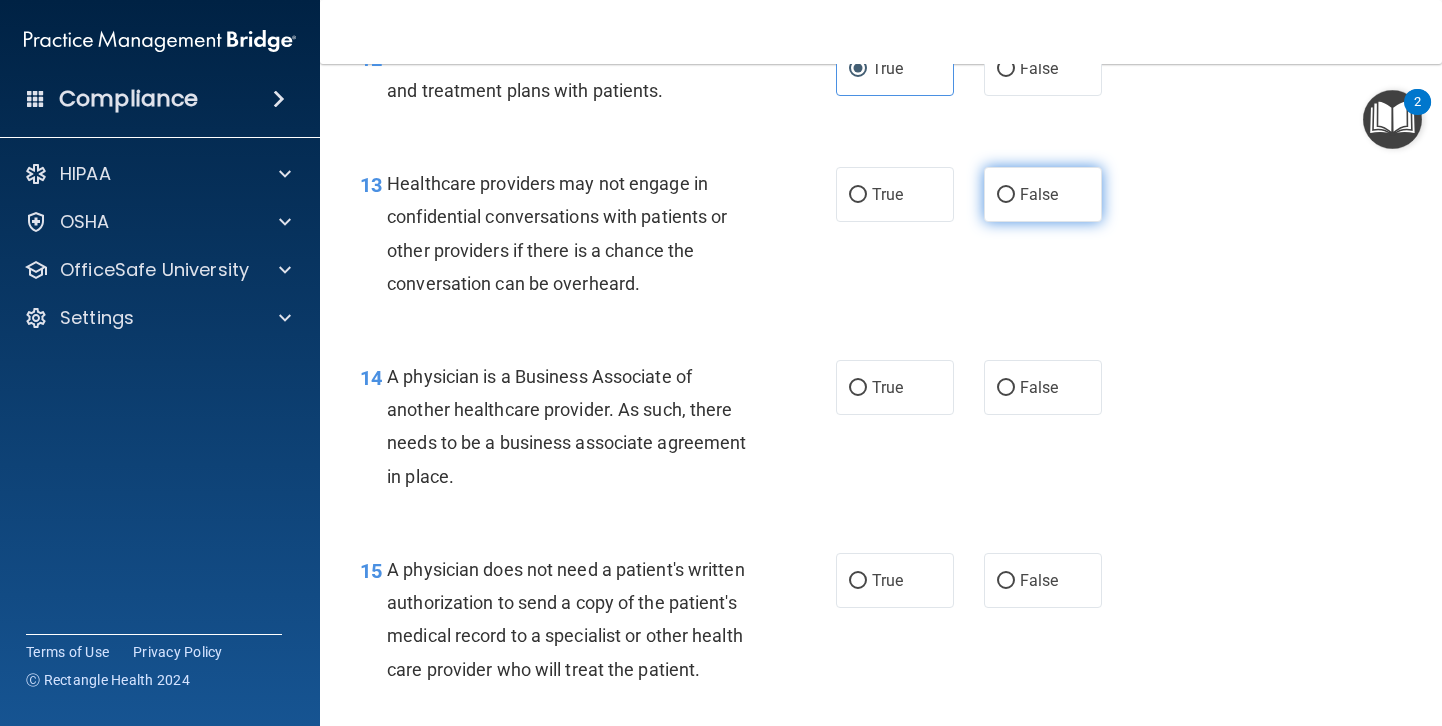 click on "False" at bounding box center (1039, 194) 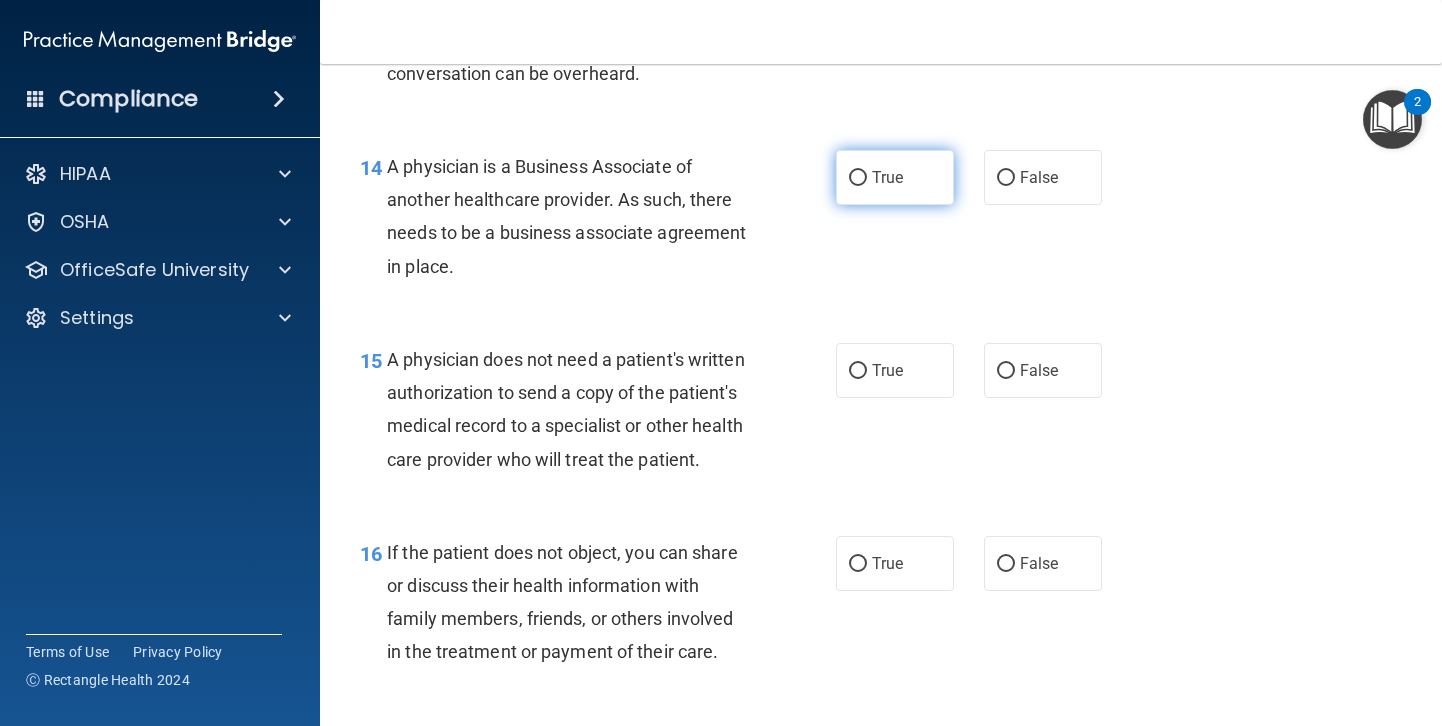 scroll, scrollTop: 2557, scrollLeft: 0, axis: vertical 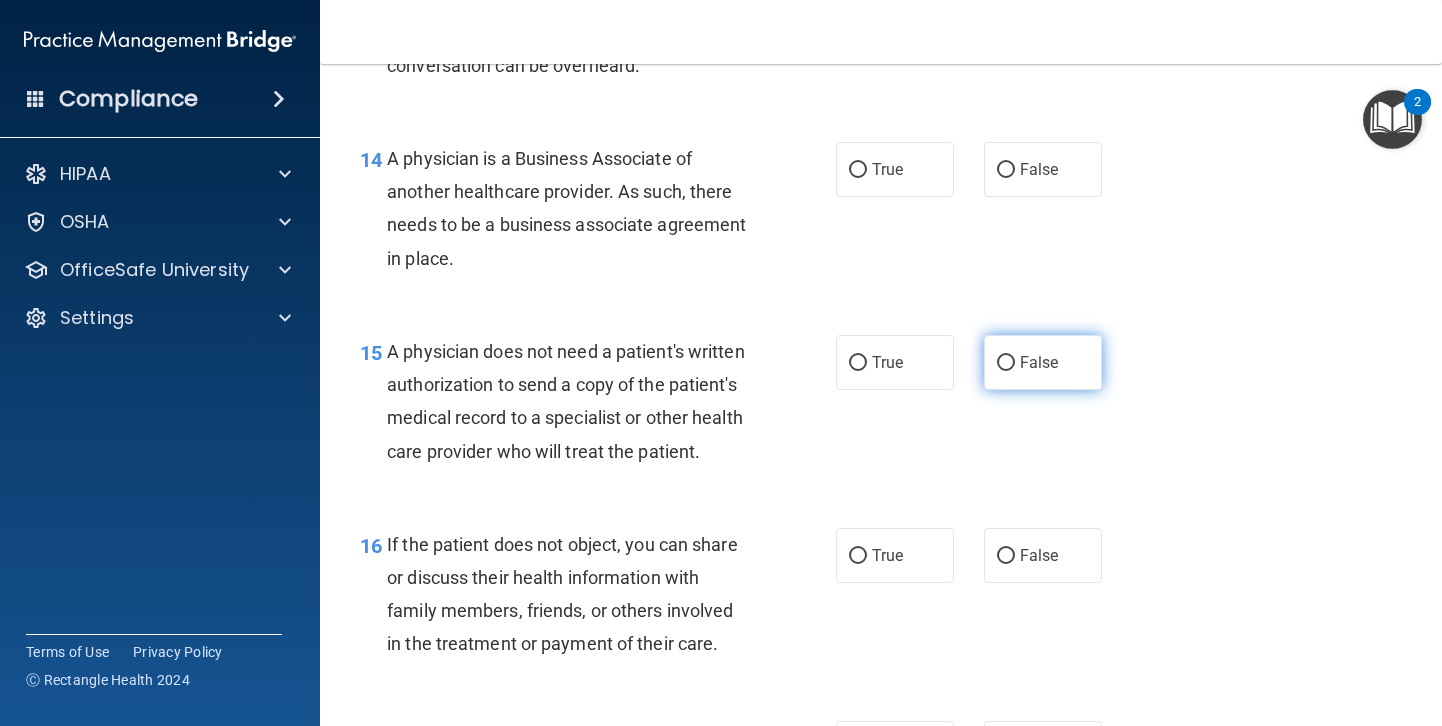 click on "False" at bounding box center (1006, 363) 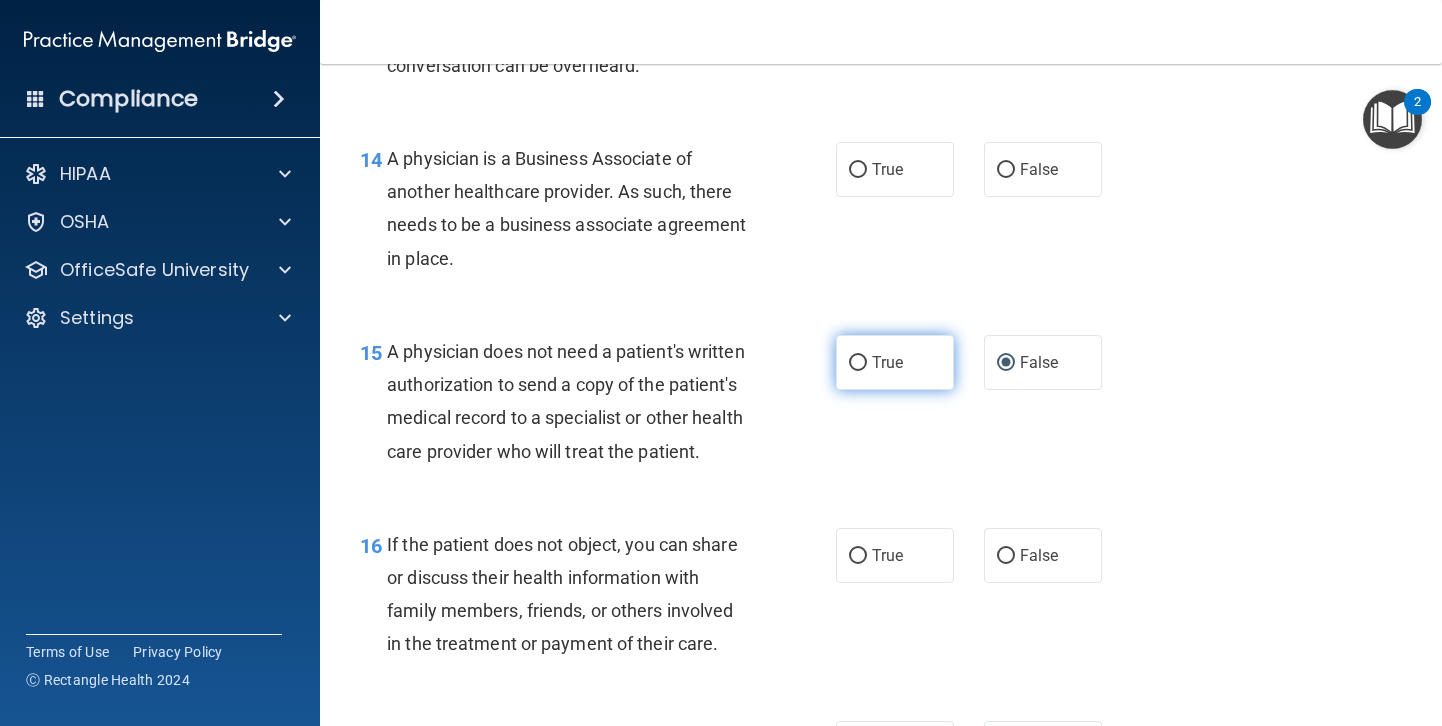 click on "True" at bounding box center [895, 362] 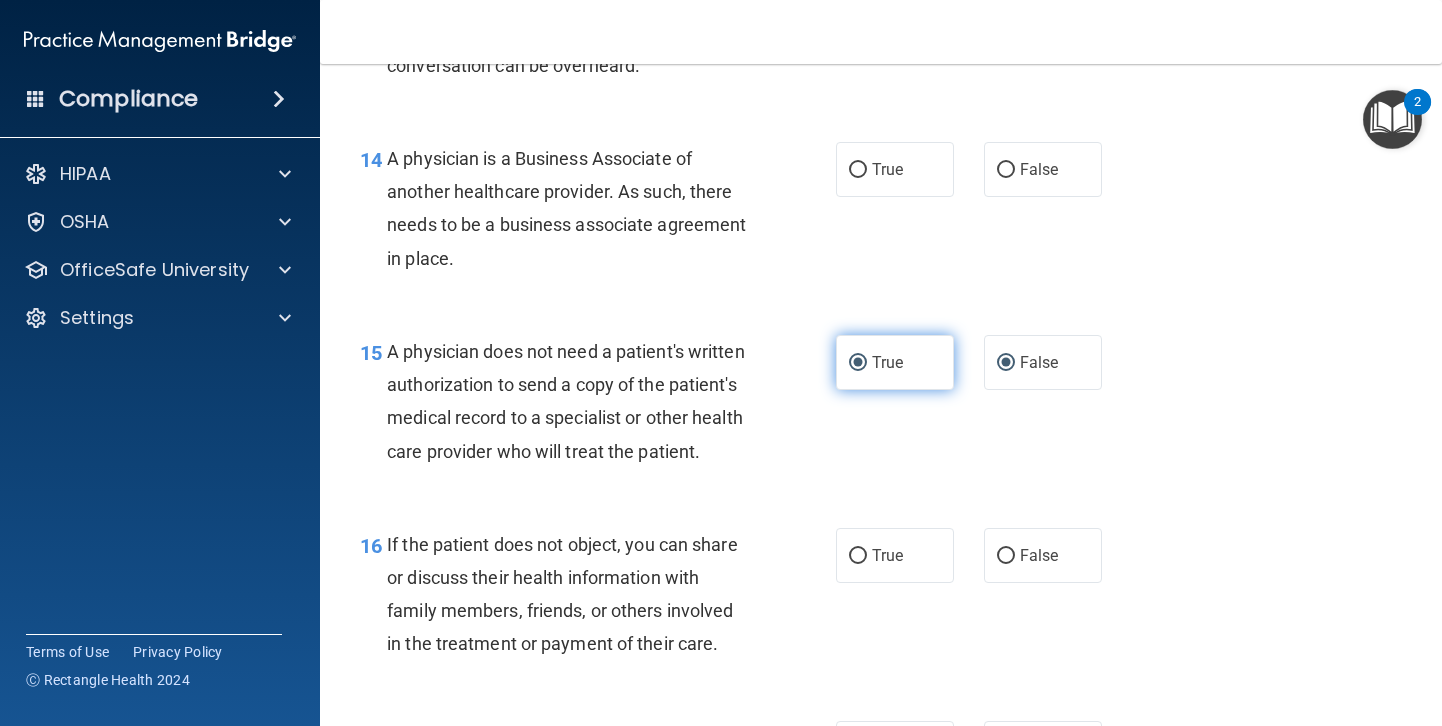radio on "false" 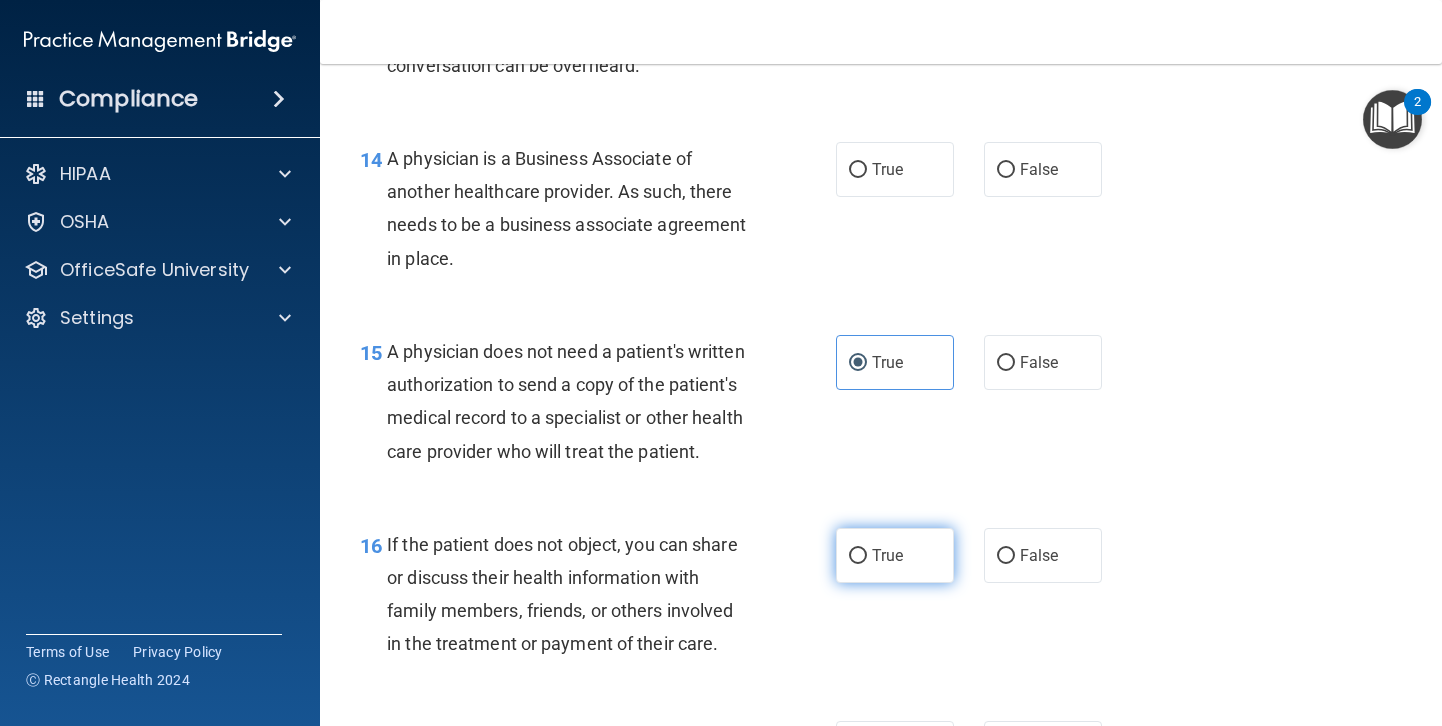 click on "True" at bounding box center [887, 555] 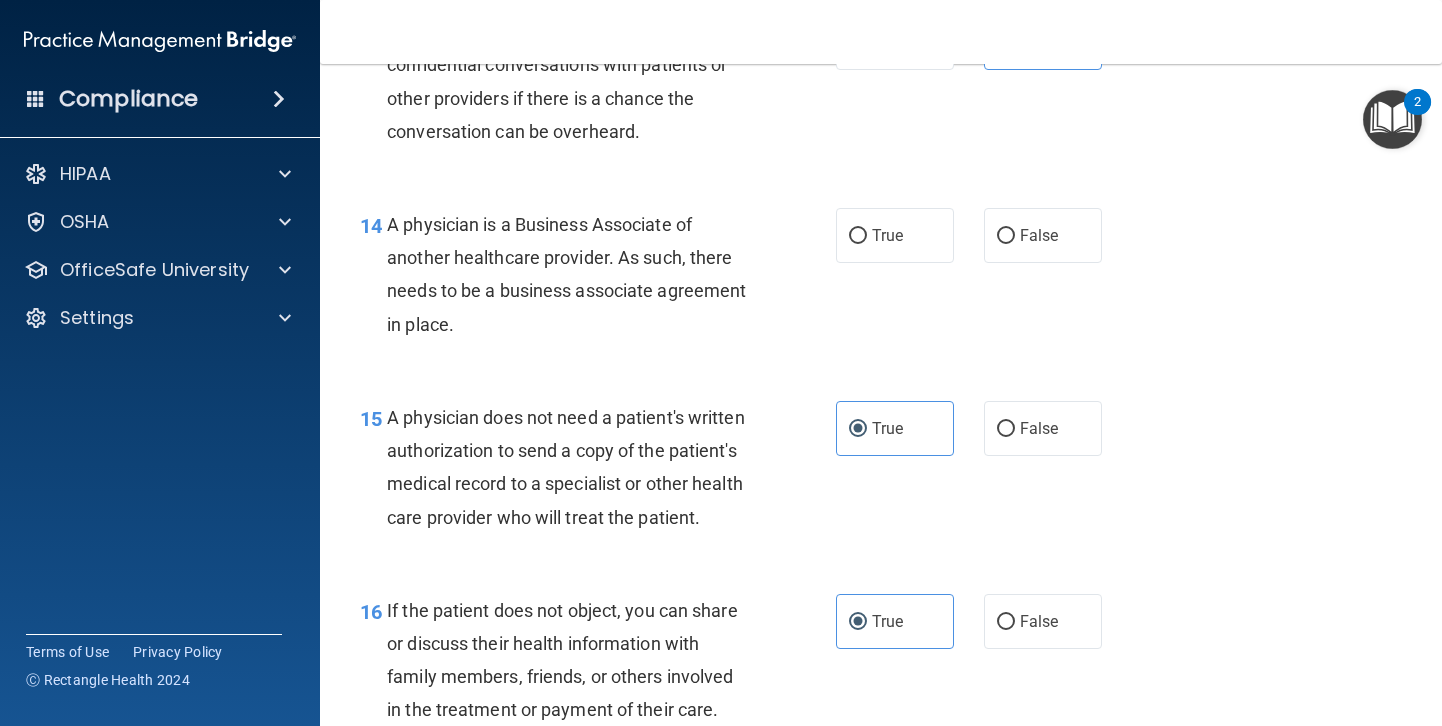 scroll, scrollTop: 2458, scrollLeft: 0, axis: vertical 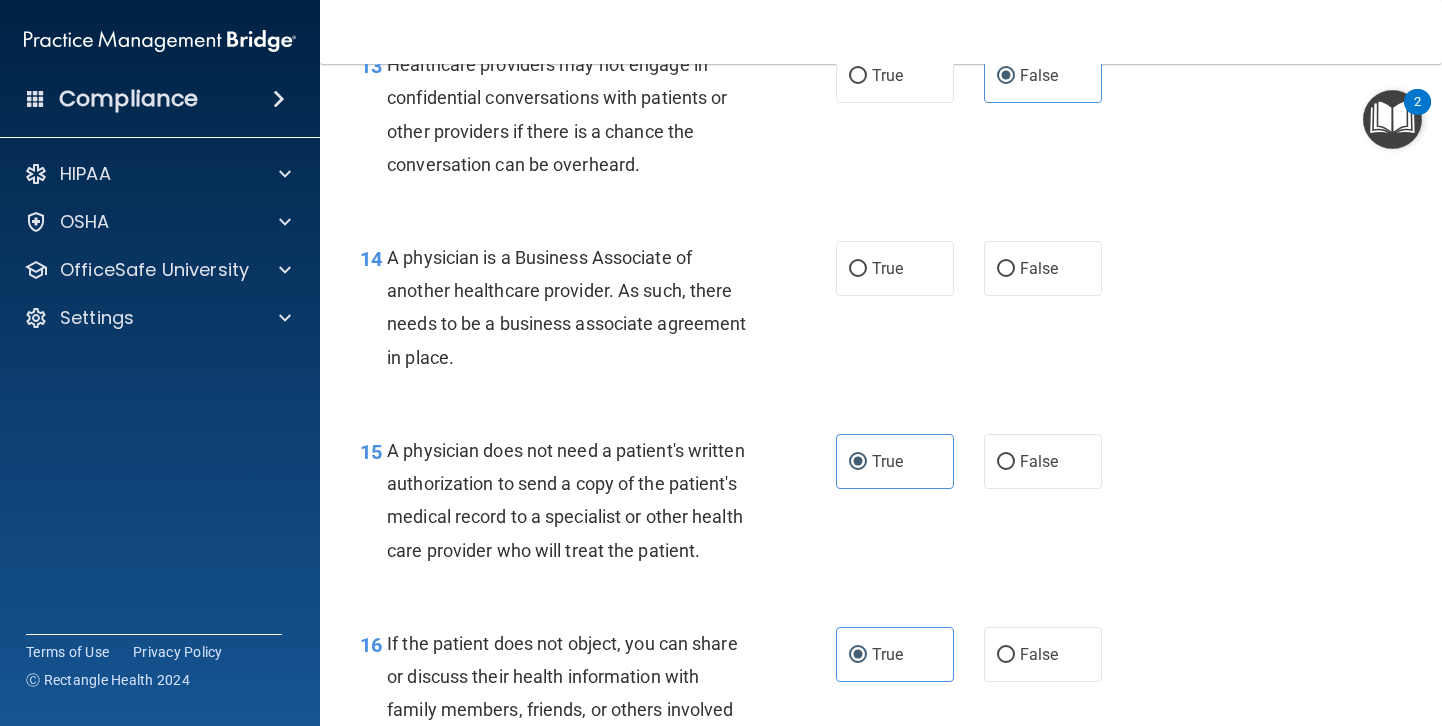 click on "14        A physician is a Business Associate of another healthcare provider.  As such, there needs to be a business associate agreement in place.                 True           False" at bounding box center (881, 312) 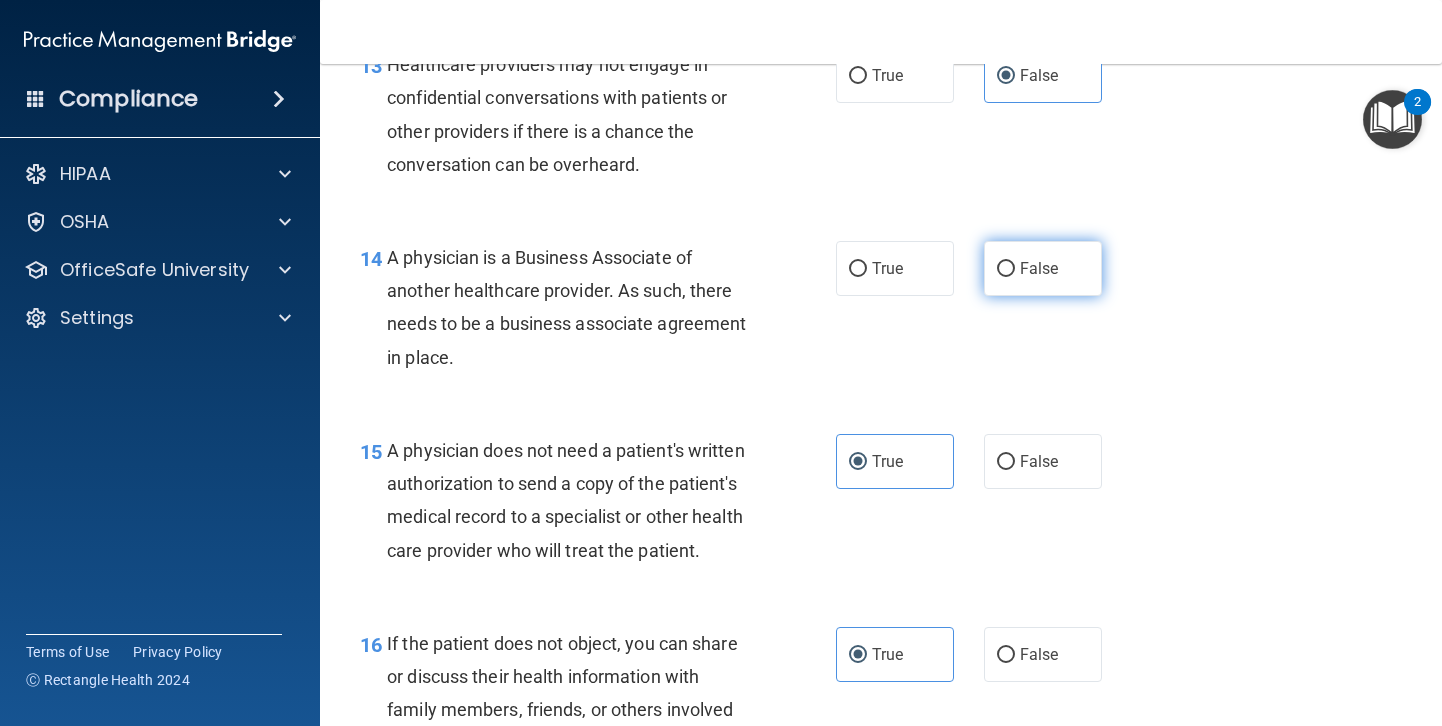 click on "False" at bounding box center (1043, 268) 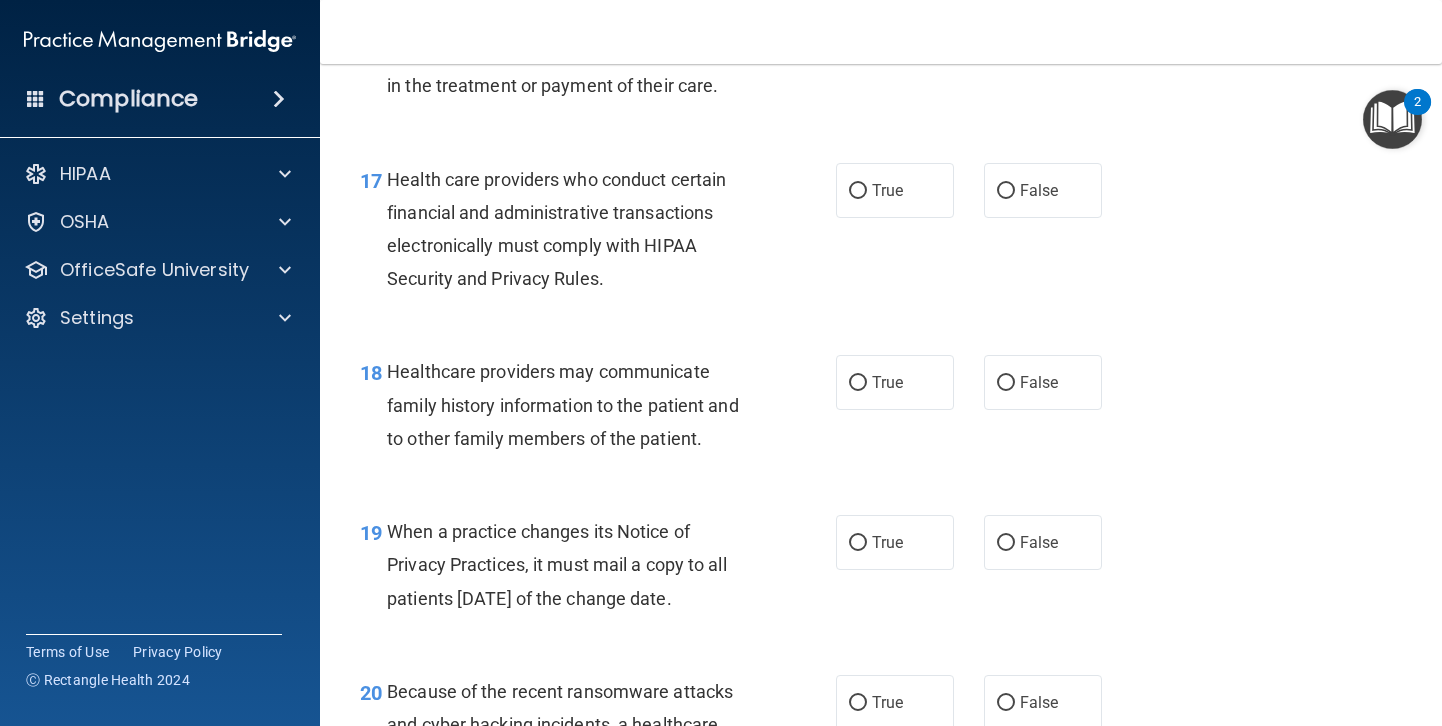 scroll, scrollTop: 3131, scrollLeft: 0, axis: vertical 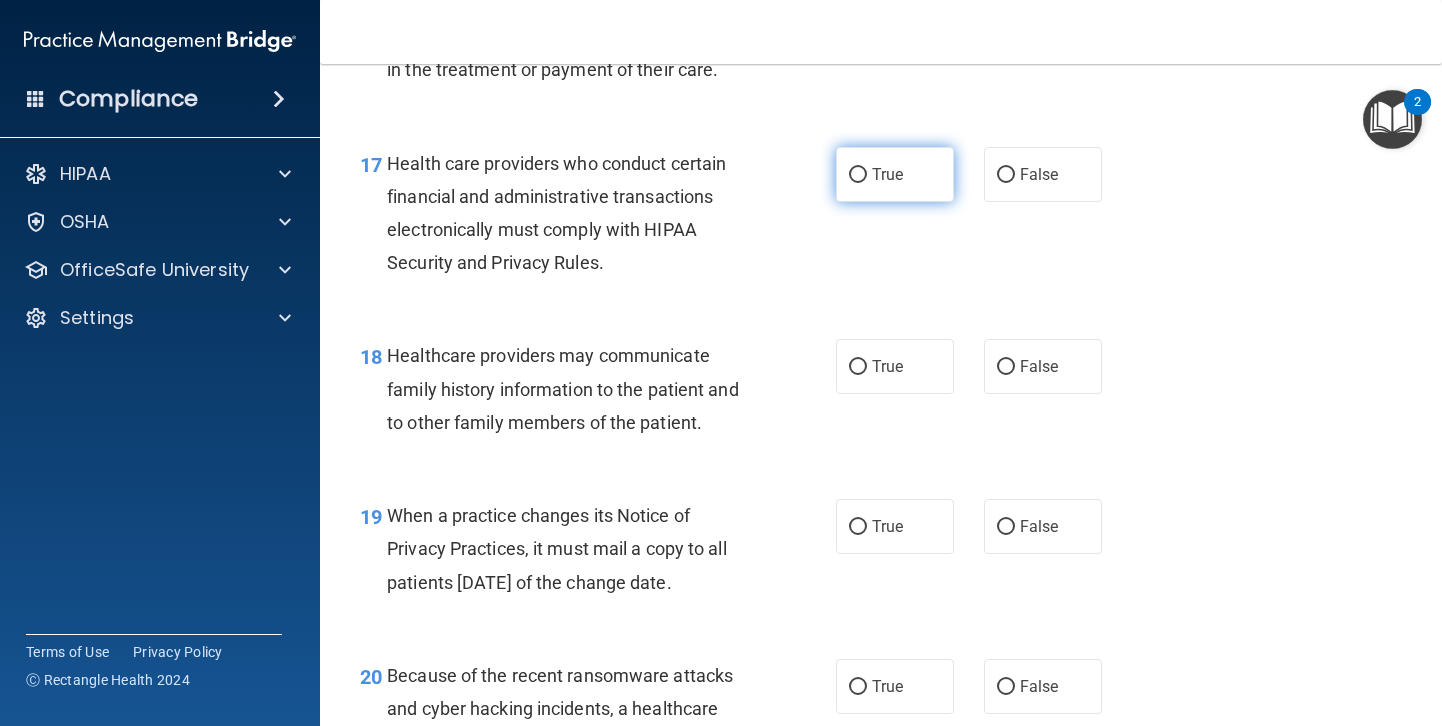 click on "True" at bounding box center [887, 174] 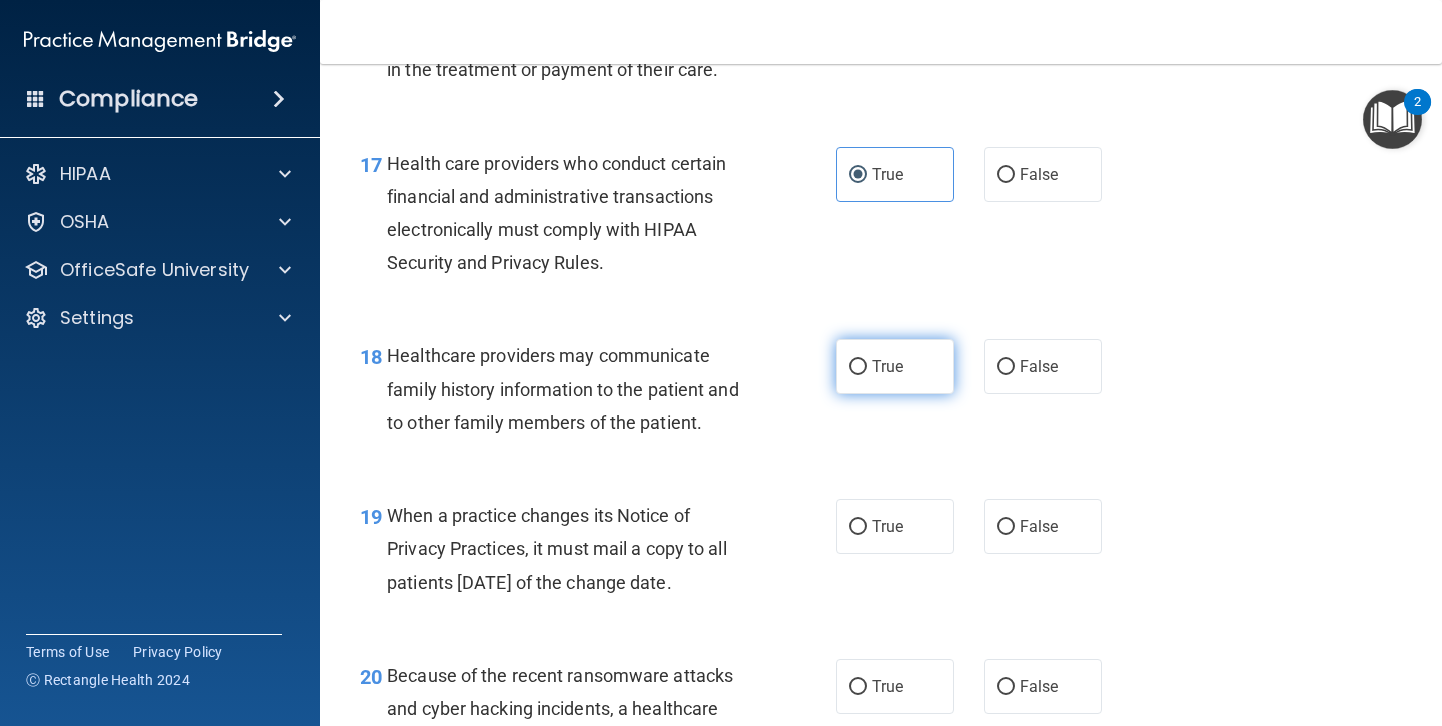 click on "True" at bounding box center (895, 366) 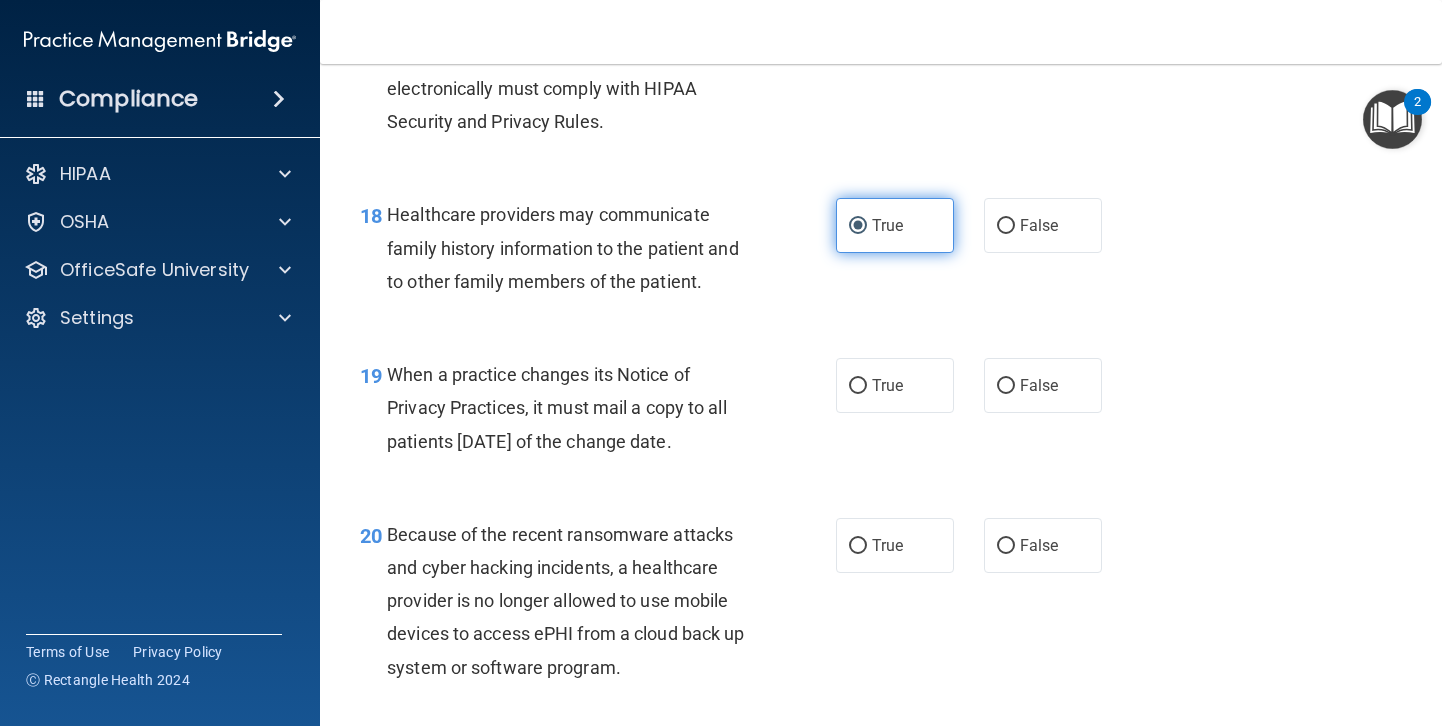 scroll, scrollTop: 3273, scrollLeft: 0, axis: vertical 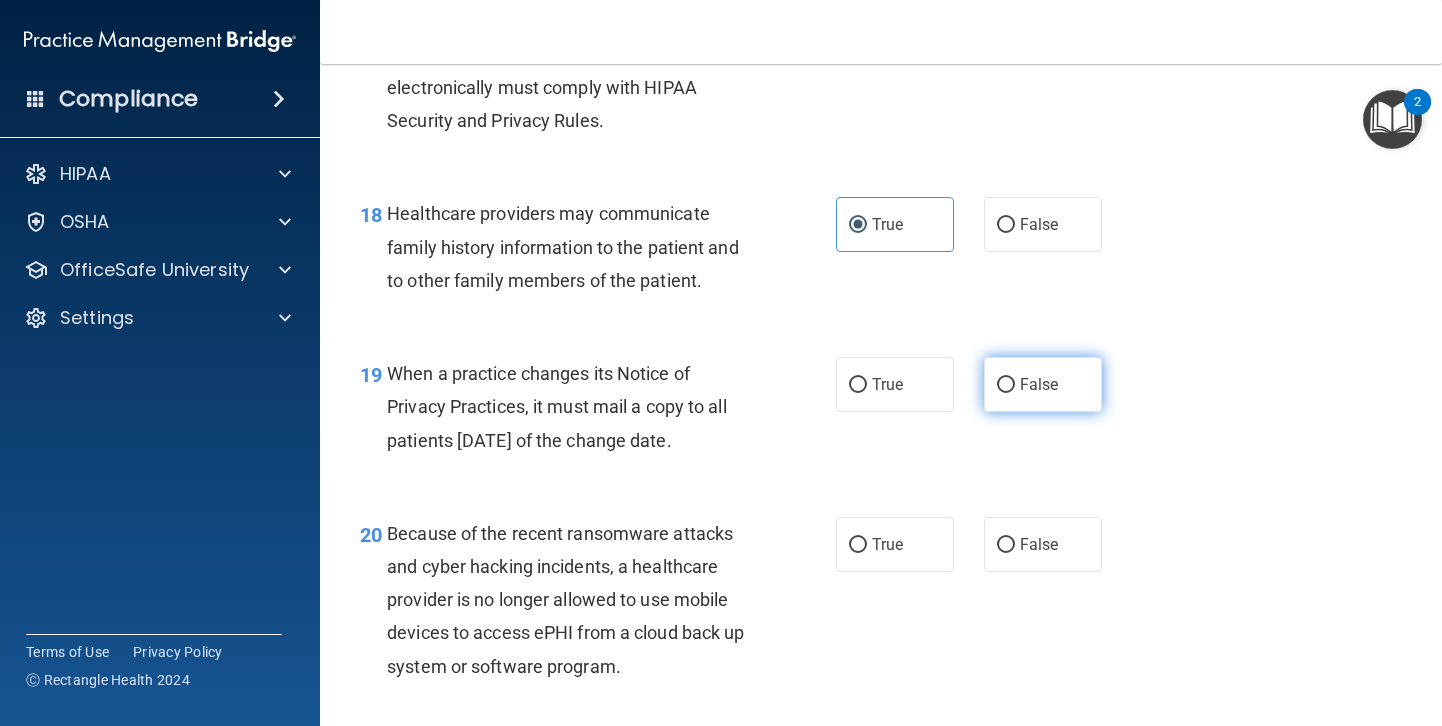 click on "False" at bounding box center [1043, 384] 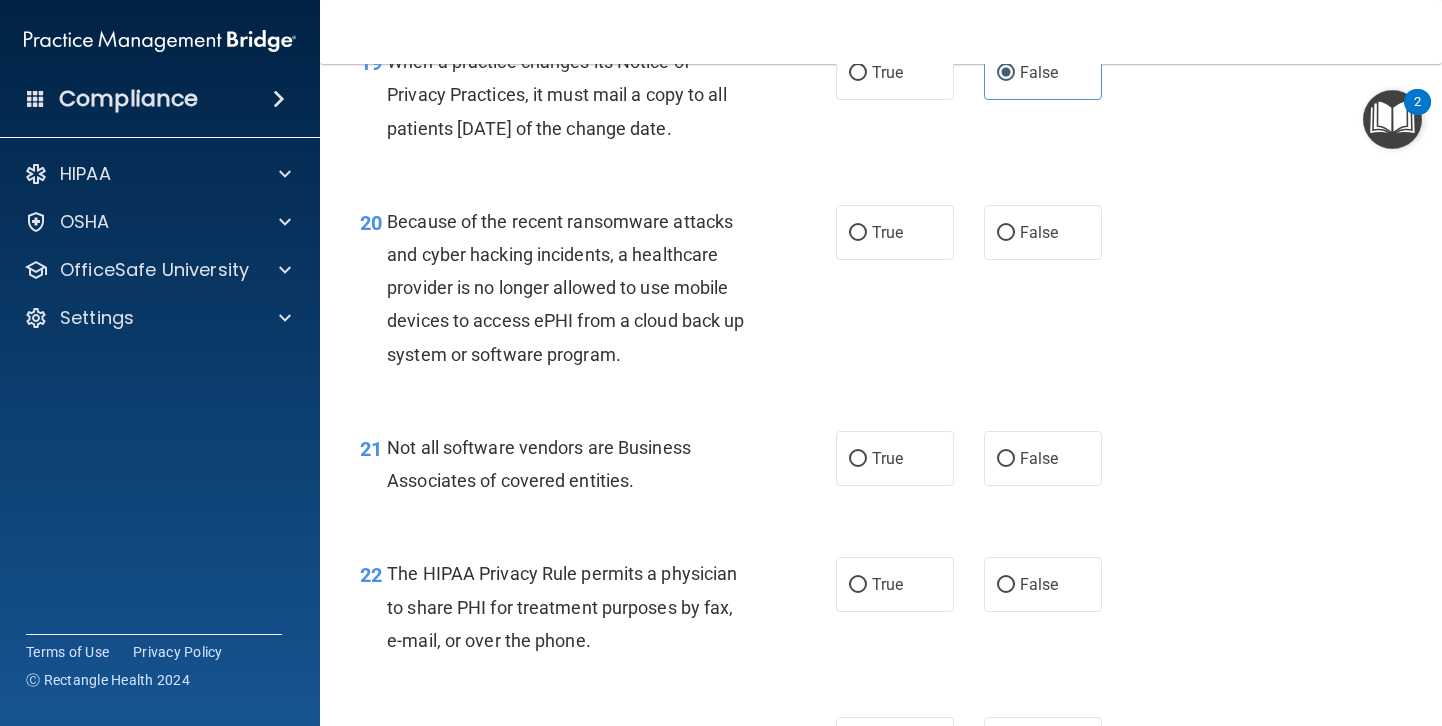 scroll, scrollTop: 3580, scrollLeft: 0, axis: vertical 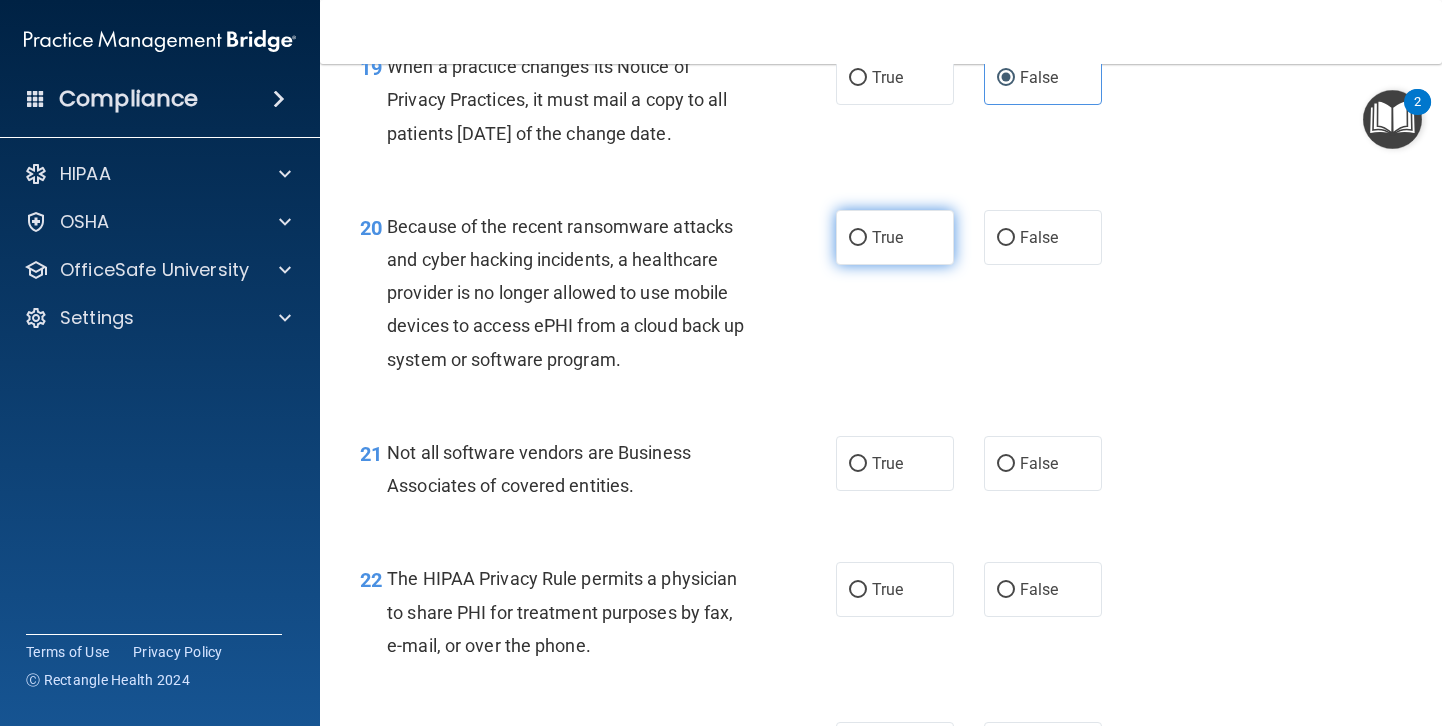 click on "True" at bounding box center (895, 237) 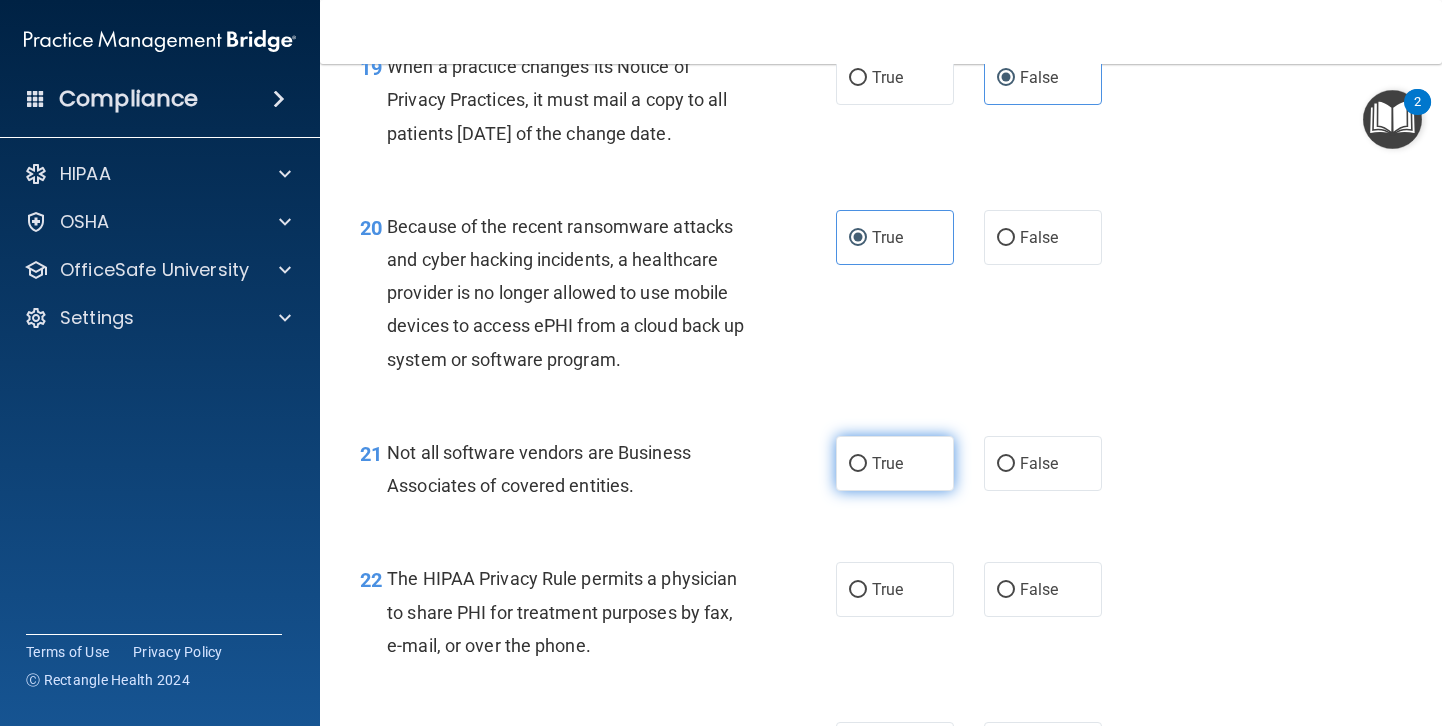 click on "True" at bounding box center (895, 463) 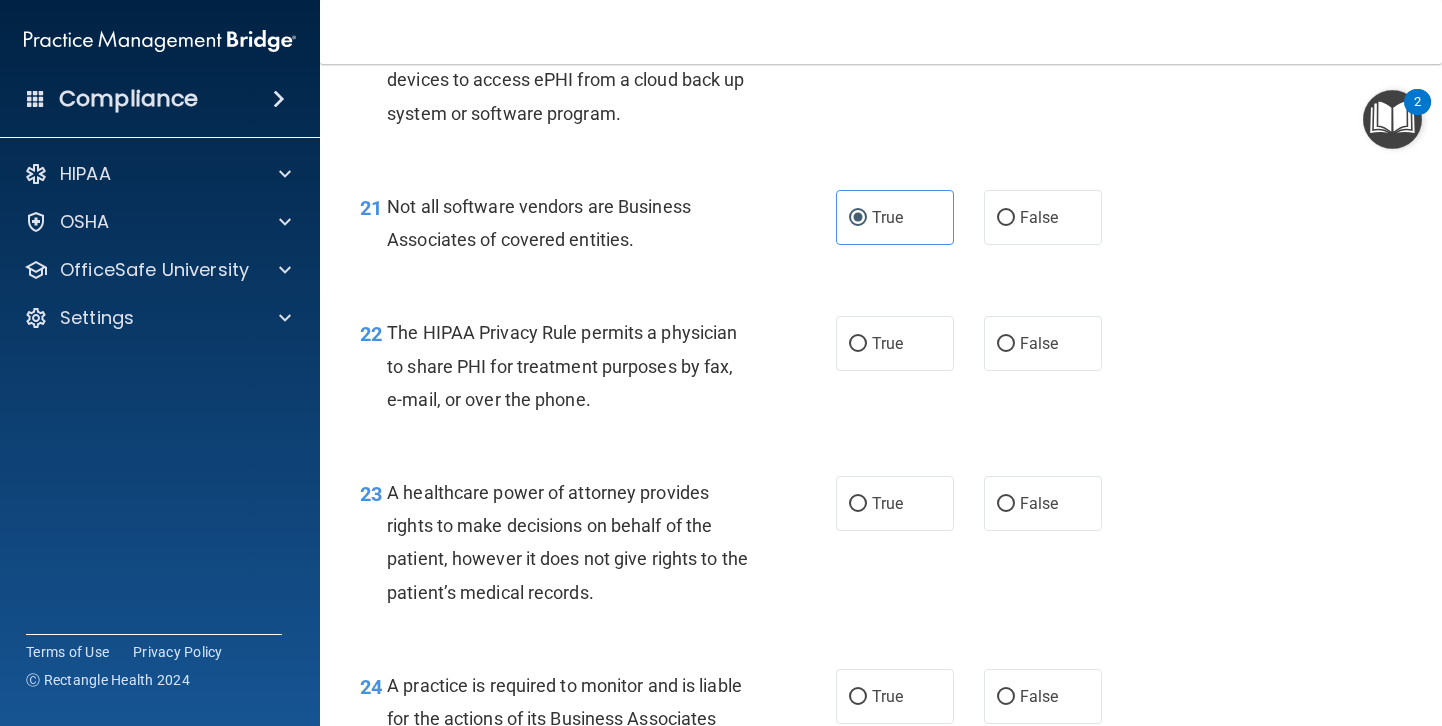 scroll, scrollTop: 3828, scrollLeft: 0, axis: vertical 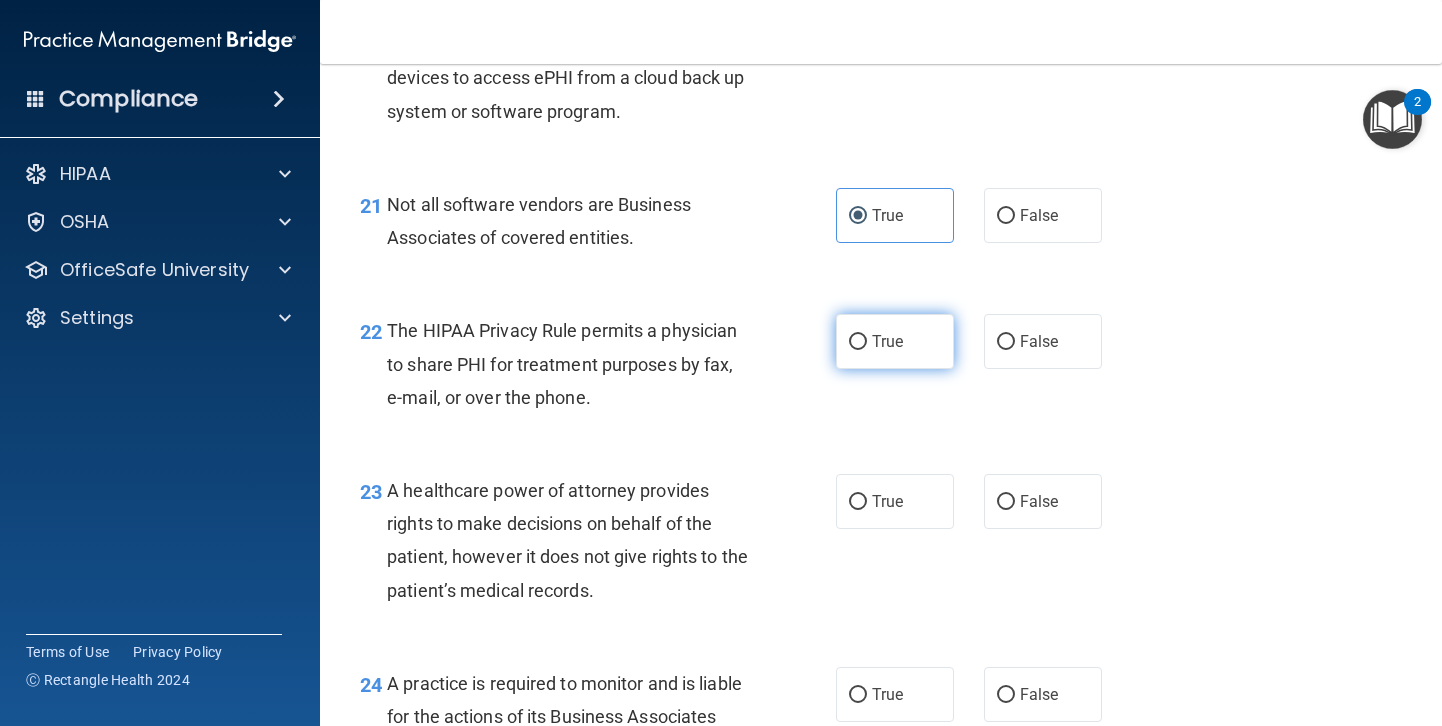 click on "True" at bounding box center [895, 341] 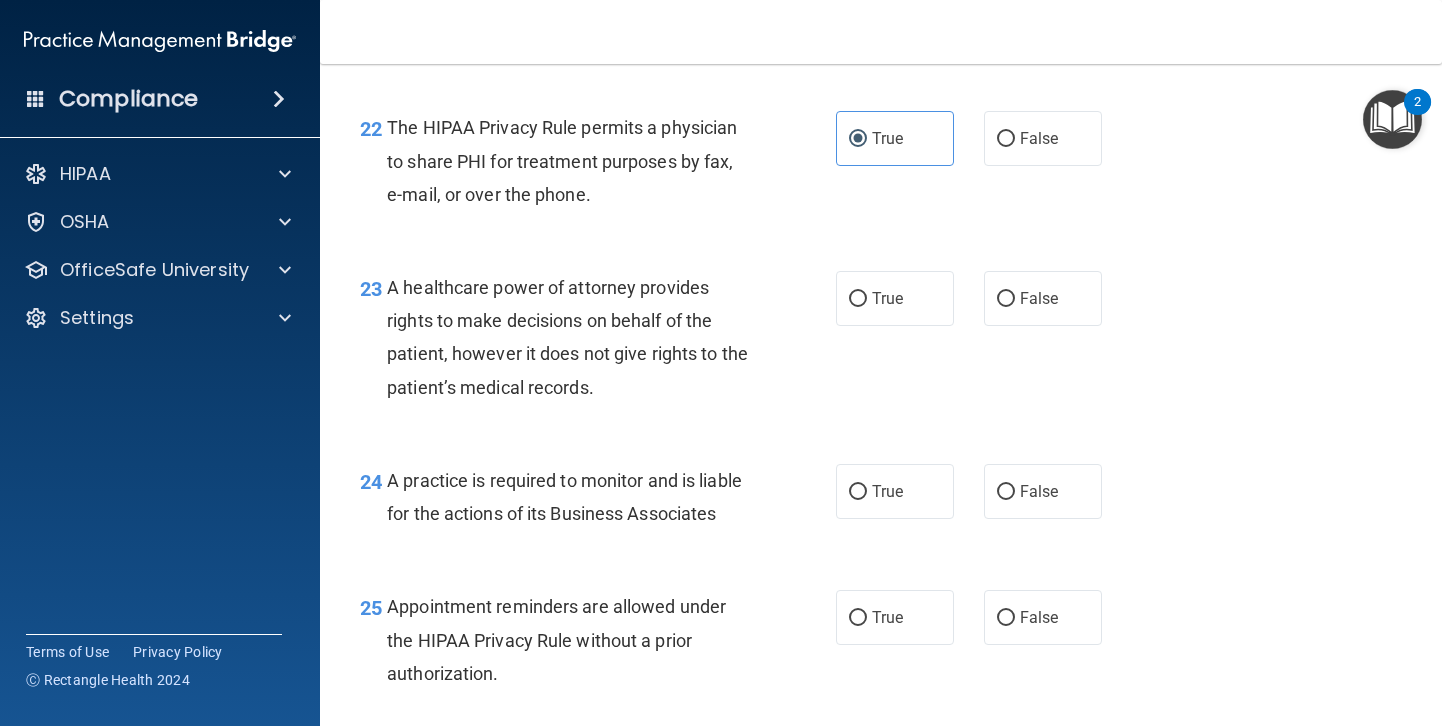 scroll, scrollTop: 4058, scrollLeft: 0, axis: vertical 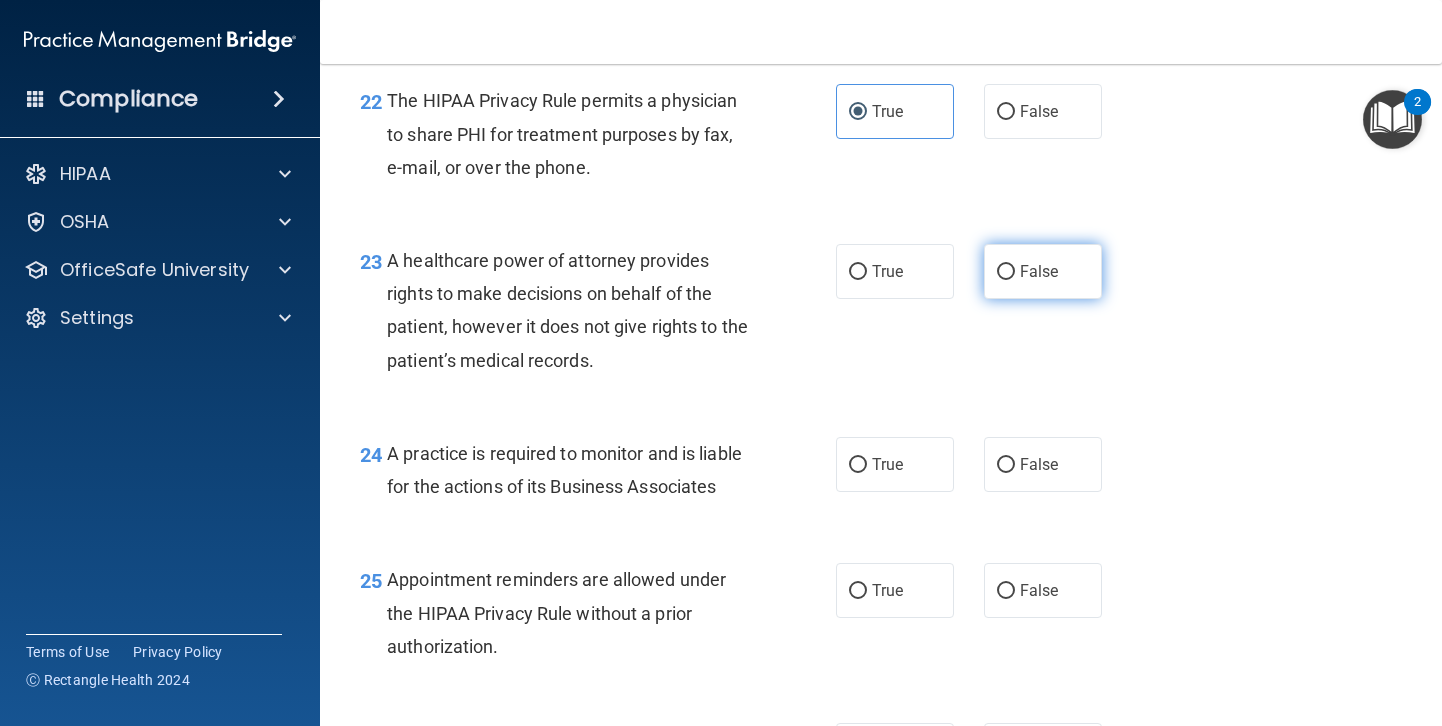 click on "False" at bounding box center [1043, 271] 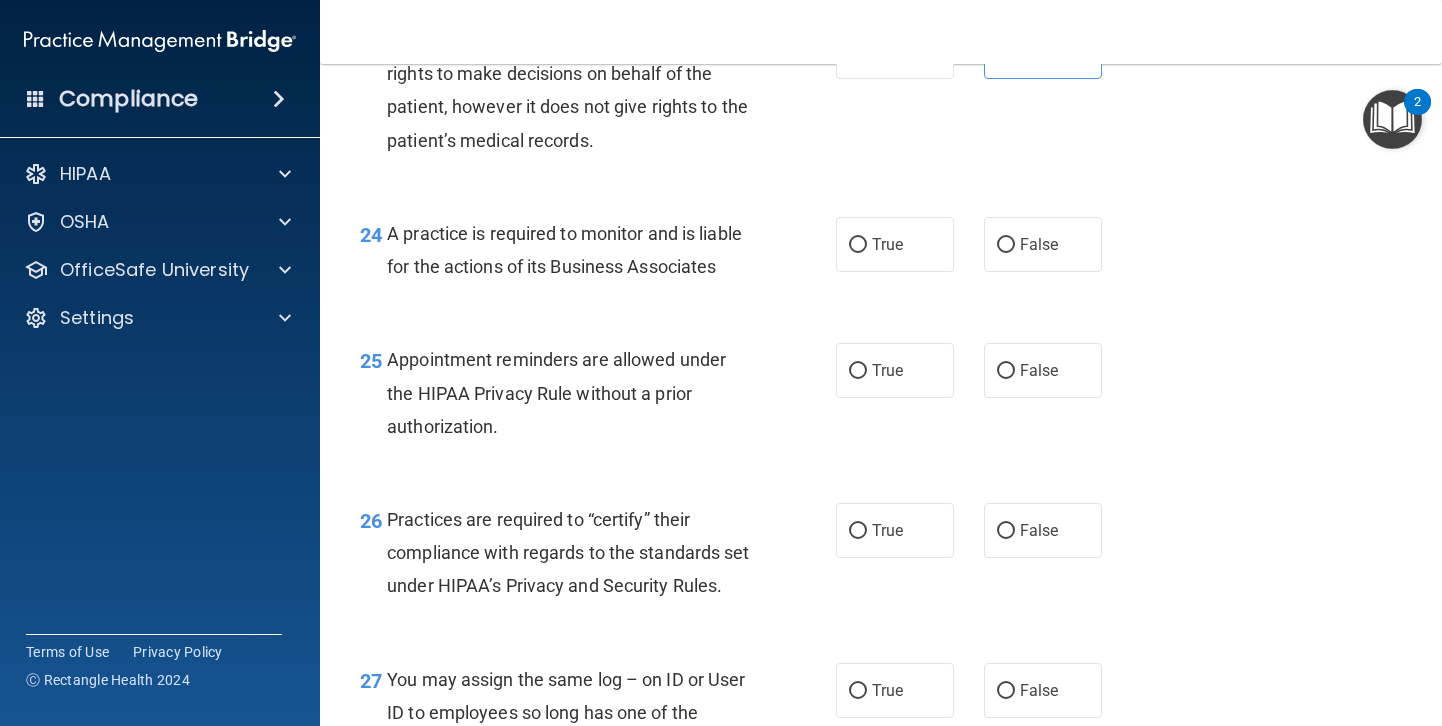 scroll, scrollTop: 4306, scrollLeft: 0, axis: vertical 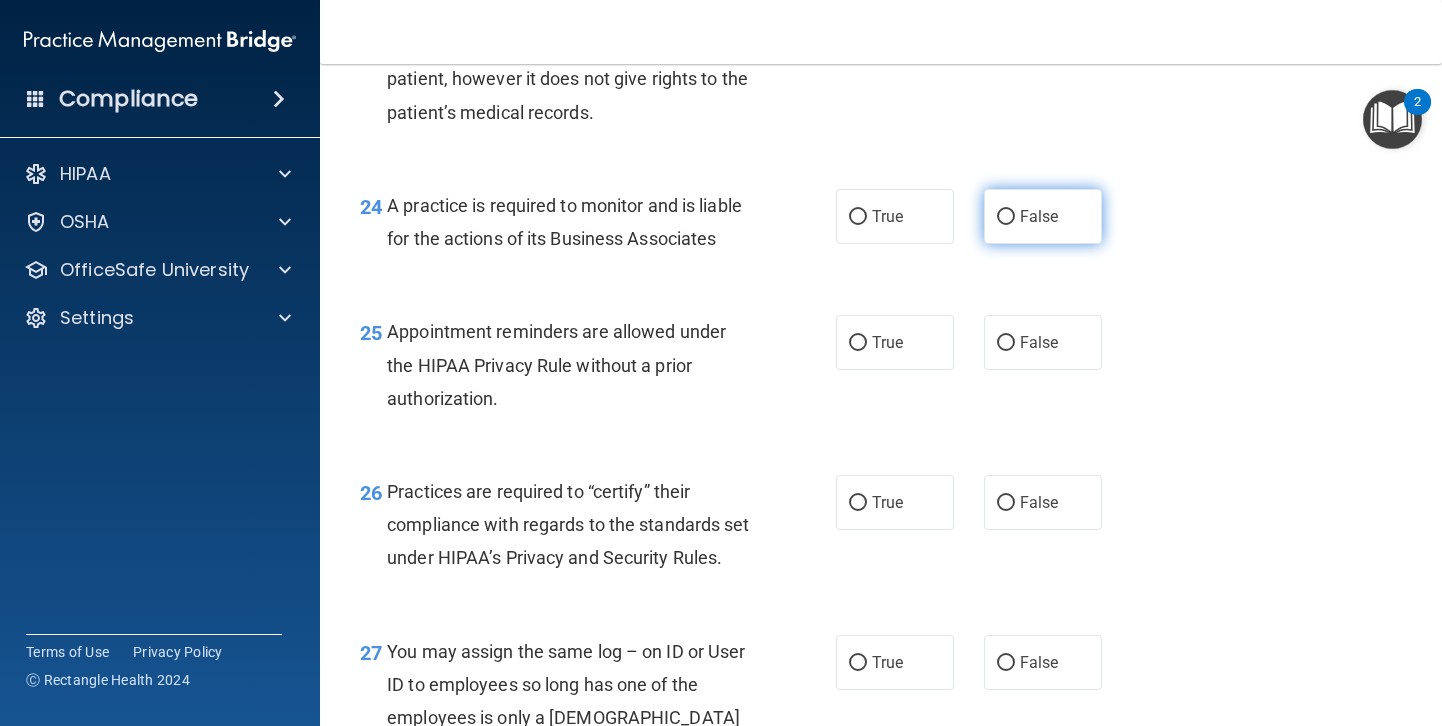 click on "False" at bounding box center (1043, 216) 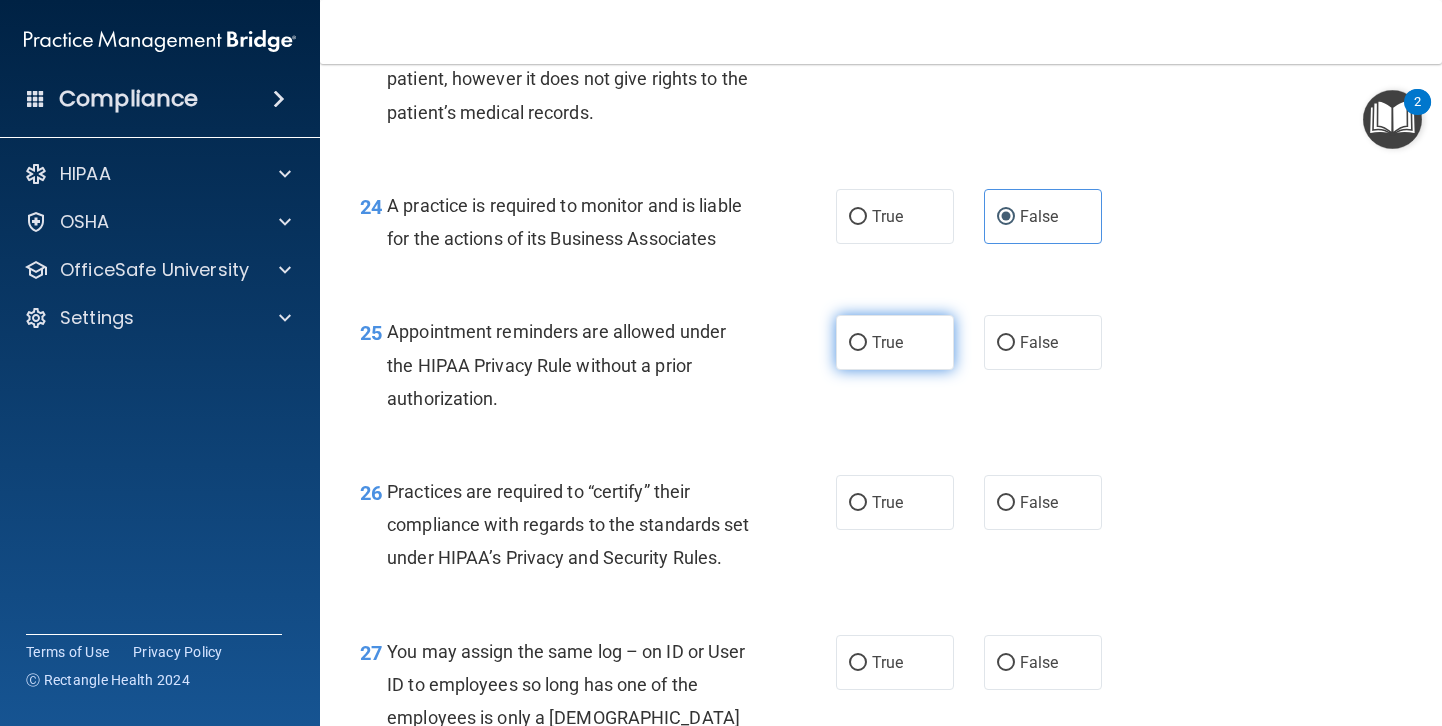 click on "True" at bounding box center (895, 342) 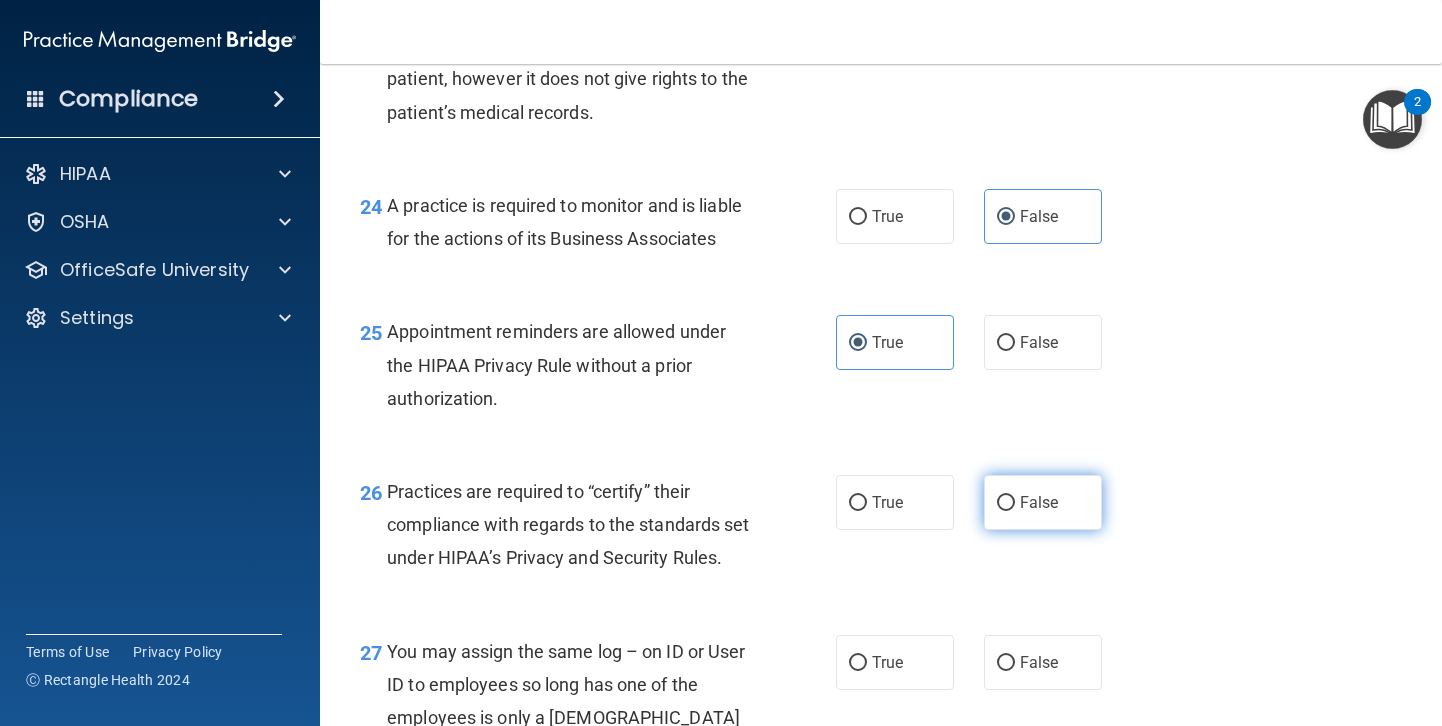 click on "False" at bounding box center (1043, 502) 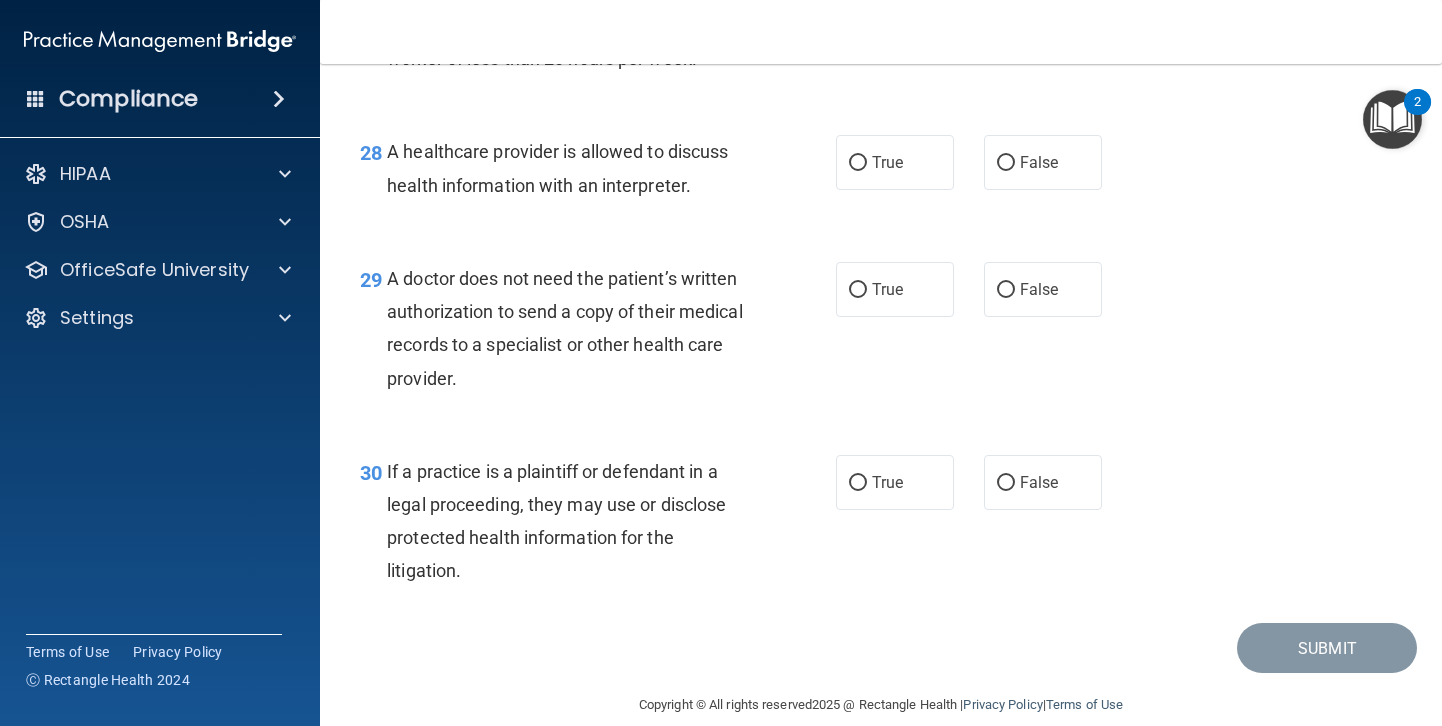scroll, scrollTop: 5003, scrollLeft: 0, axis: vertical 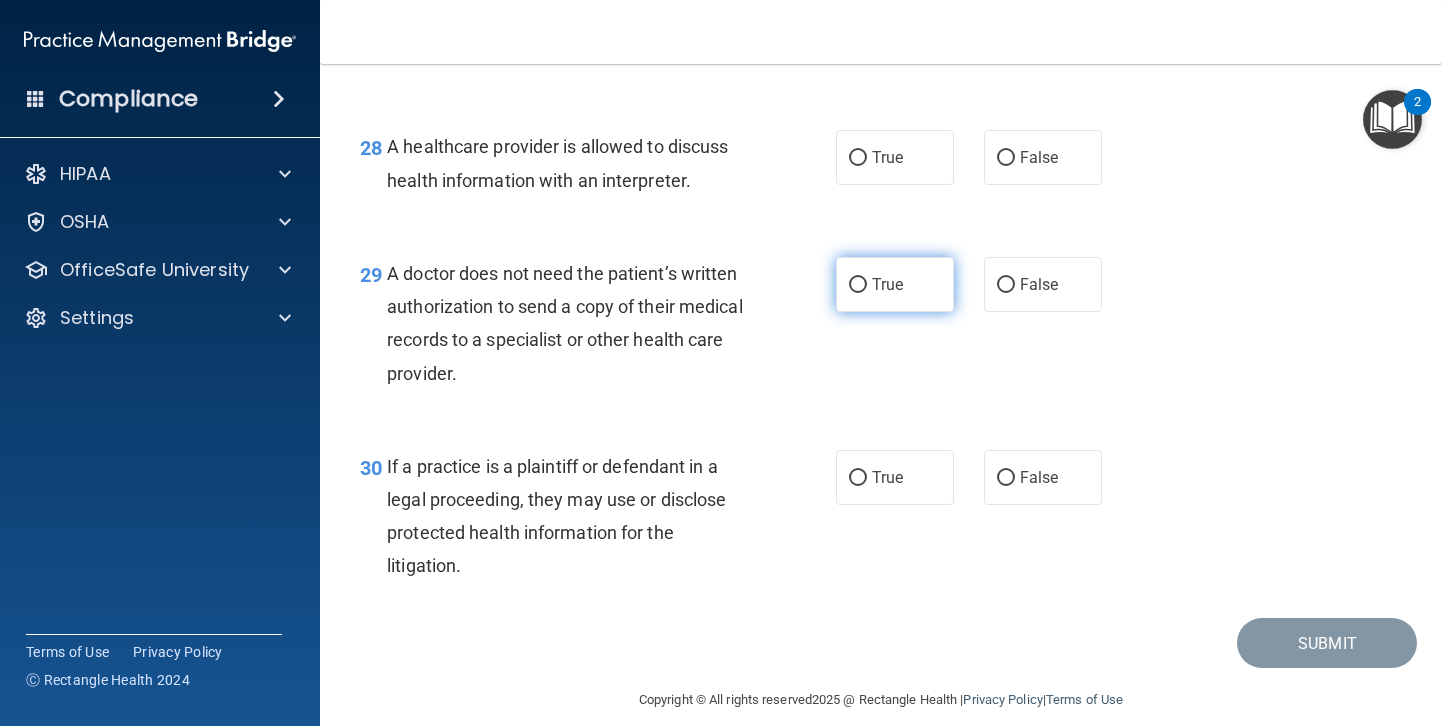 click on "True" at bounding box center (887, 284) 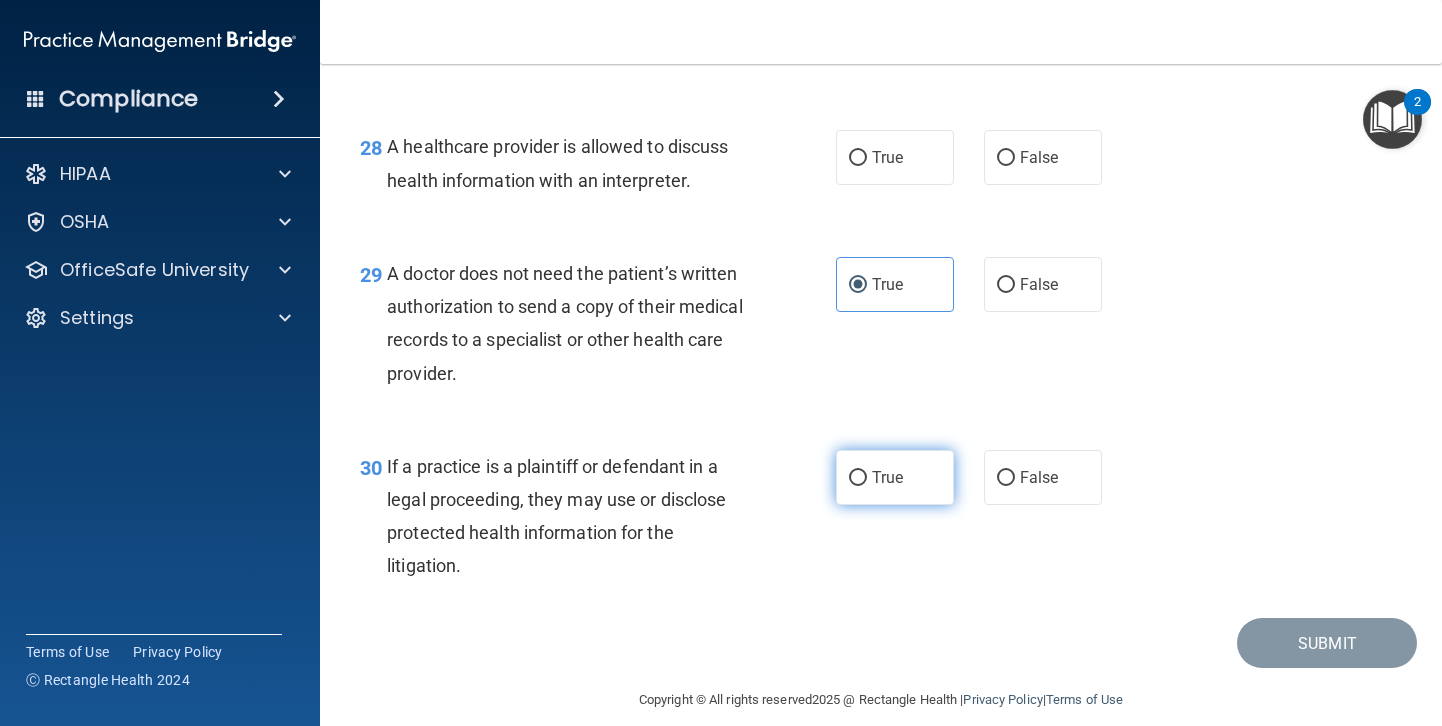 click on "True" at bounding box center (895, 477) 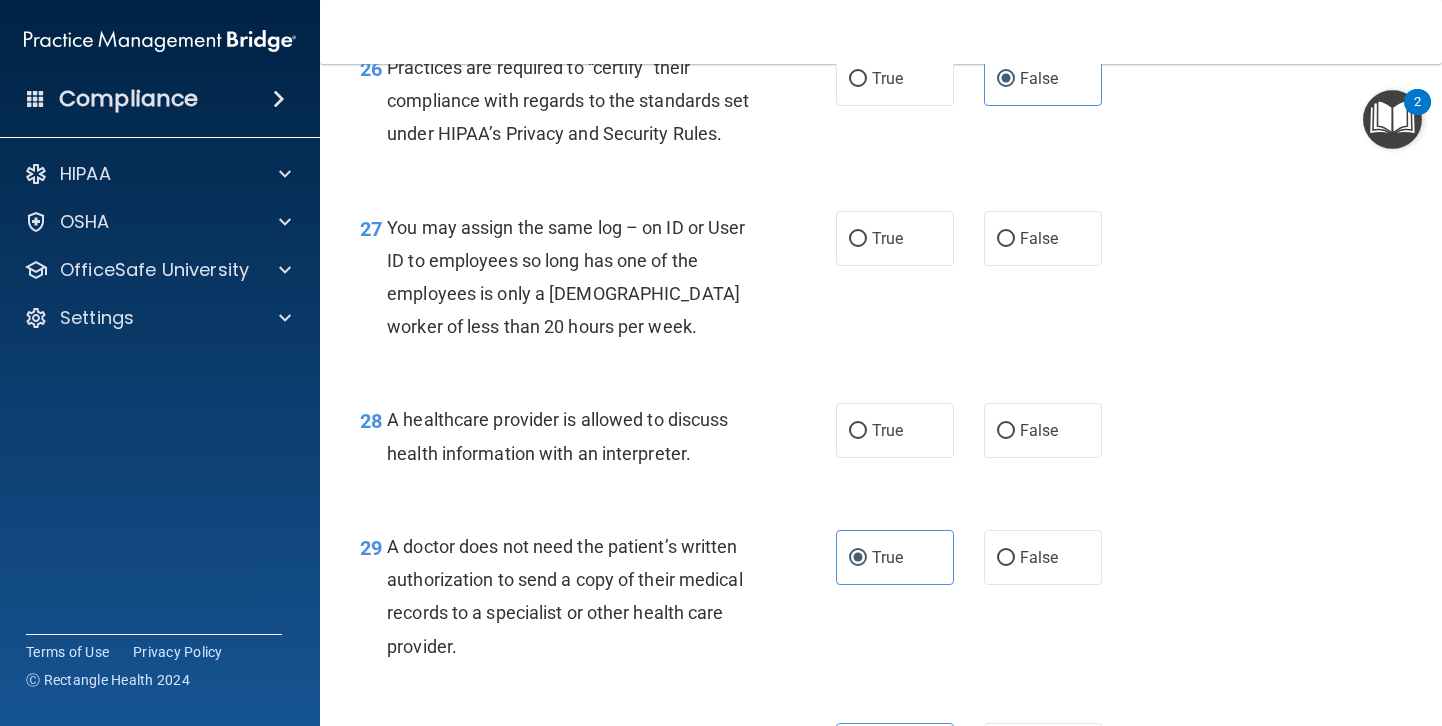 scroll, scrollTop: 4724, scrollLeft: 0, axis: vertical 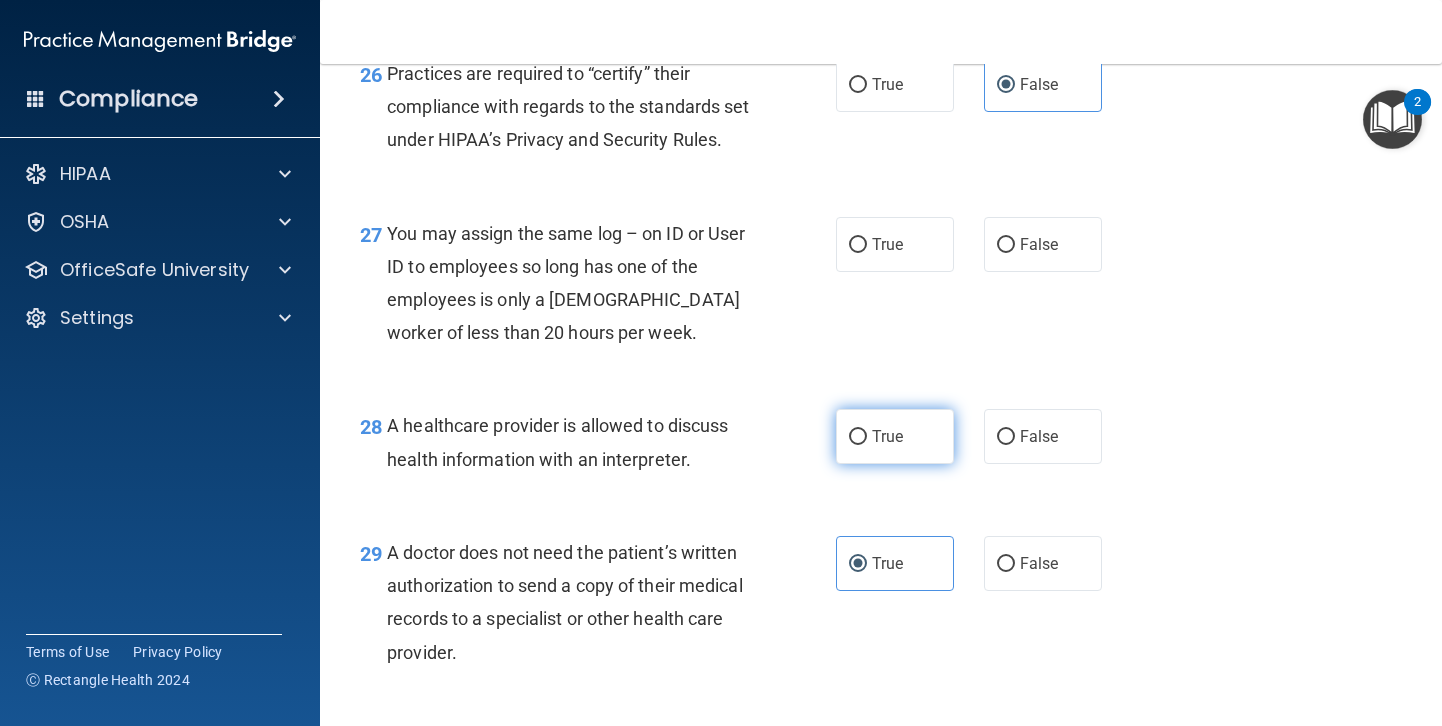 click on "True" at bounding box center [887, 436] 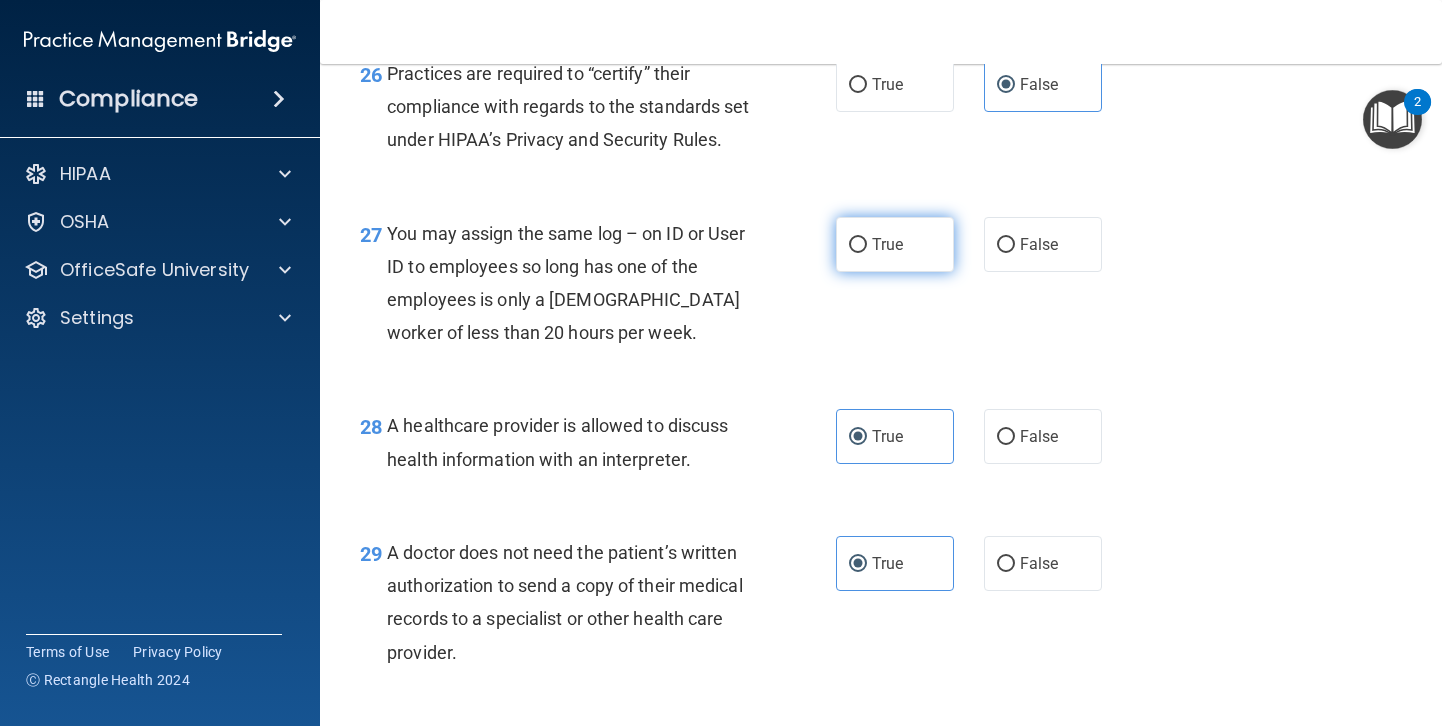 click on "True" at bounding box center [895, 244] 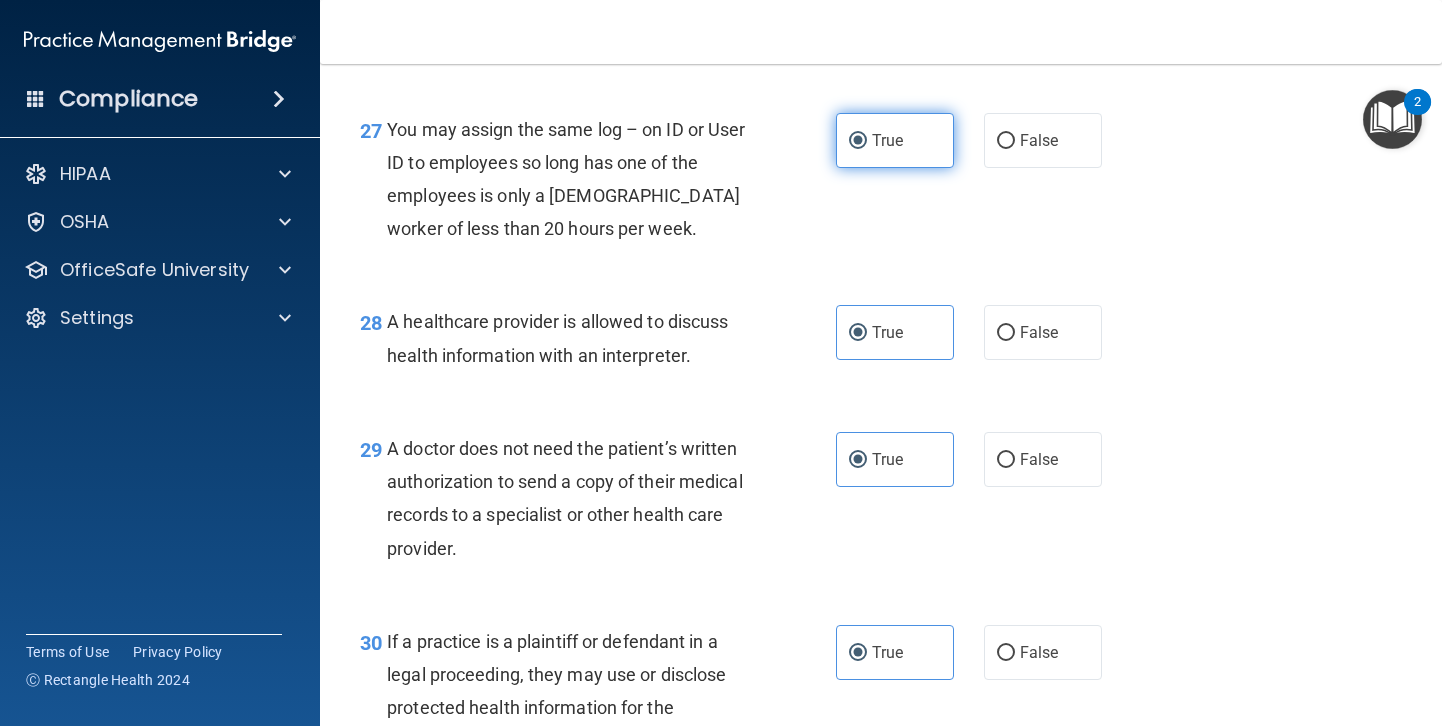 scroll, scrollTop: 5059, scrollLeft: 0, axis: vertical 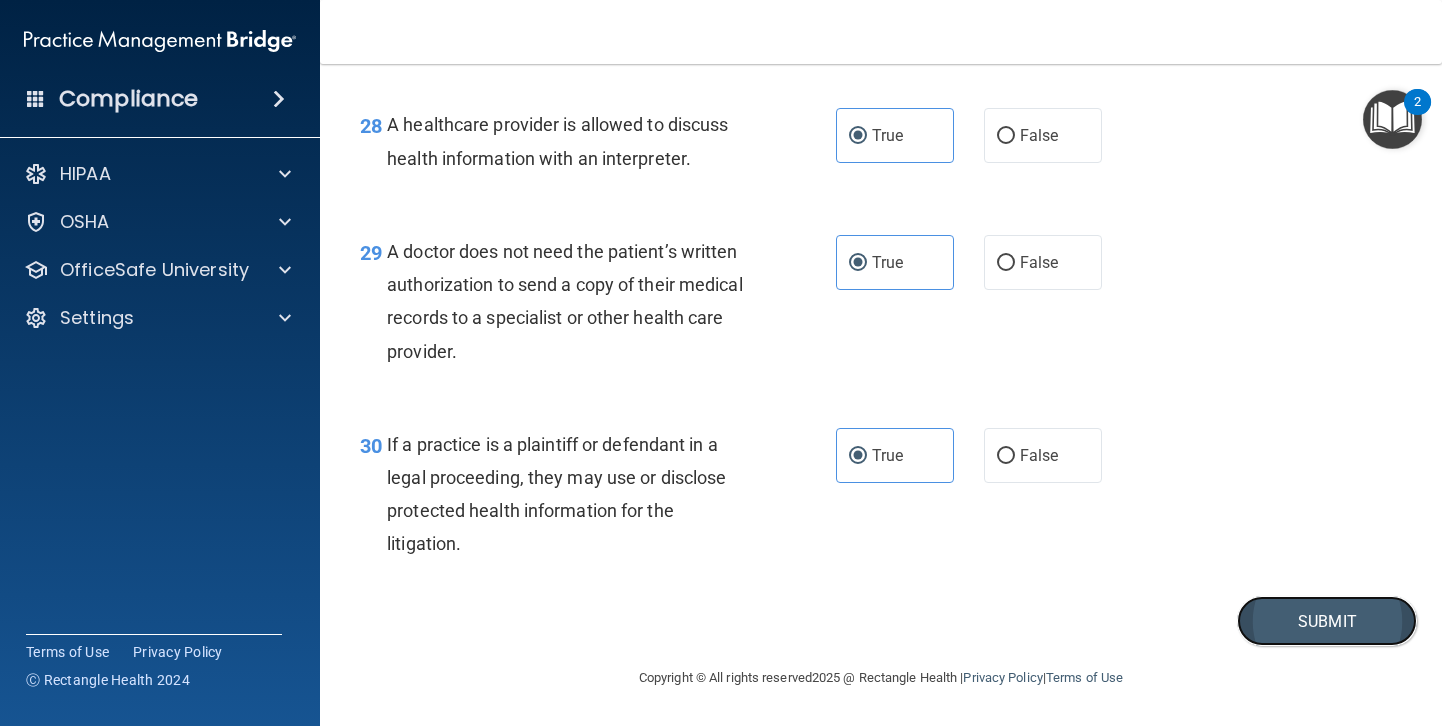 click on "Submit" at bounding box center (1327, 621) 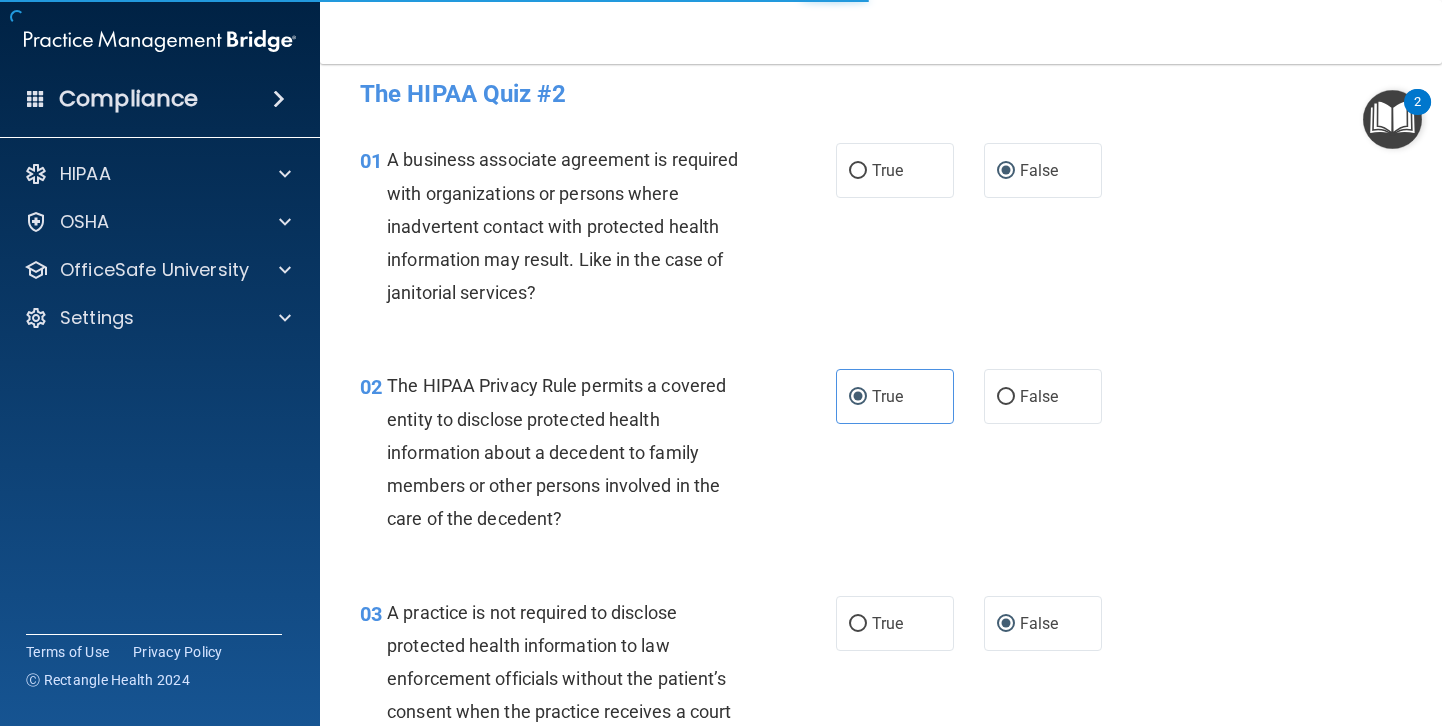 scroll, scrollTop: 0, scrollLeft: 0, axis: both 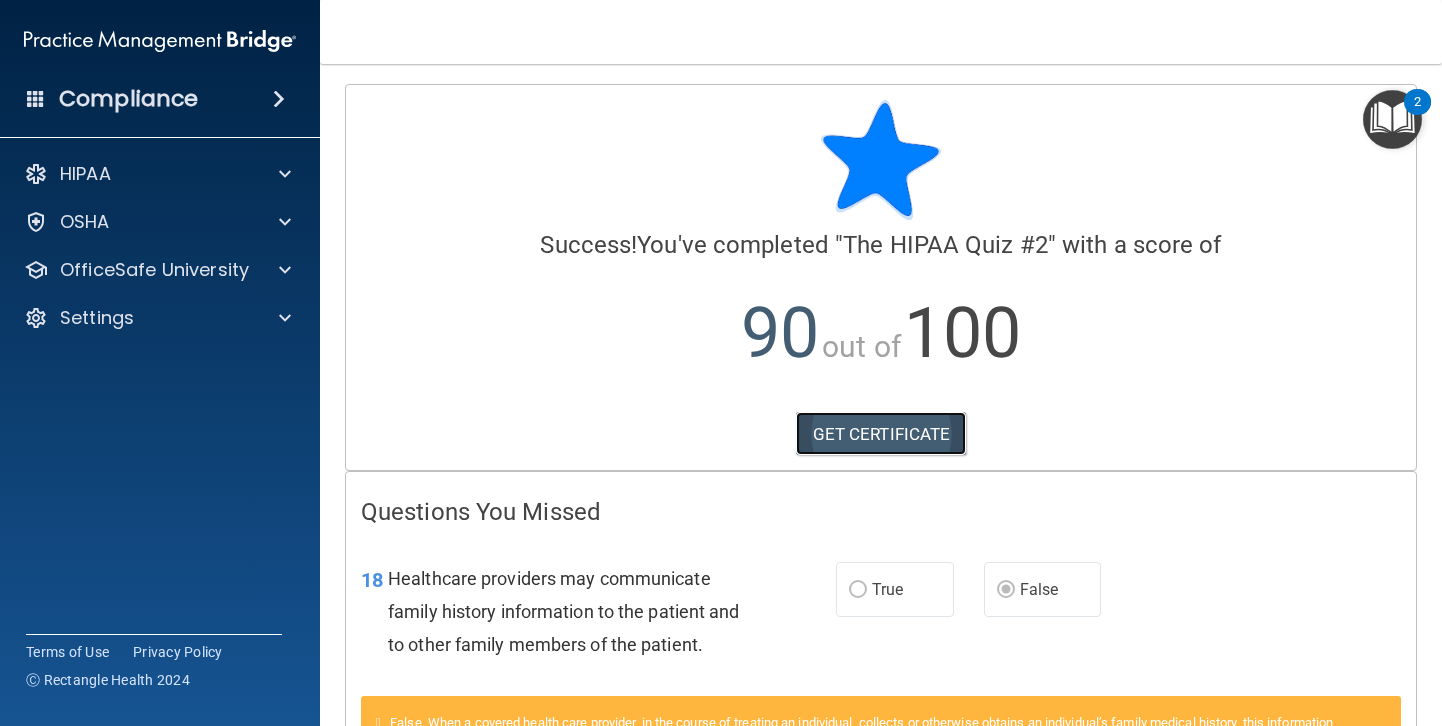 click on "GET CERTIFICATE" at bounding box center (881, 434) 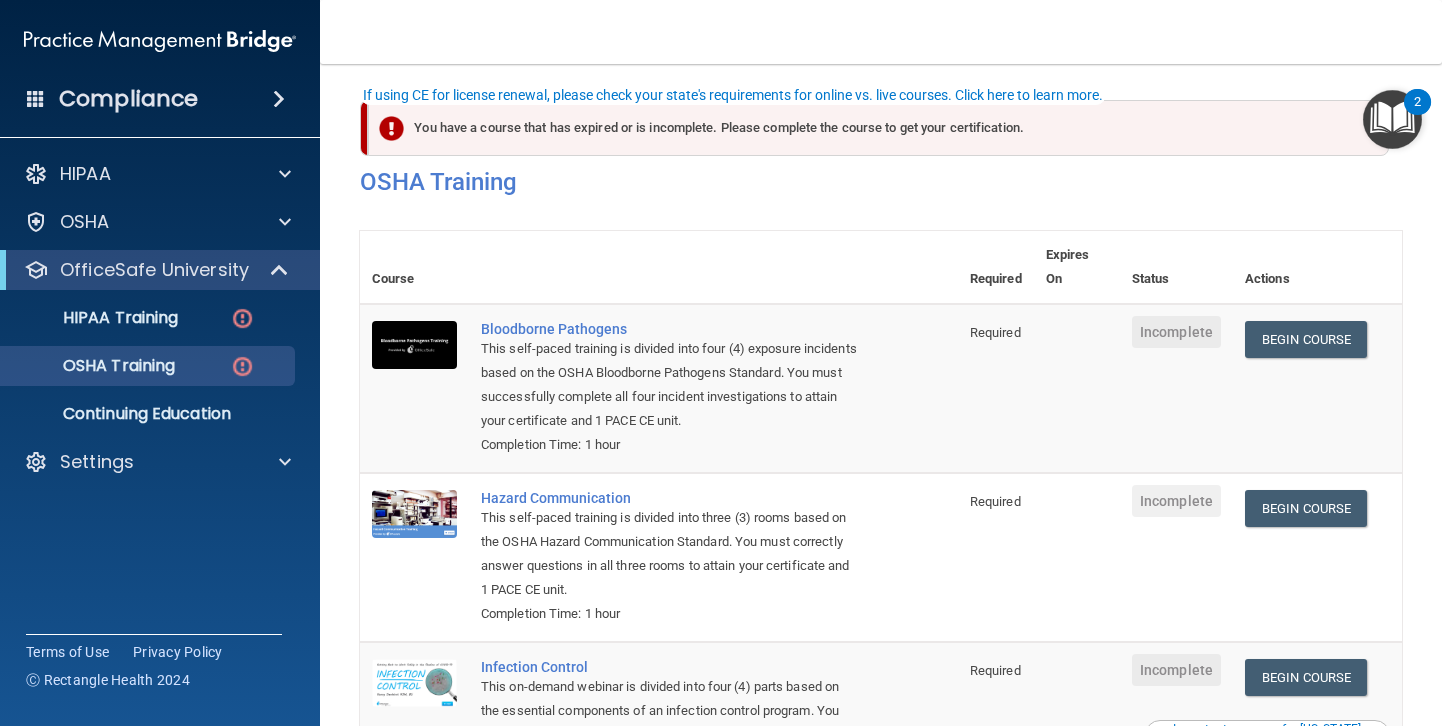 scroll, scrollTop: 0, scrollLeft: 0, axis: both 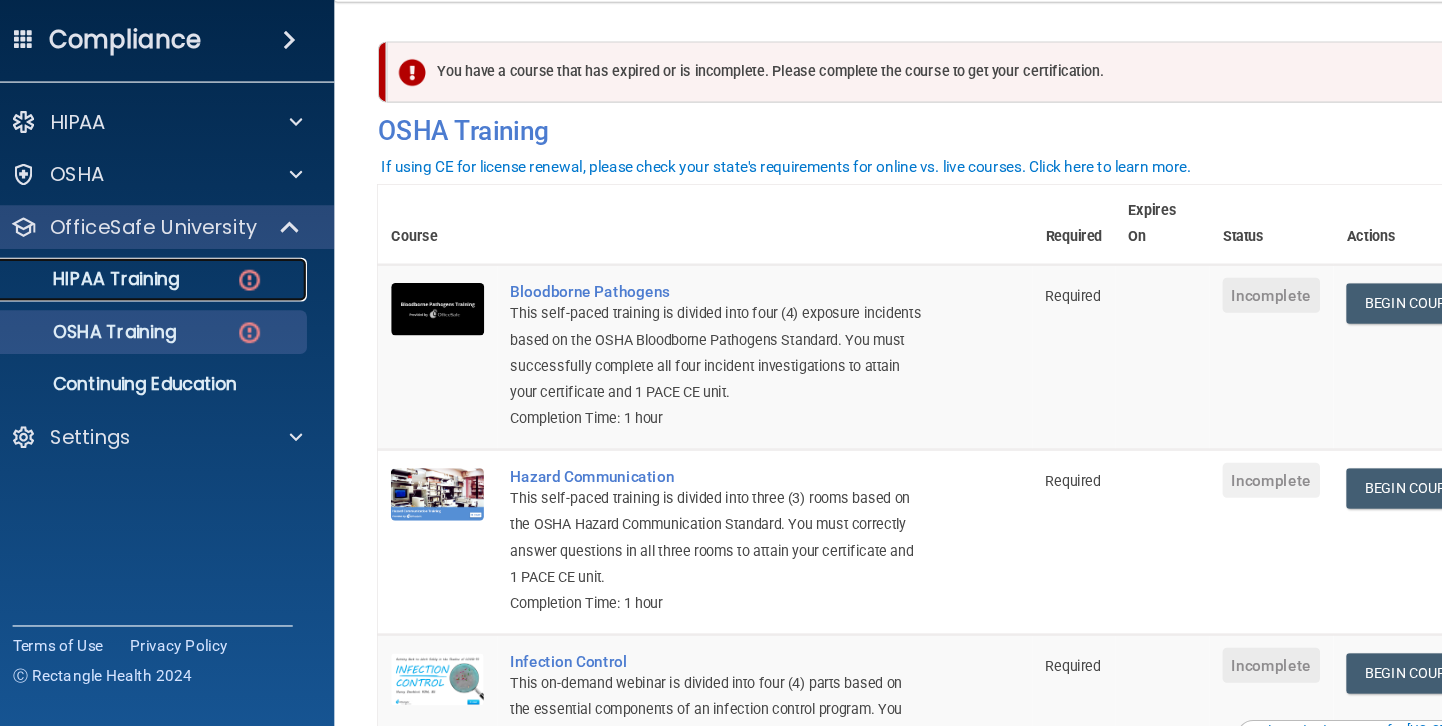 click on "HIPAA Training" at bounding box center (95, 318) 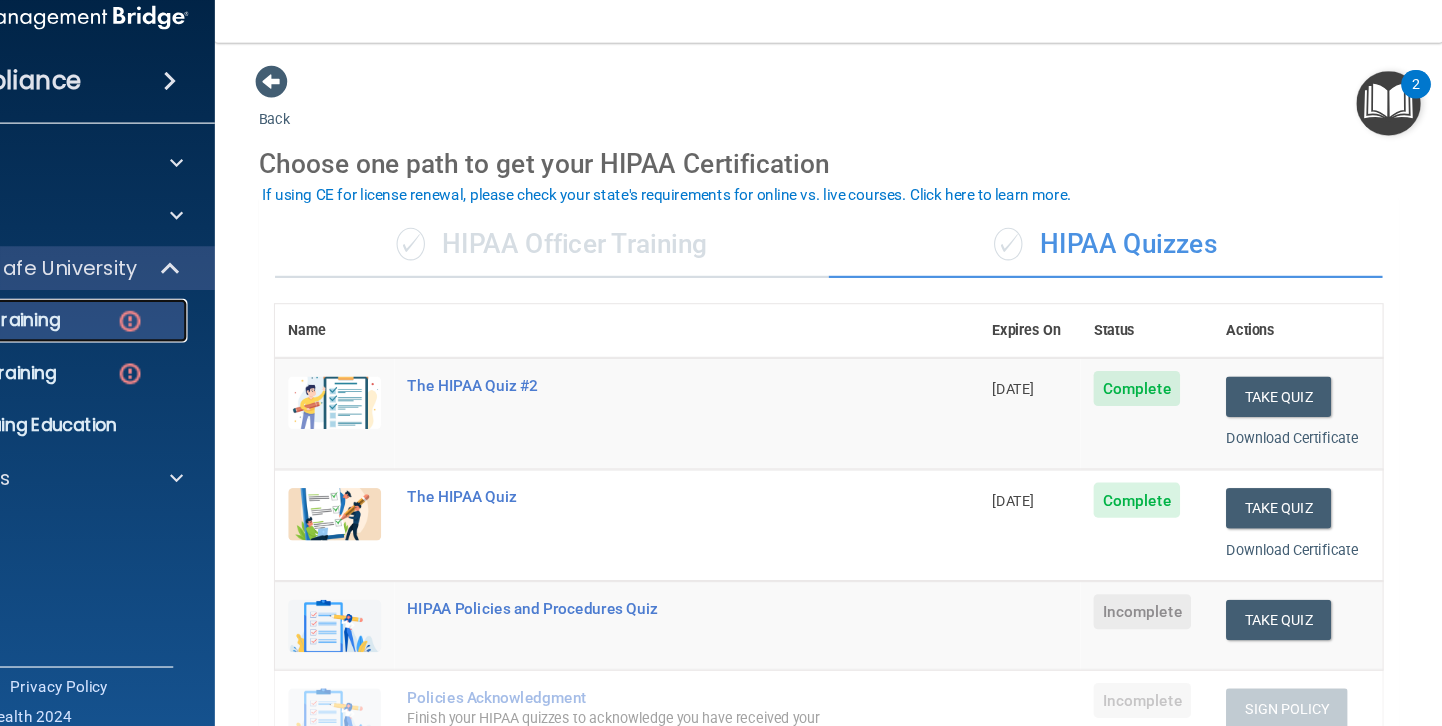 scroll, scrollTop: 0, scrollLeft: 0, axis: both 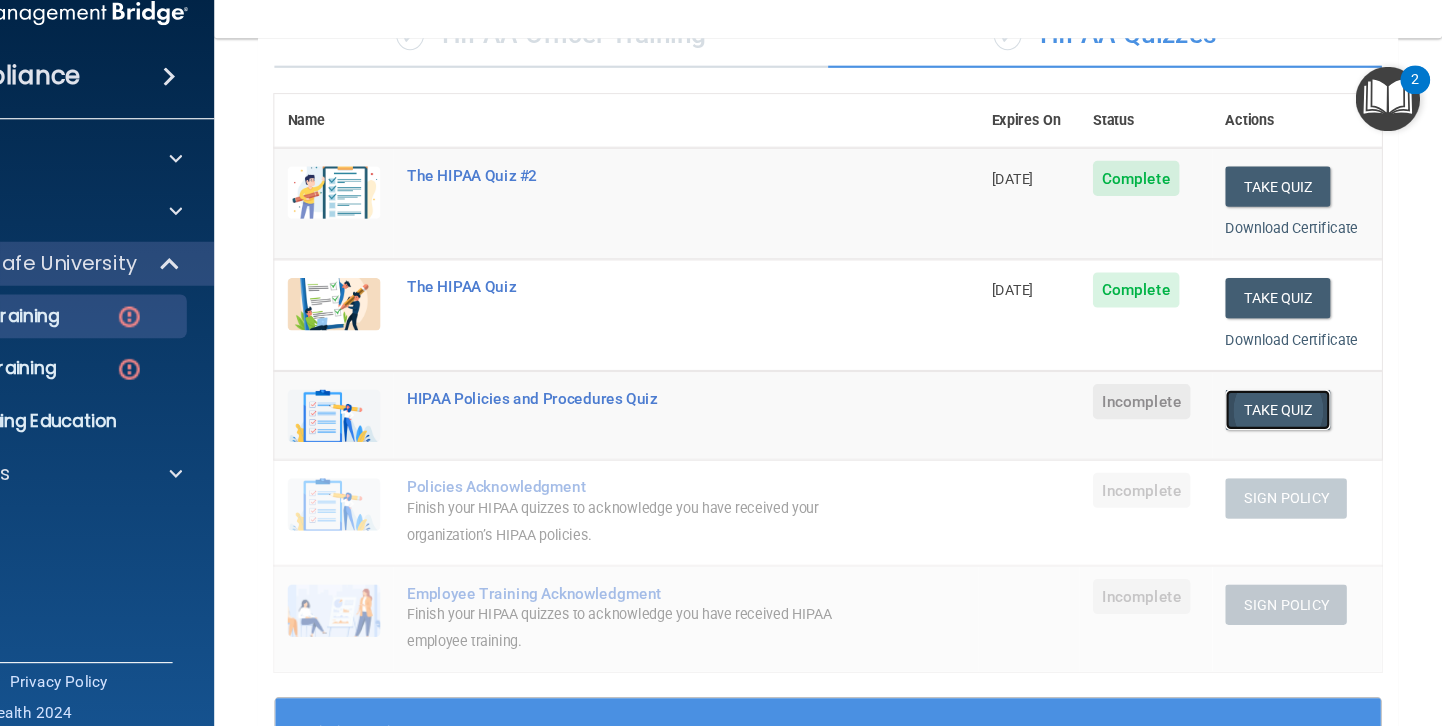 click on "Take Quiz" at bounding box center (1292, 403) 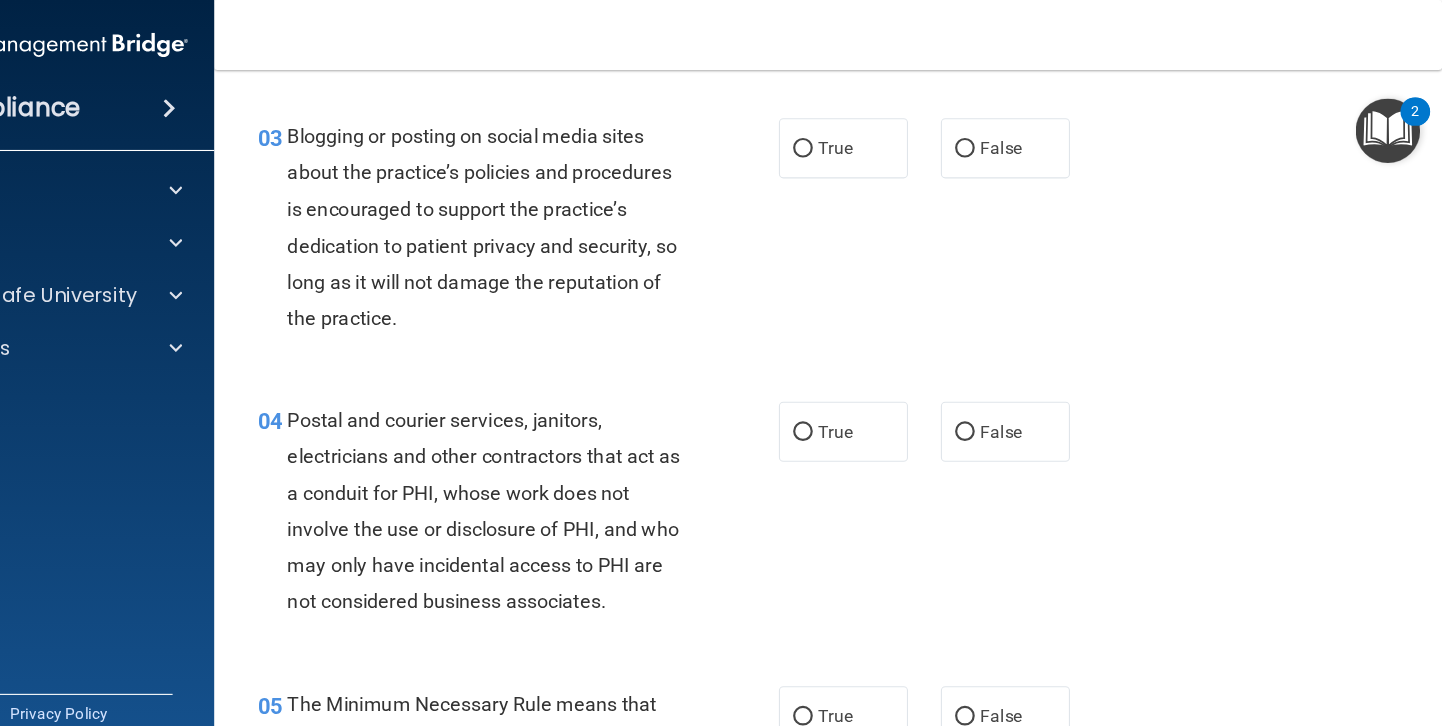 scroll, scrollTop: 0, scrollLeft: 0, axis: both 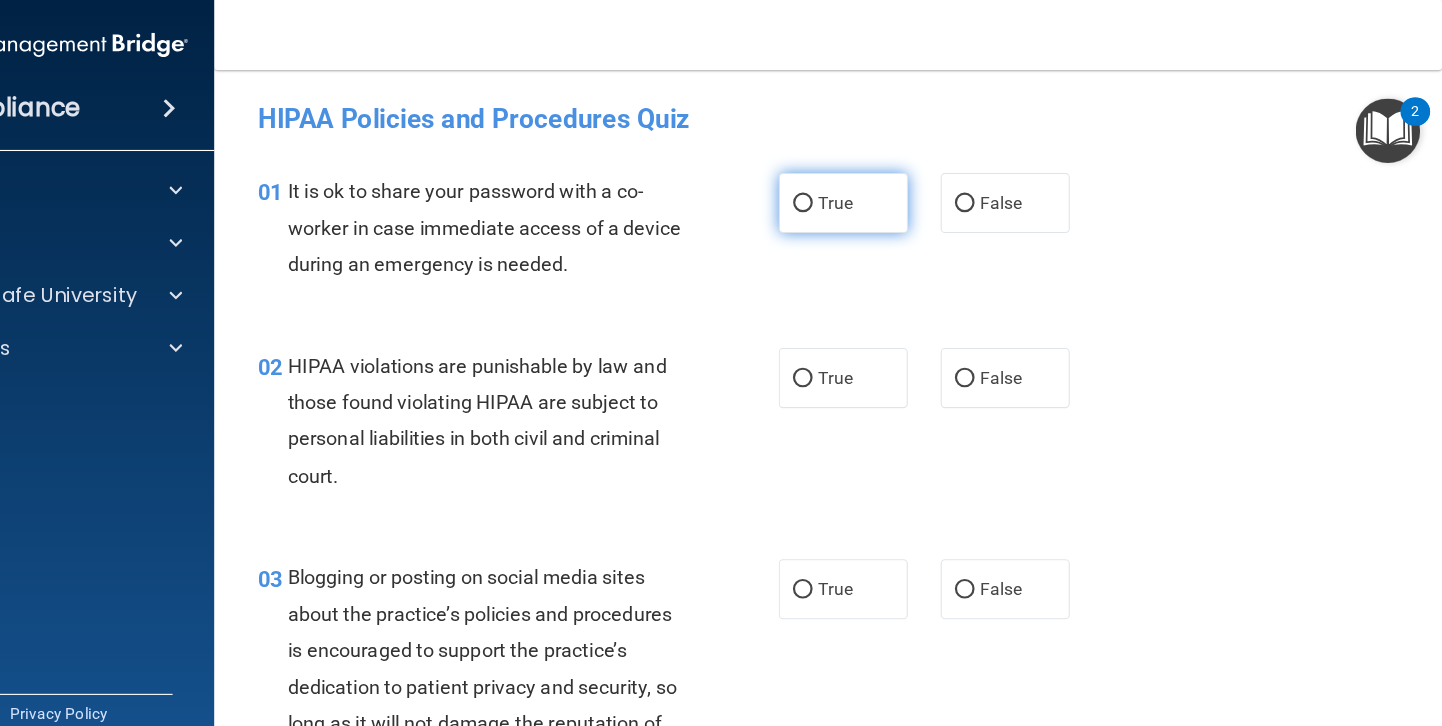 click on "True" at bounding box center (887, 185) 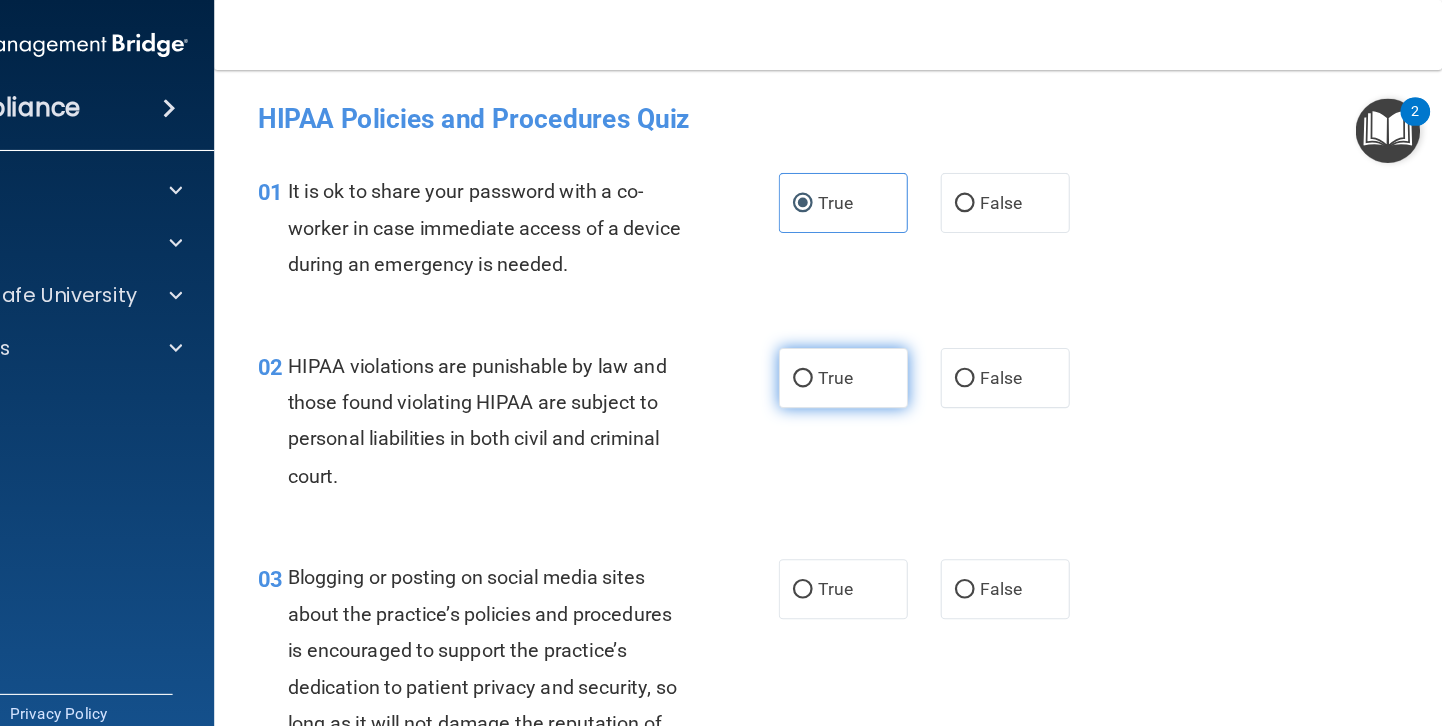 click on "True" at bounding box center [895, 345] 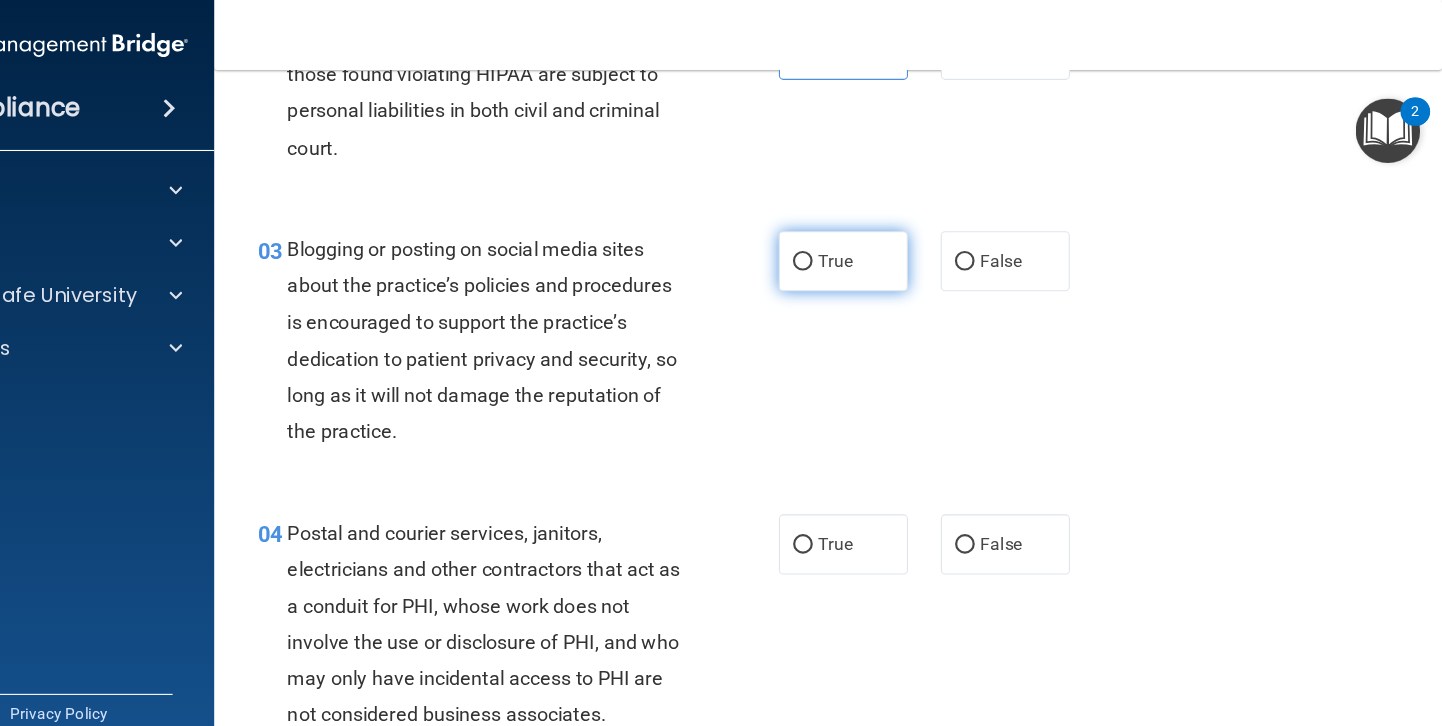 scroll, scrollTop: 304, scrollLeft: 0, axis: vertical 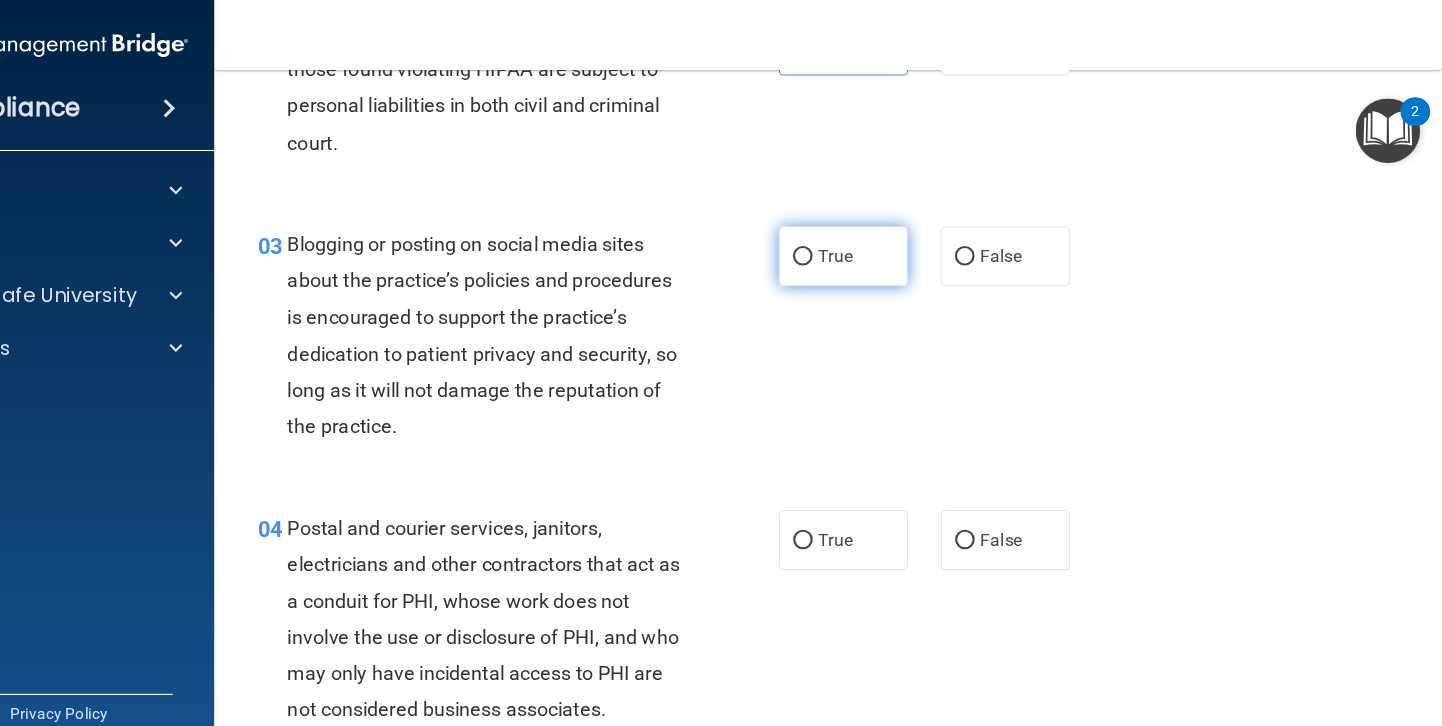 click on "True" at bounding box center (887, 234) 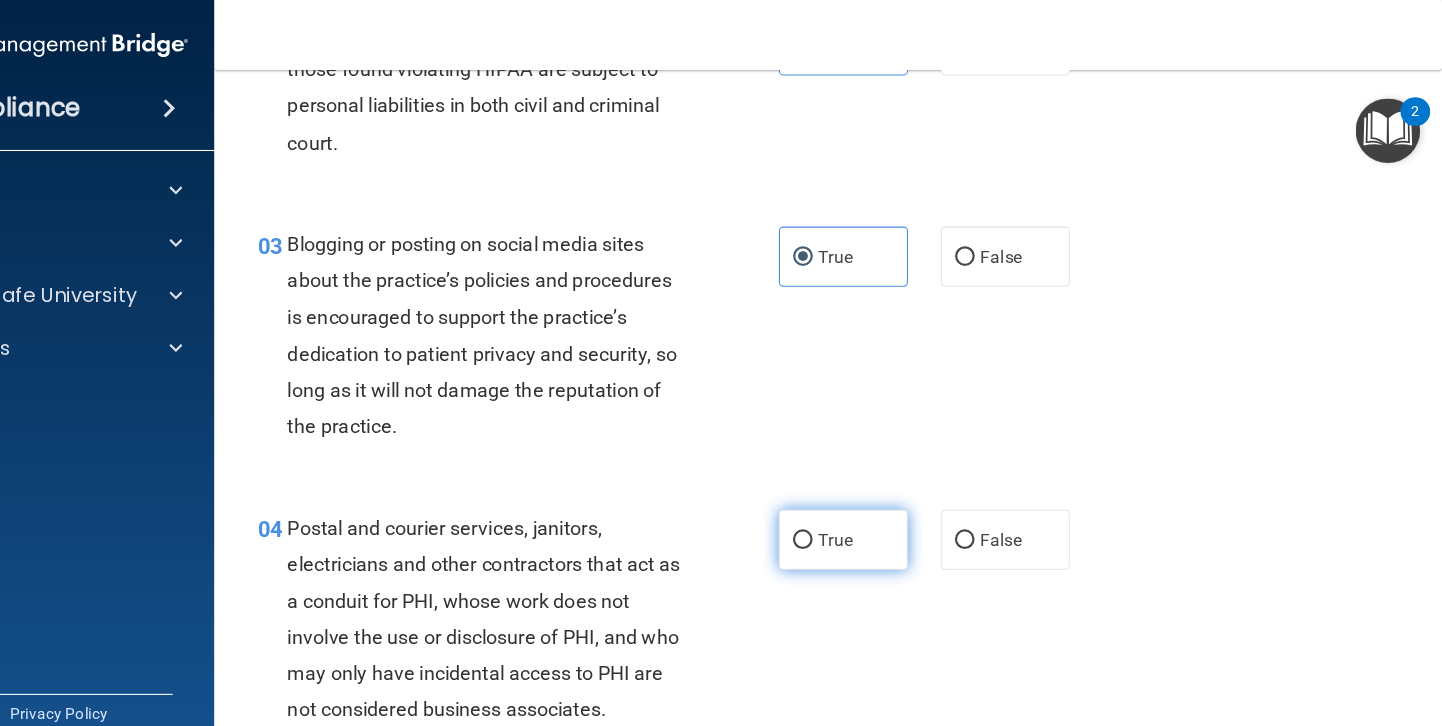 click on "True" at bounding box center [895, 493] 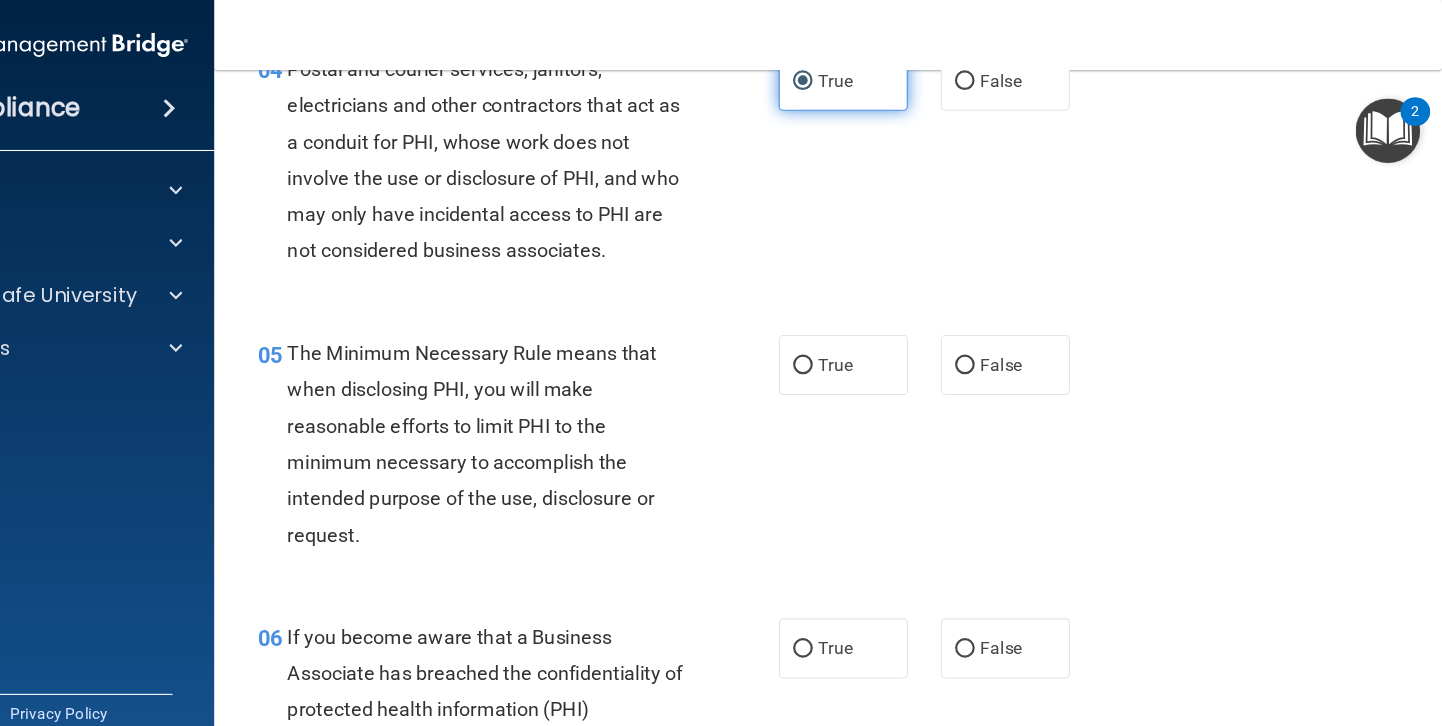 scroll, scrollTop: 734, scrollLeft: 0, axis: vertical 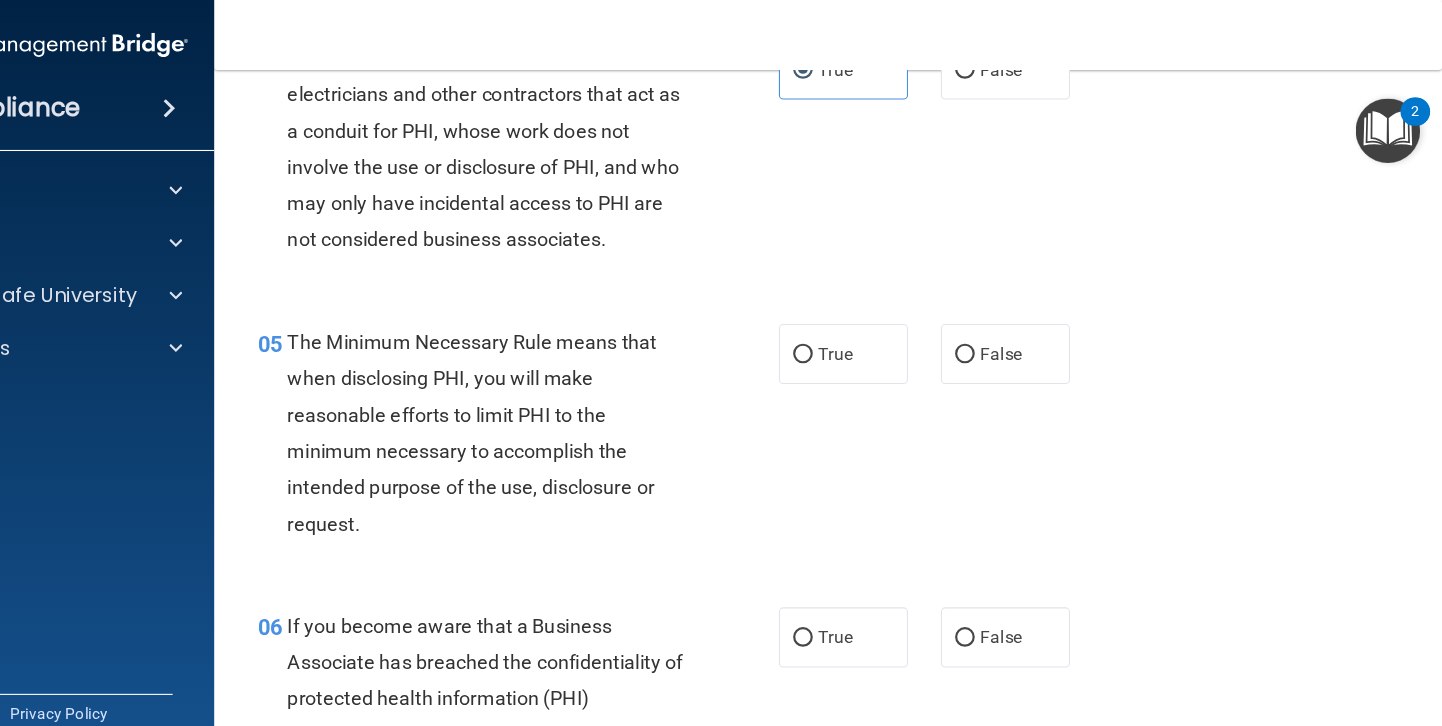click on "05       The Minimum Necessary Rule means that when disclosing PHI, you will make reasonable efforts to limit PHI to the minimum necessary to accomplish the intended purpose of the use, disclosure or request.                  True           False" at bounding box center (881, 400) 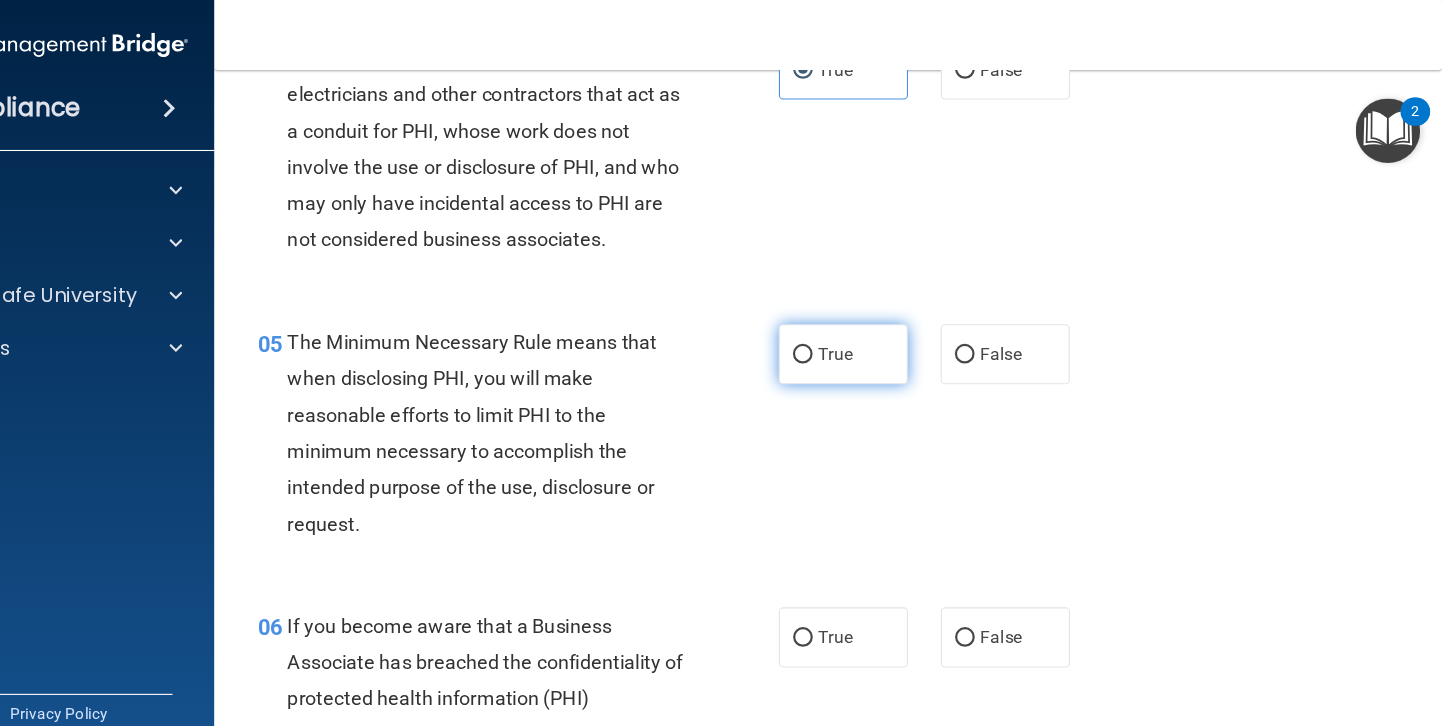click on "True" at bounding box center [887, 323] 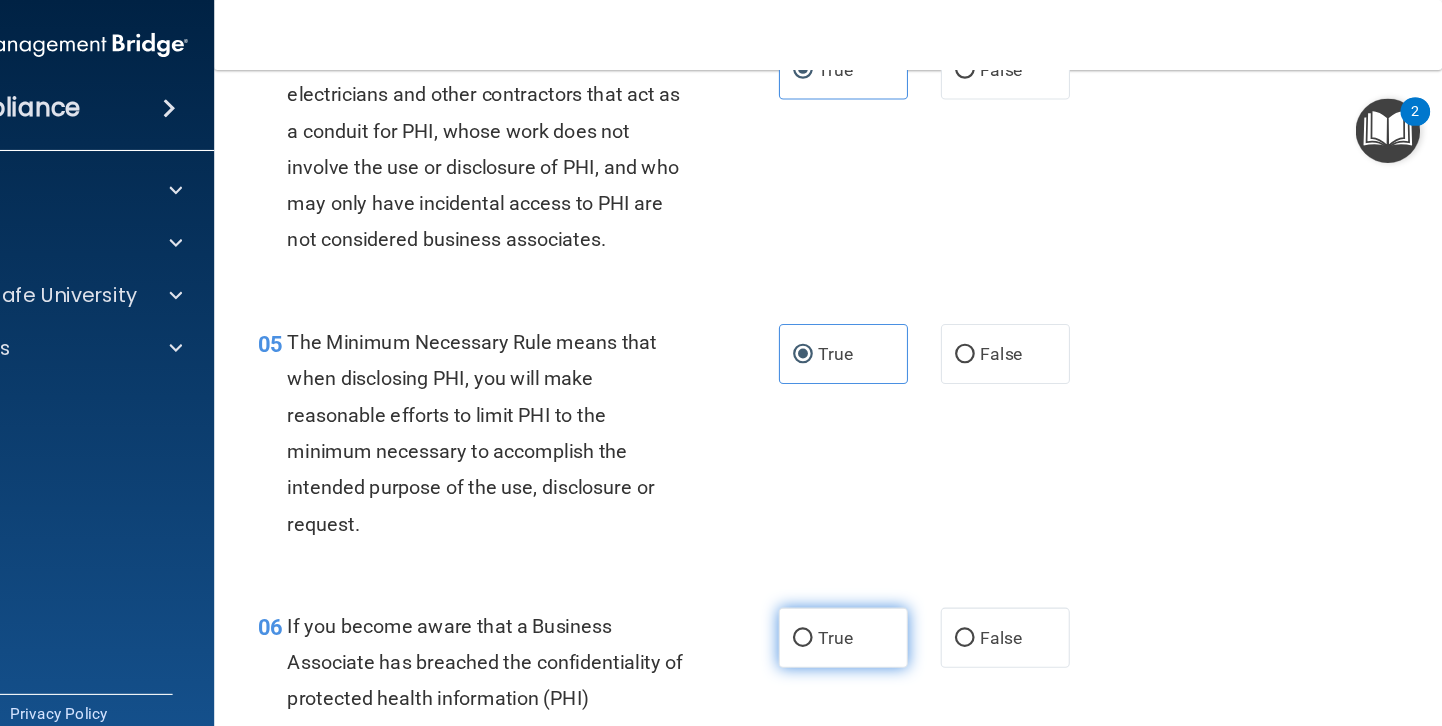 click on "True" at bounding box center (887, 582) 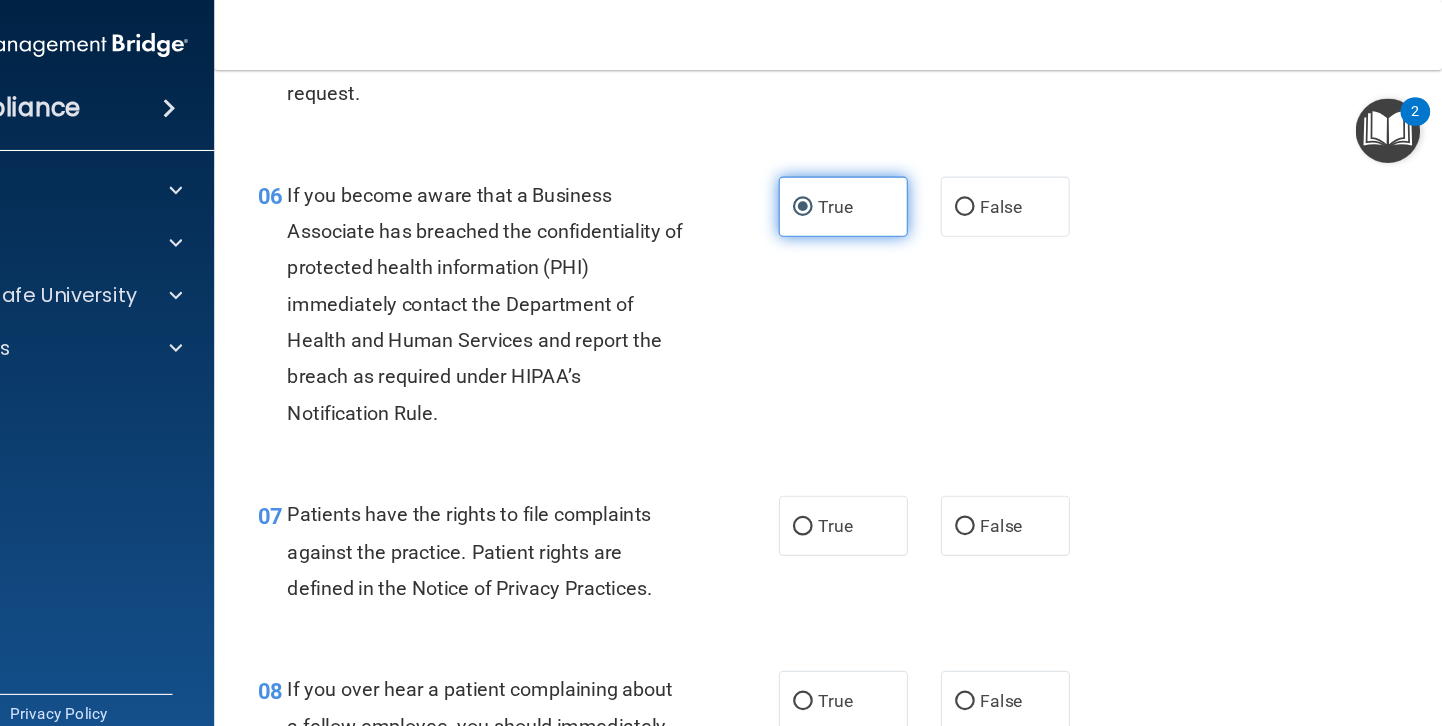 scroll, scrollTop: 1159, scrollLeft: 0, axis: vertical 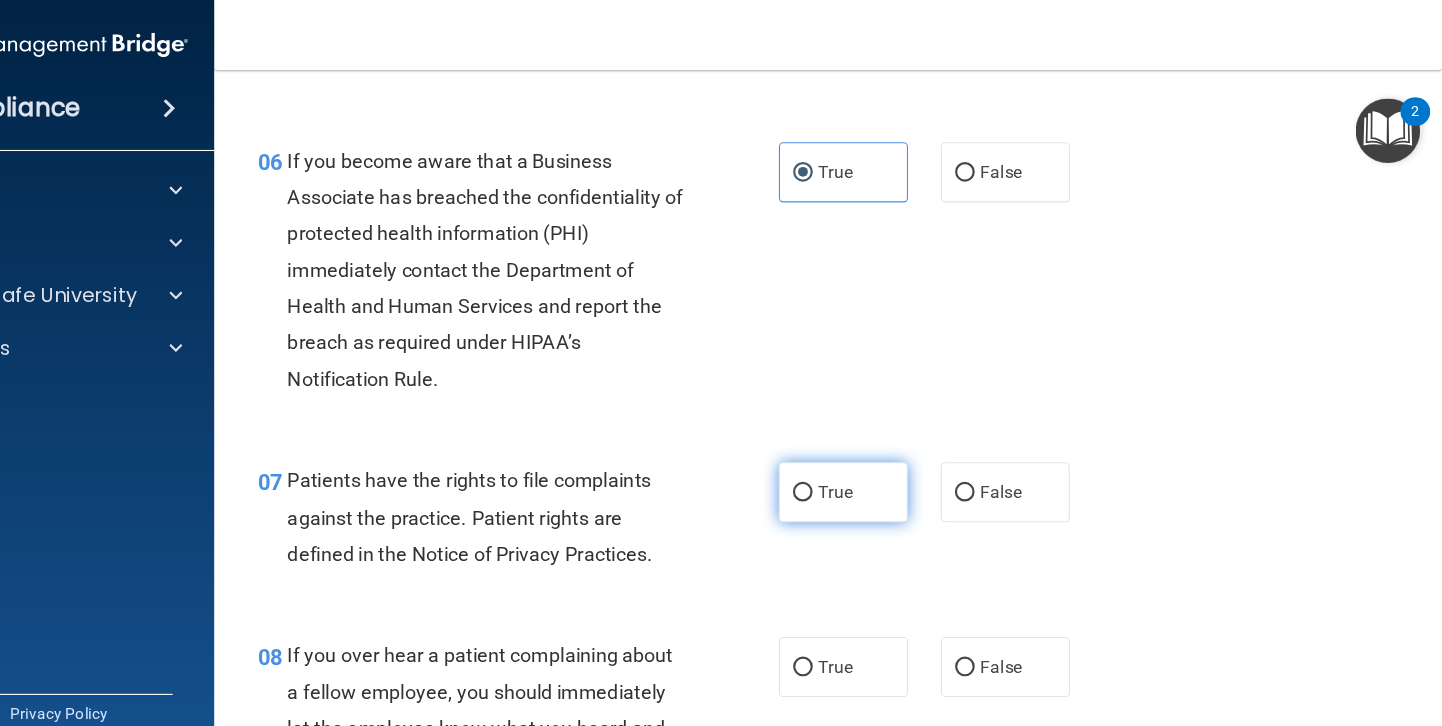 click on "True" at bounding box center (887, 449) 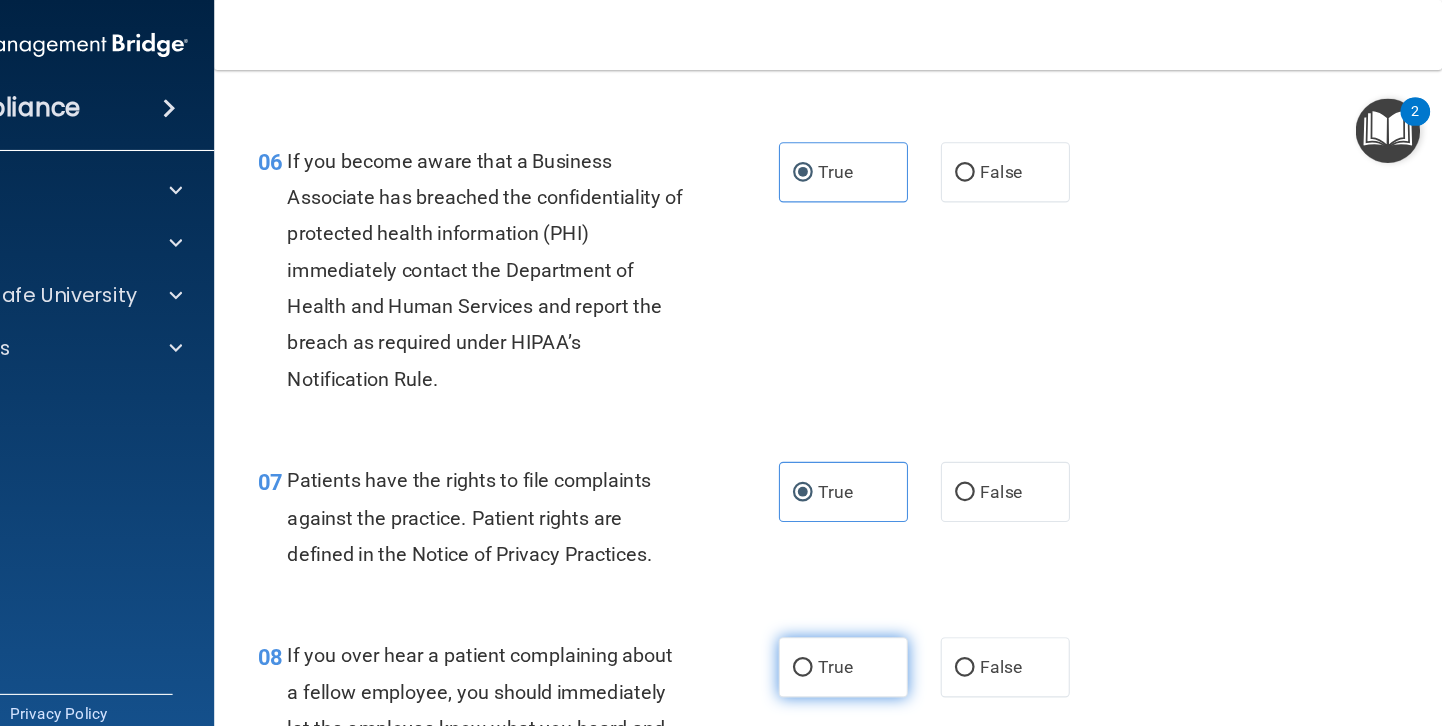 click on "True" at bounding box center [895, 609] 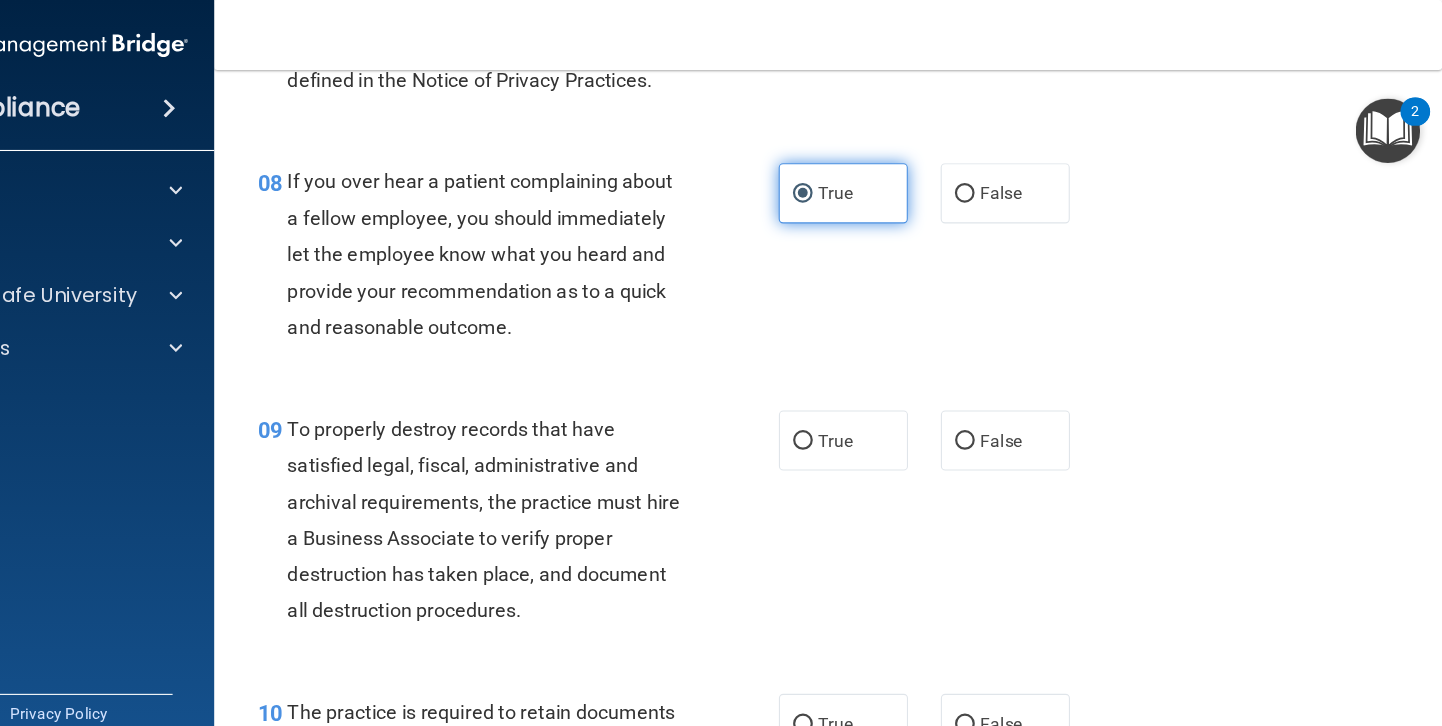 scroll, scrollTop: 1619, scrollLeft: 0, axis: vertical 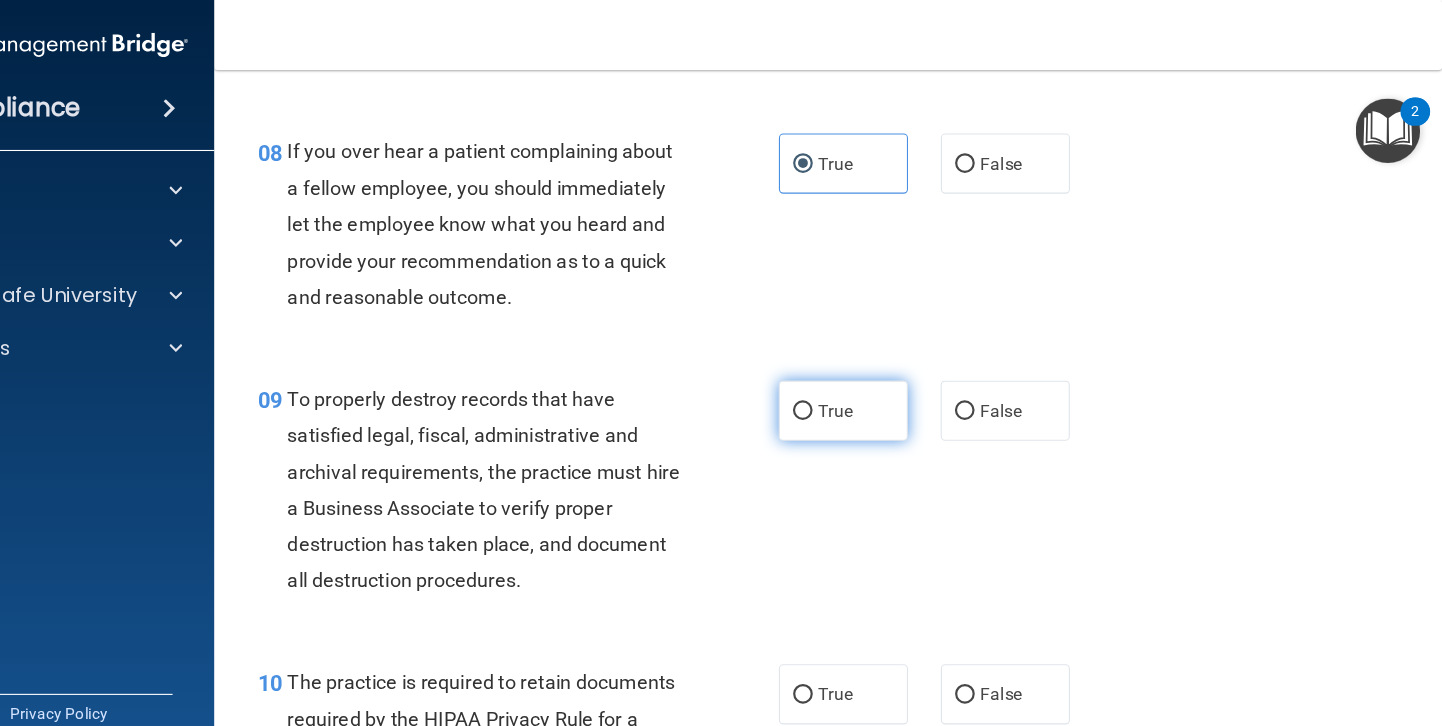 click on "True" at bounding box center [895, 375] 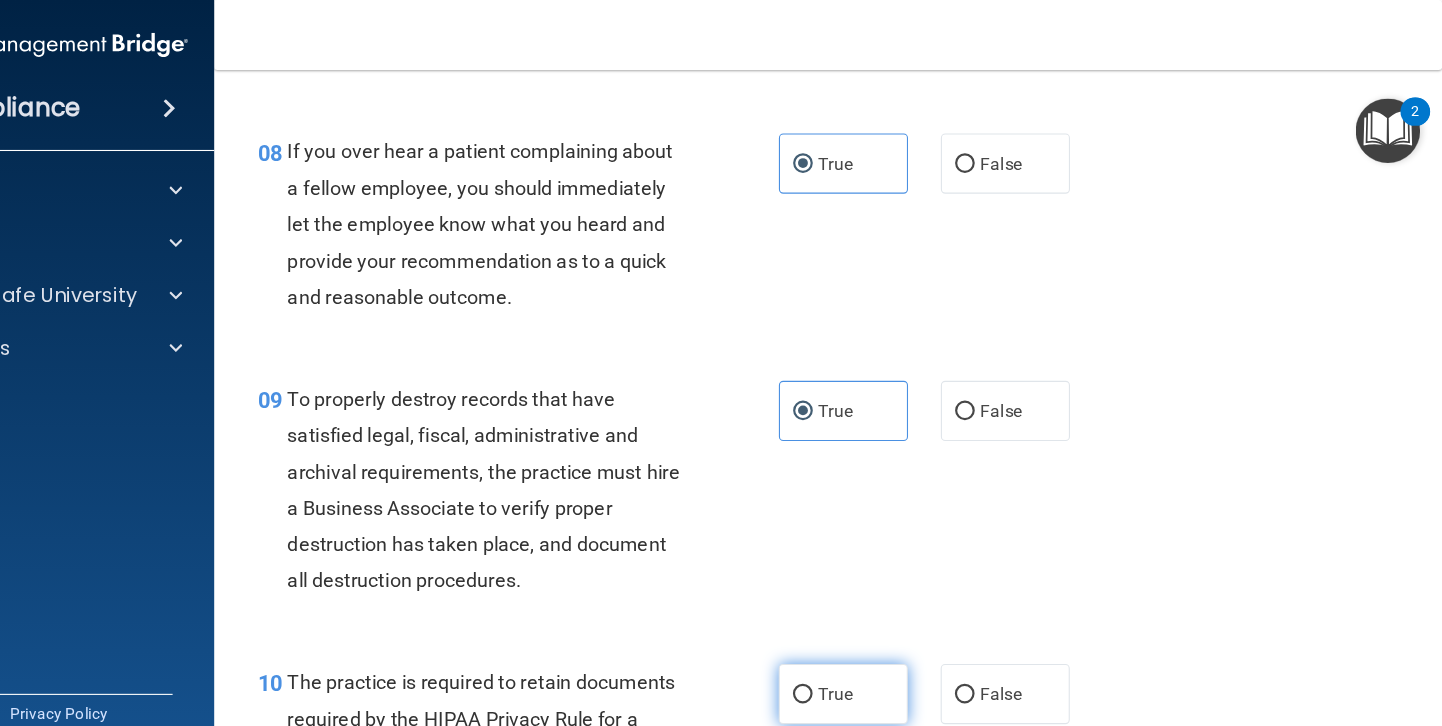 click on "True" at bounding box center [887, 634] 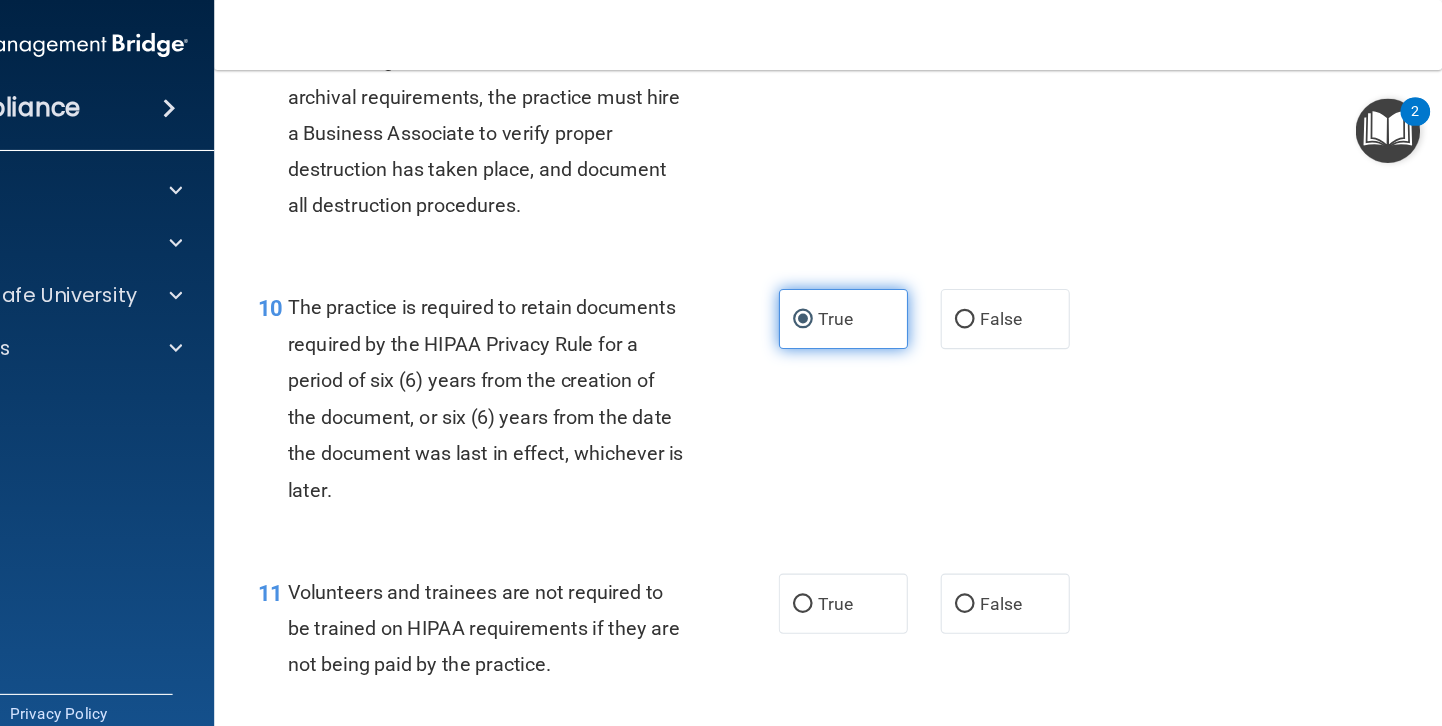 scroll, scrollTop: 2053, scrollLeft: 0, axis: vertical 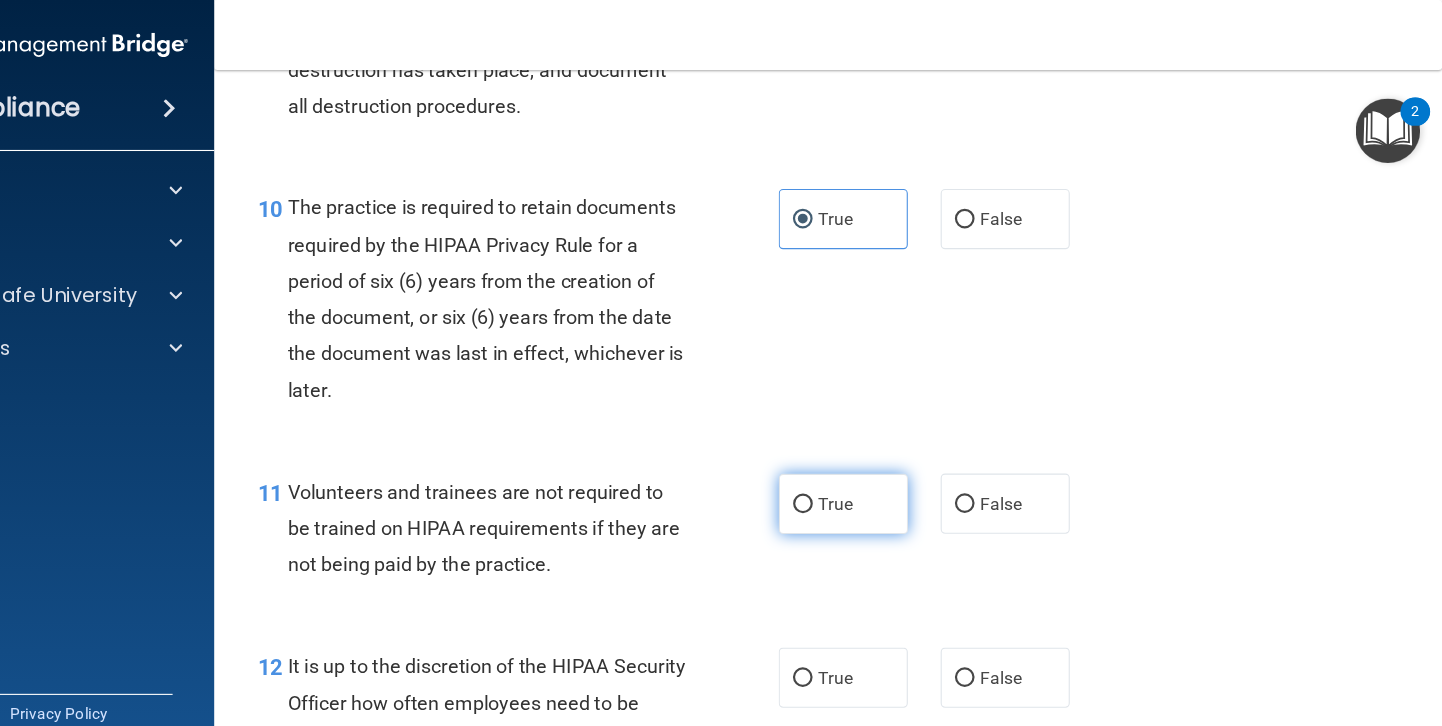 click on "True" at bounding box center [887, 460] 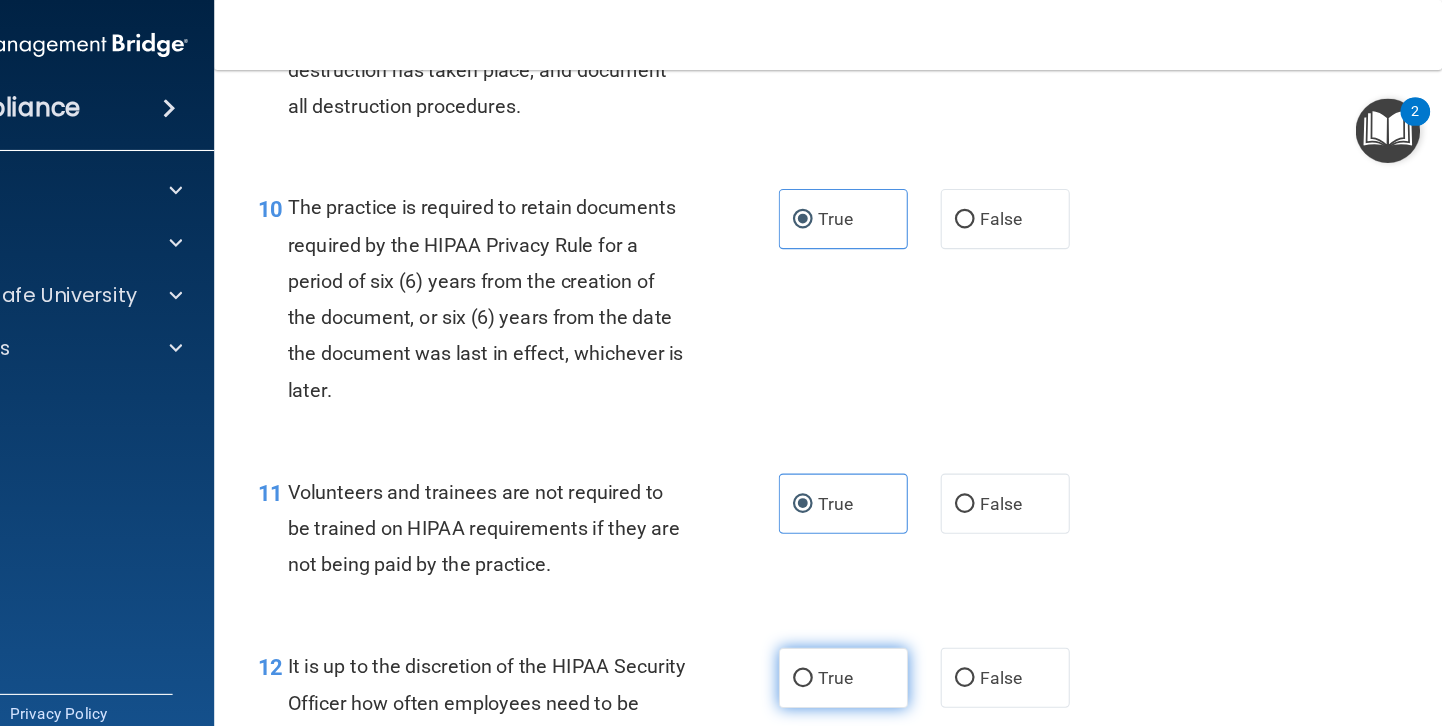 click on "True" at bounding box center [887, 619] 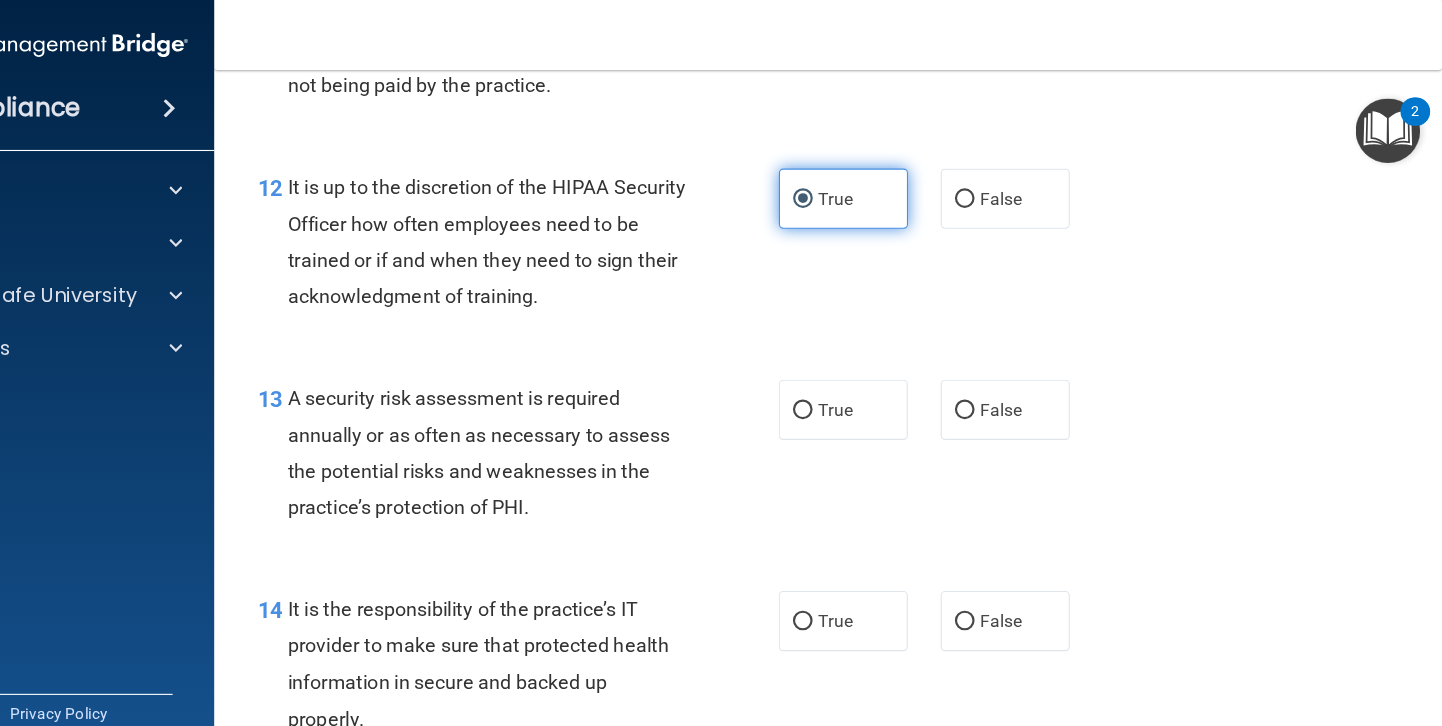 scroll, scrollTop: 2515, scrollLeft: 0, axis: vertical 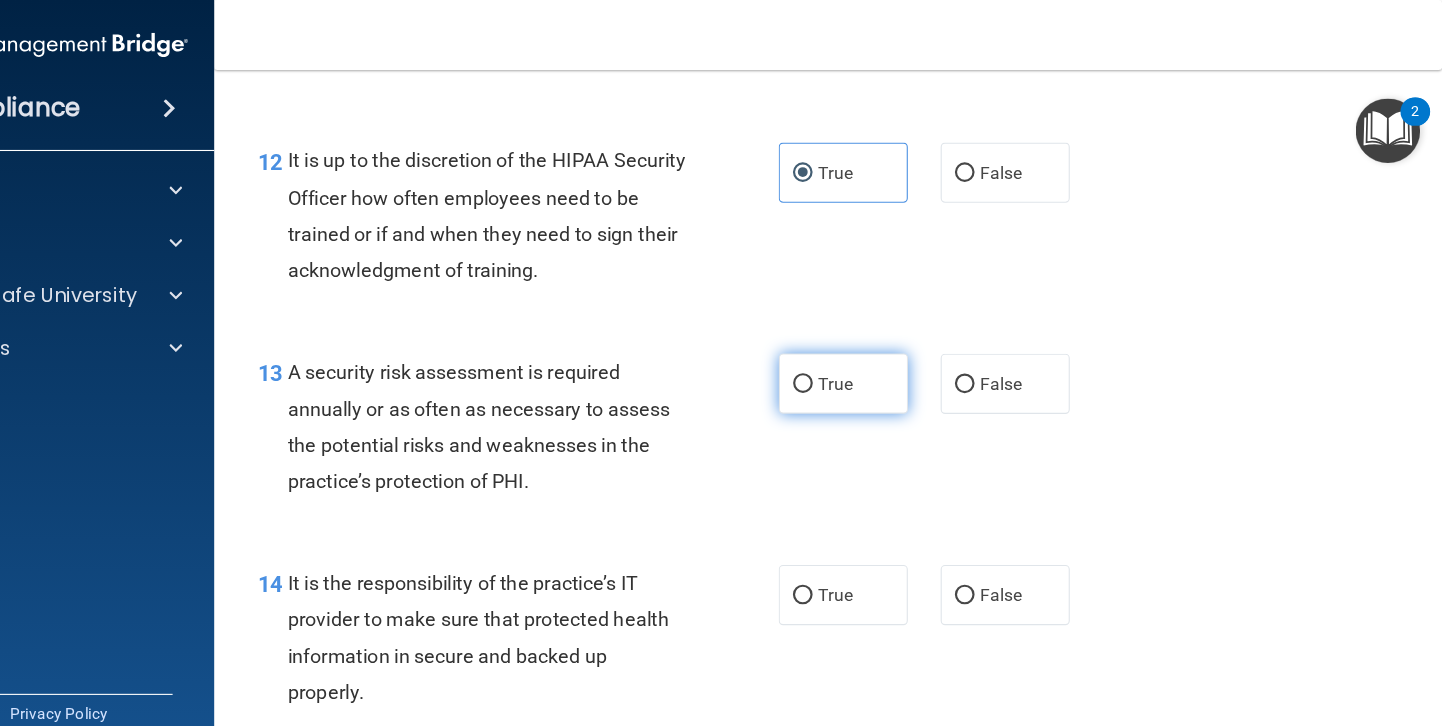click on "True" at bounding box center (887, 350) 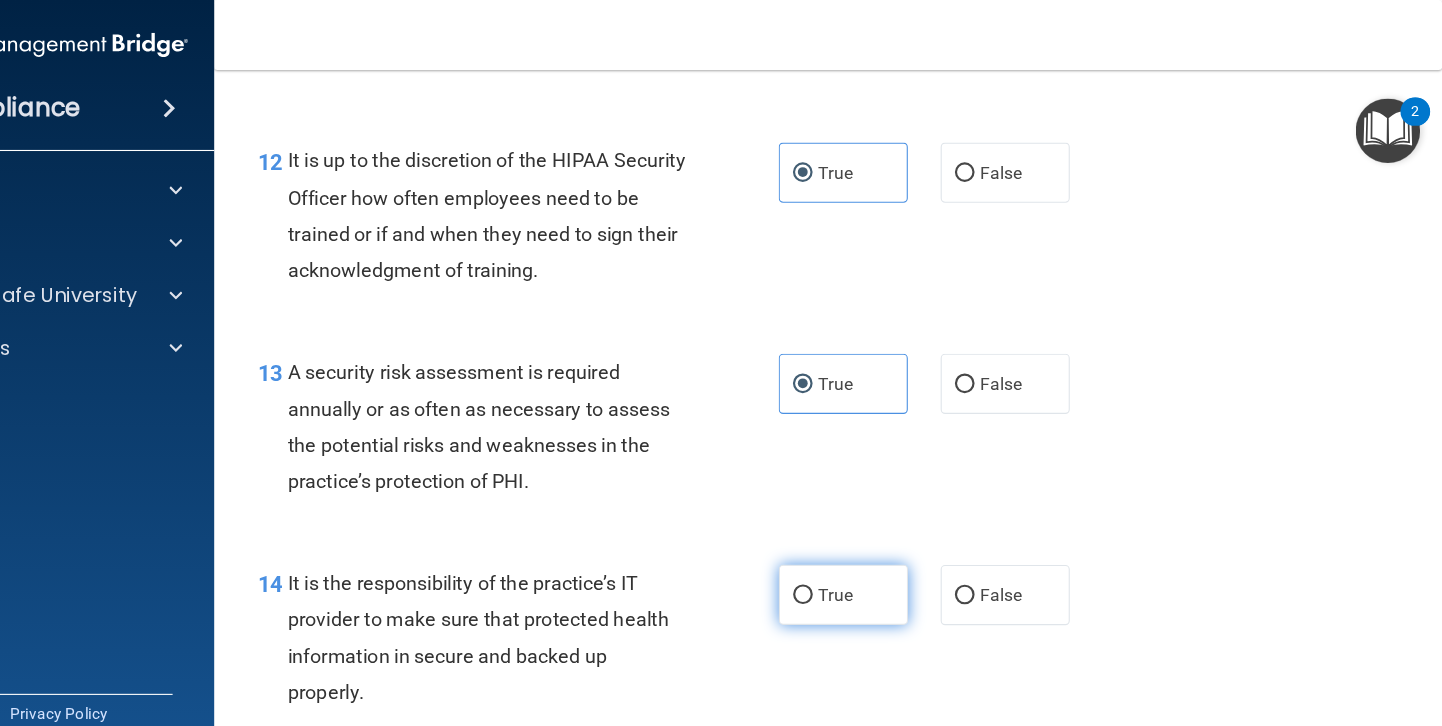 click on "True" at bounding box center [895, 543] 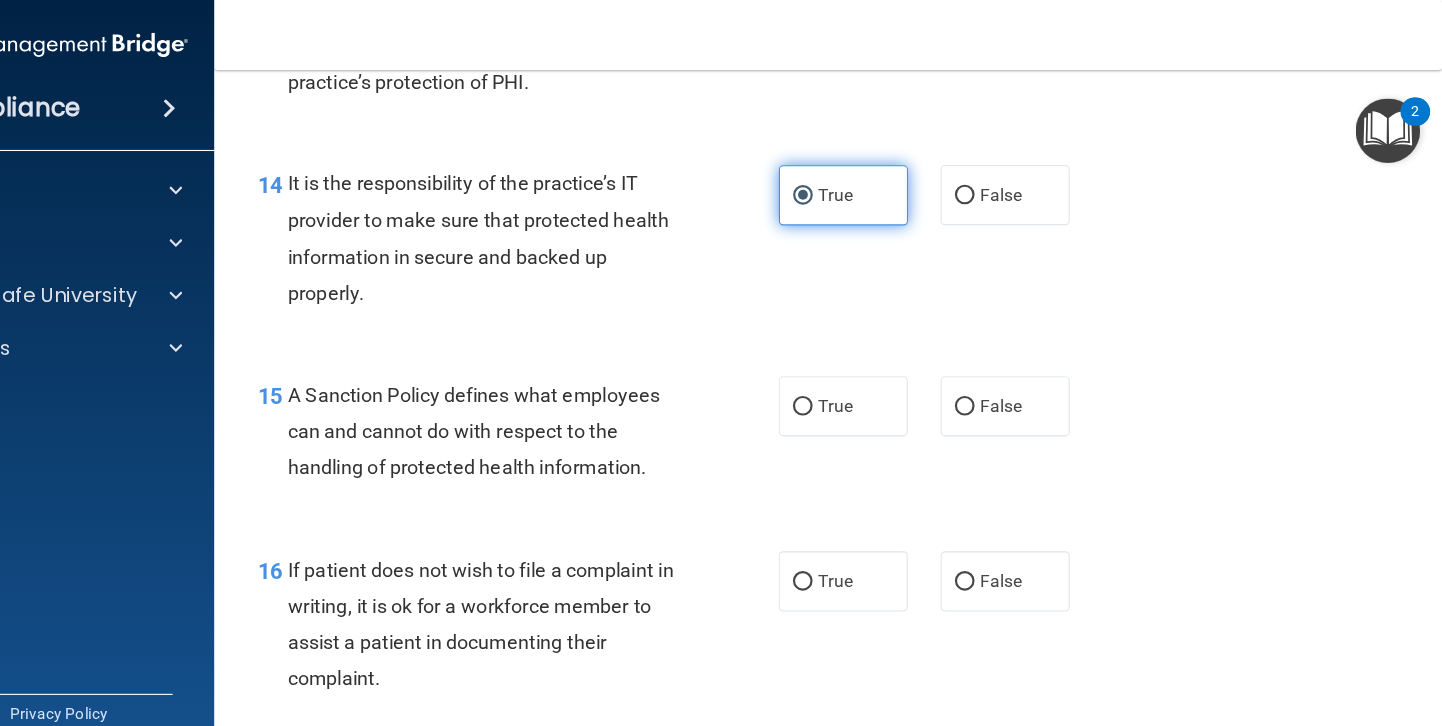scroll, scrollTop: 2878, scrollLeft: 0, axis: vertical 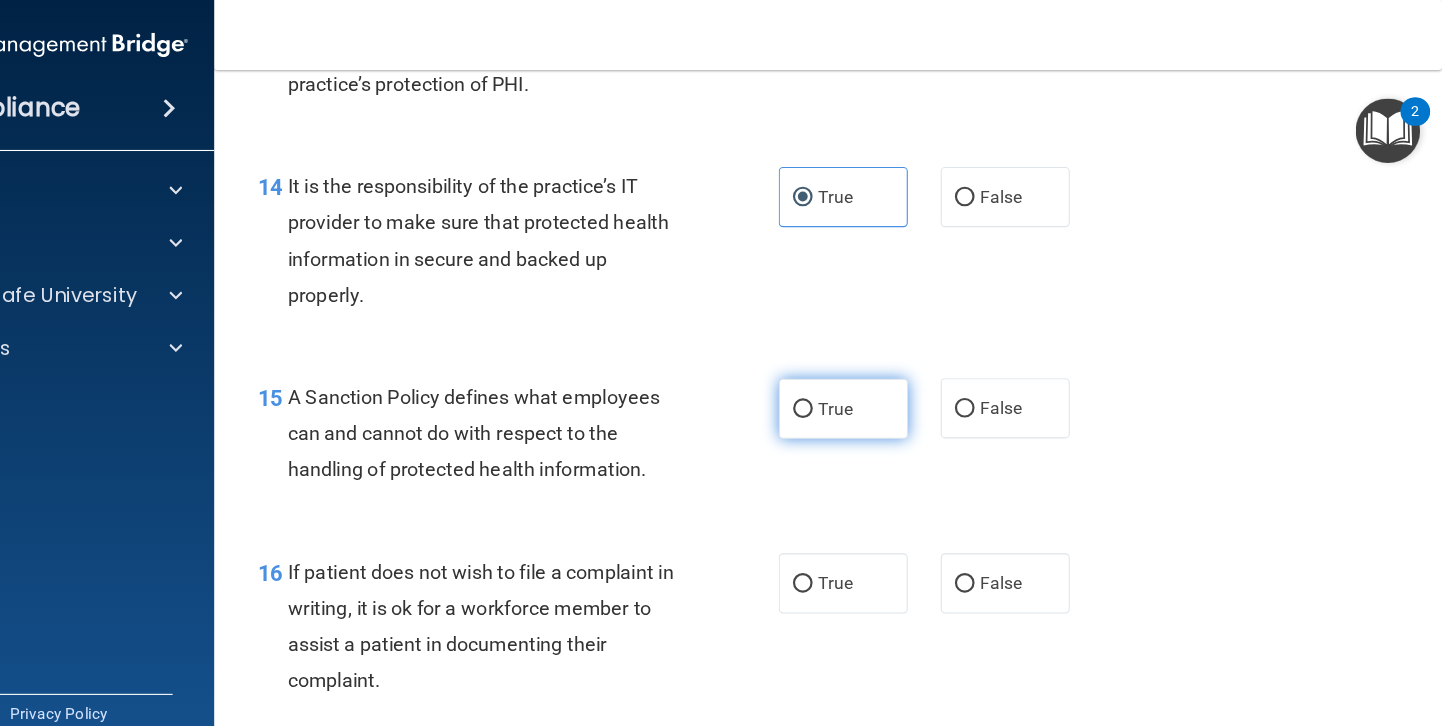 click on "True" at bounding box center [895, 373] 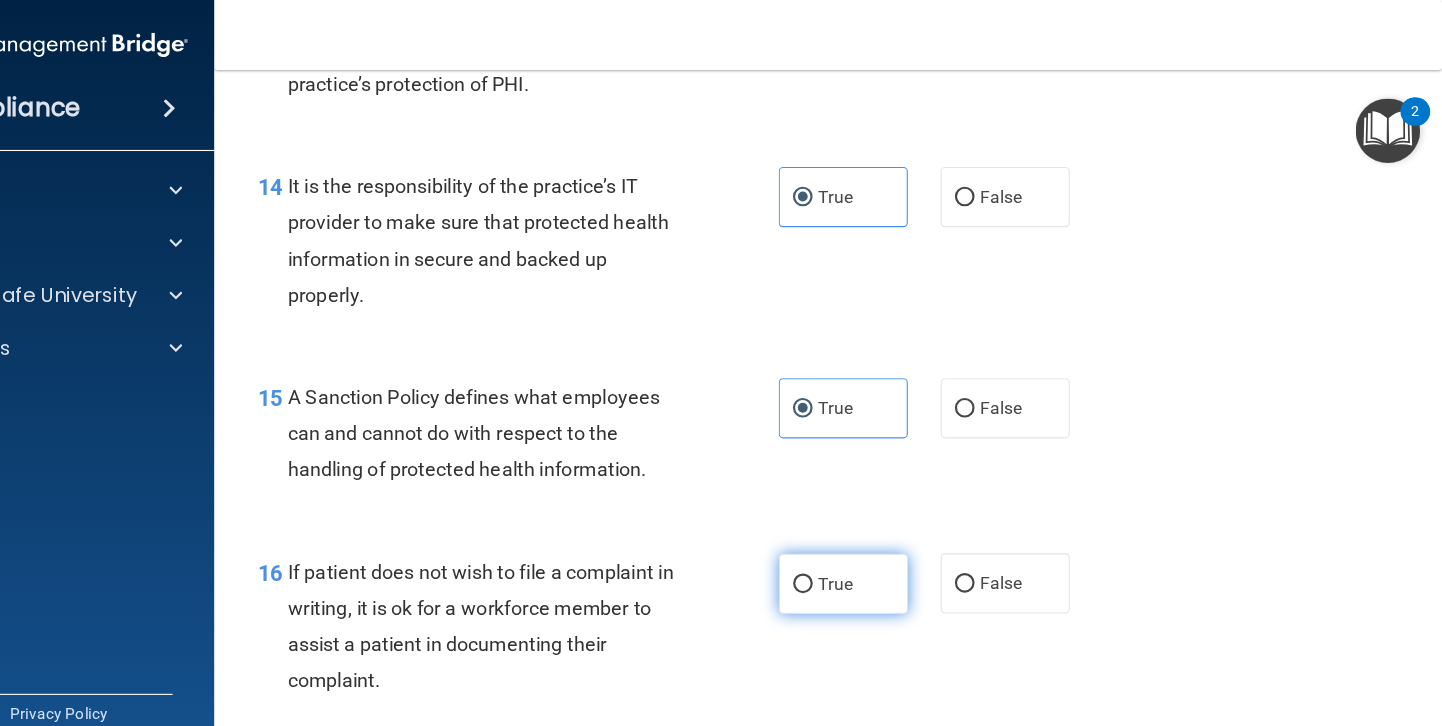 click on "True" at bounding box center (895, 533) 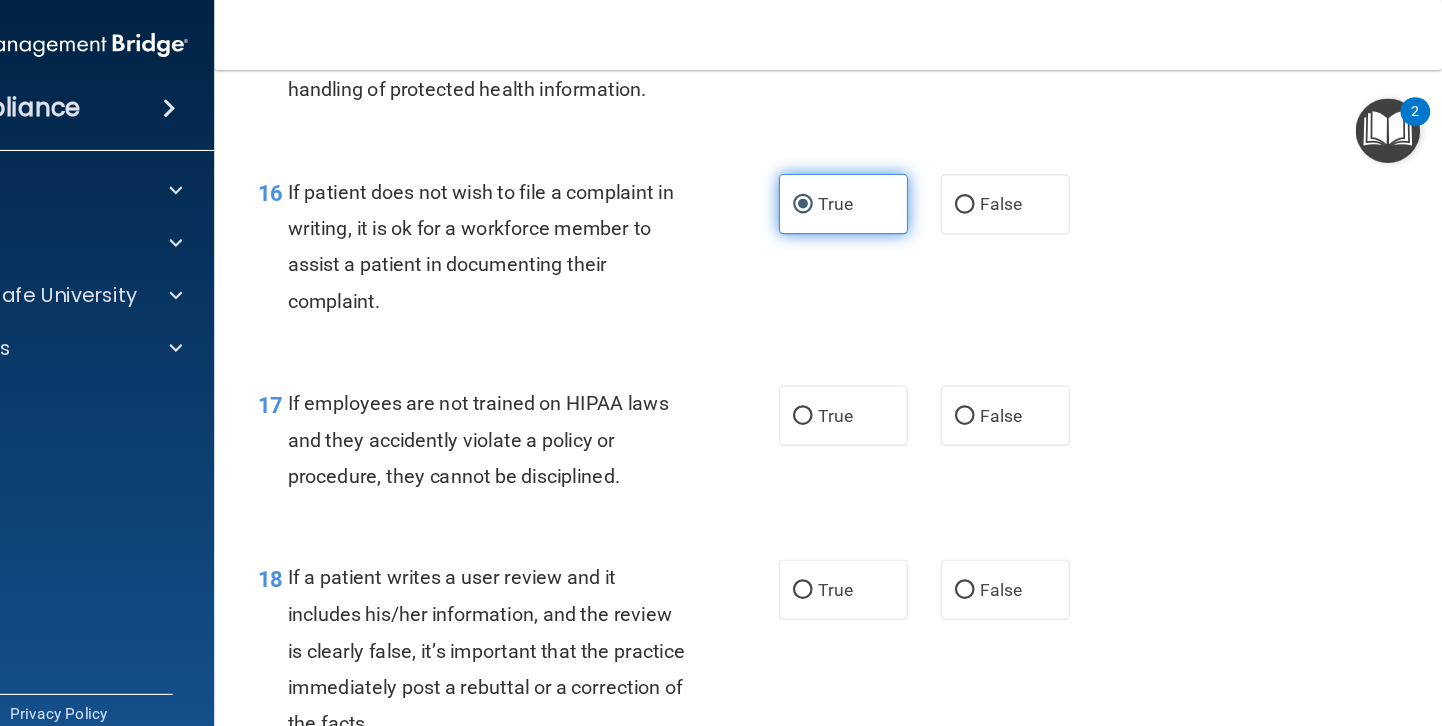 scroll, scrollTop: 3229, scrollLeft: 0, axis: vertical 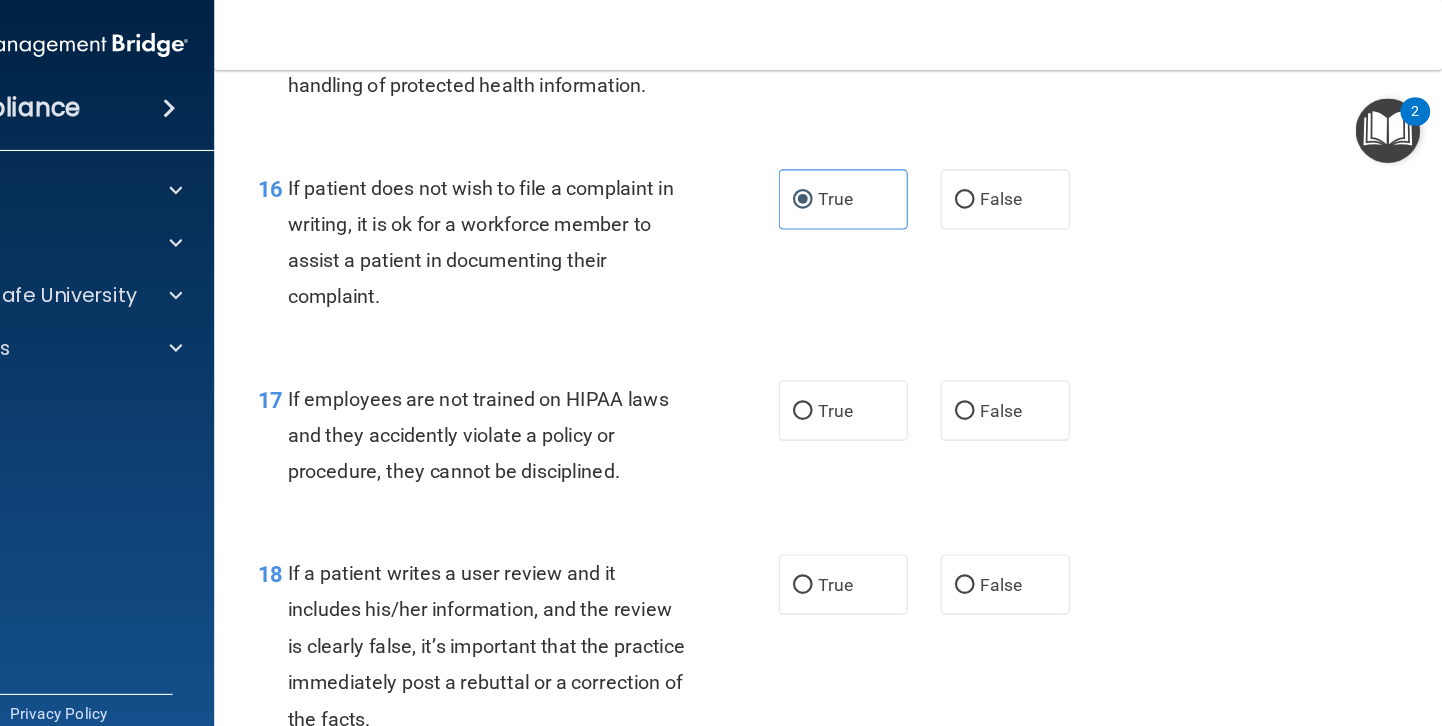 click on "17       If employees are not trained on HIPAA laws and they accidently violate a policy or procedure, they cannot be disciplined.                 True           False" at bounding box center [881, 403] 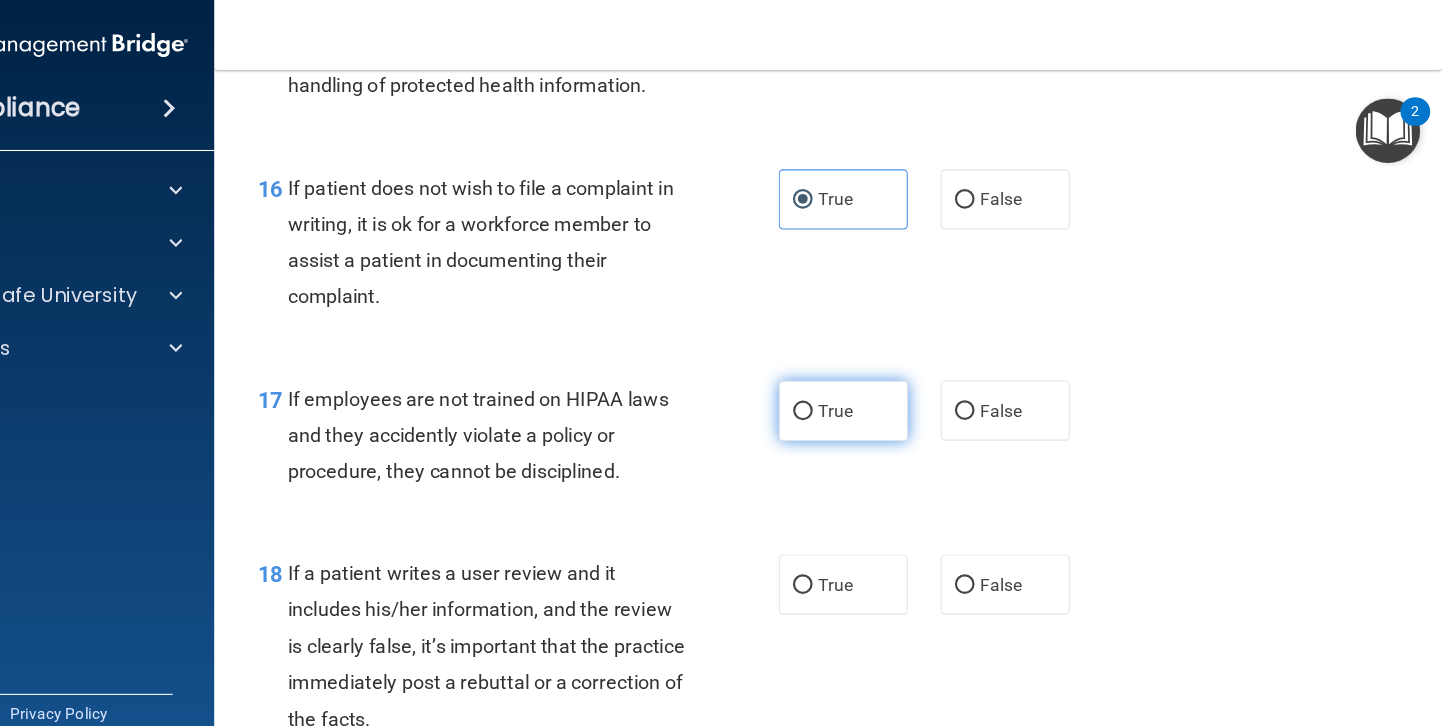 click on "True" at bounding box center [895, 375] 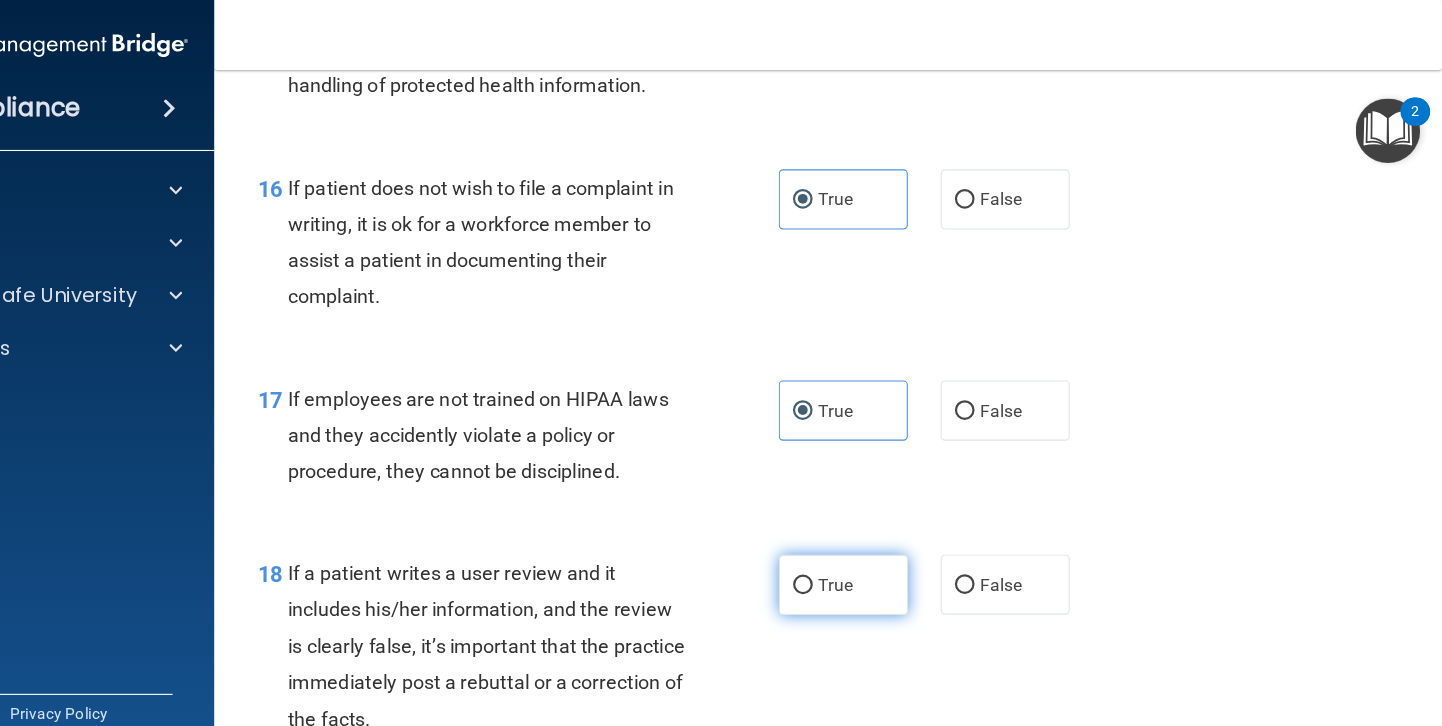 click on "True" at bounding box center [895, 534] 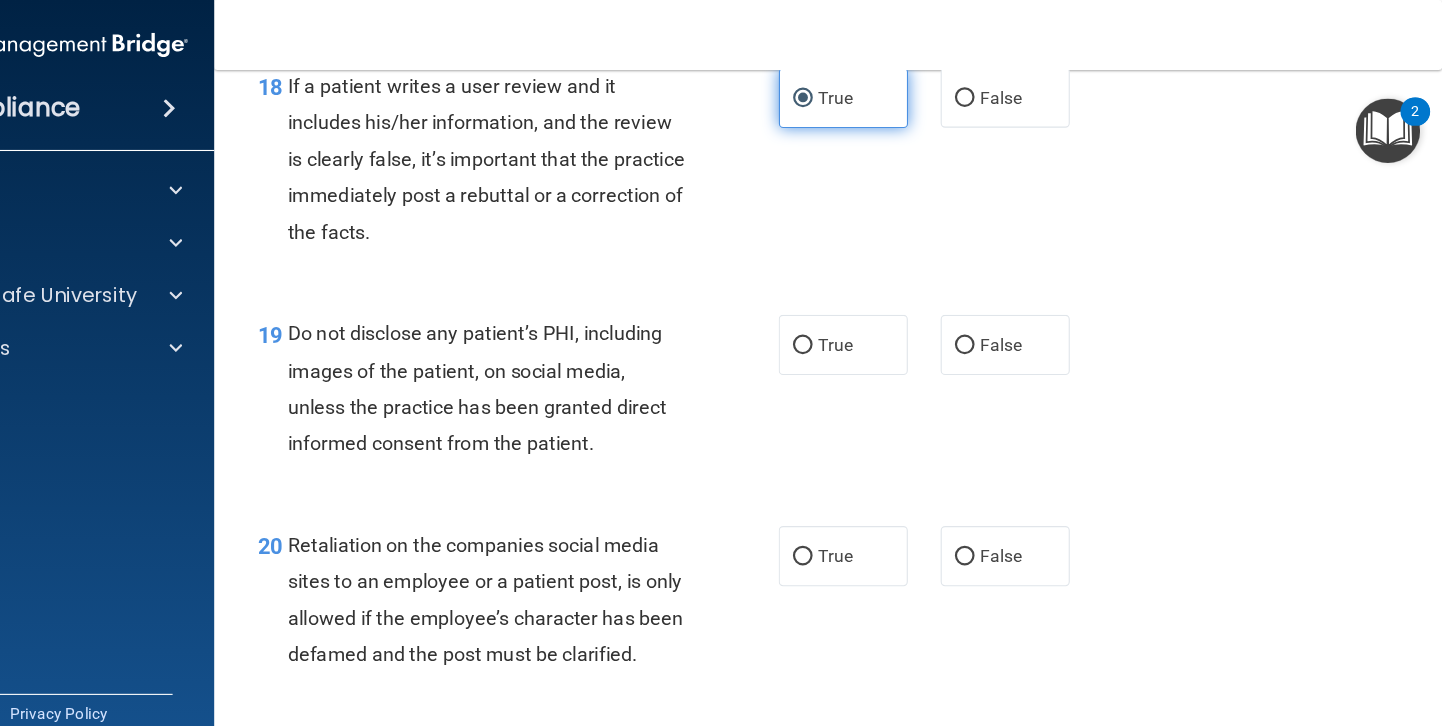 scroll, scrollTop: 3690, scrollLeft: 0, axis: vertical 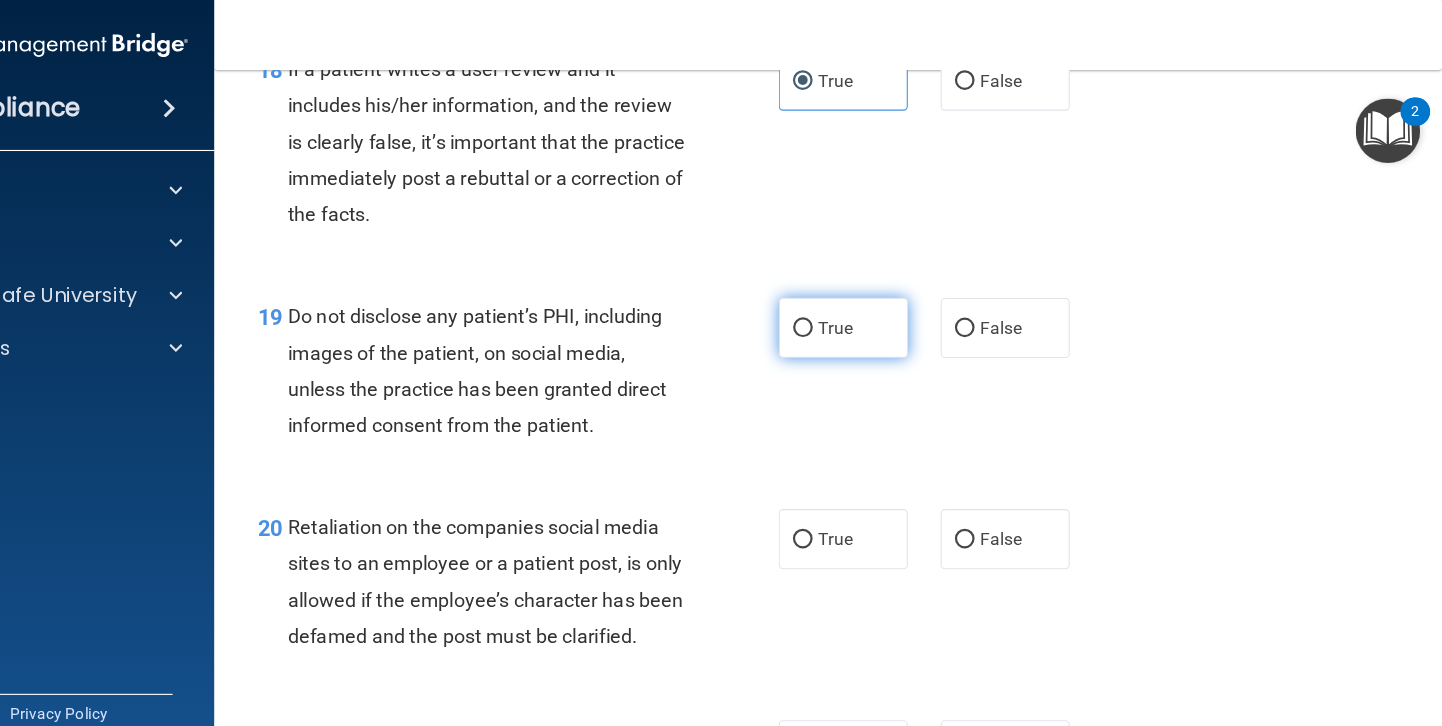 click on "True" at bounding box center (887, 299) 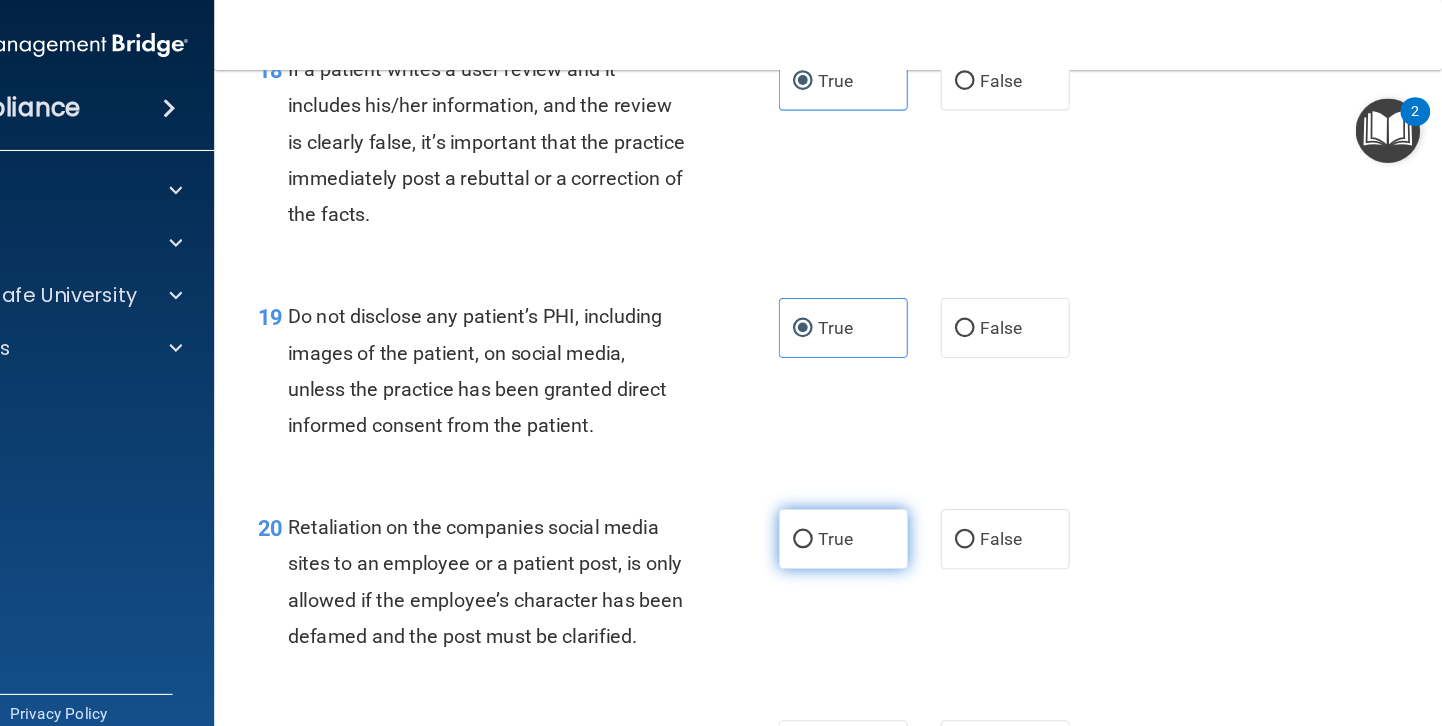 click on "True" at bounding box center [895, 492] 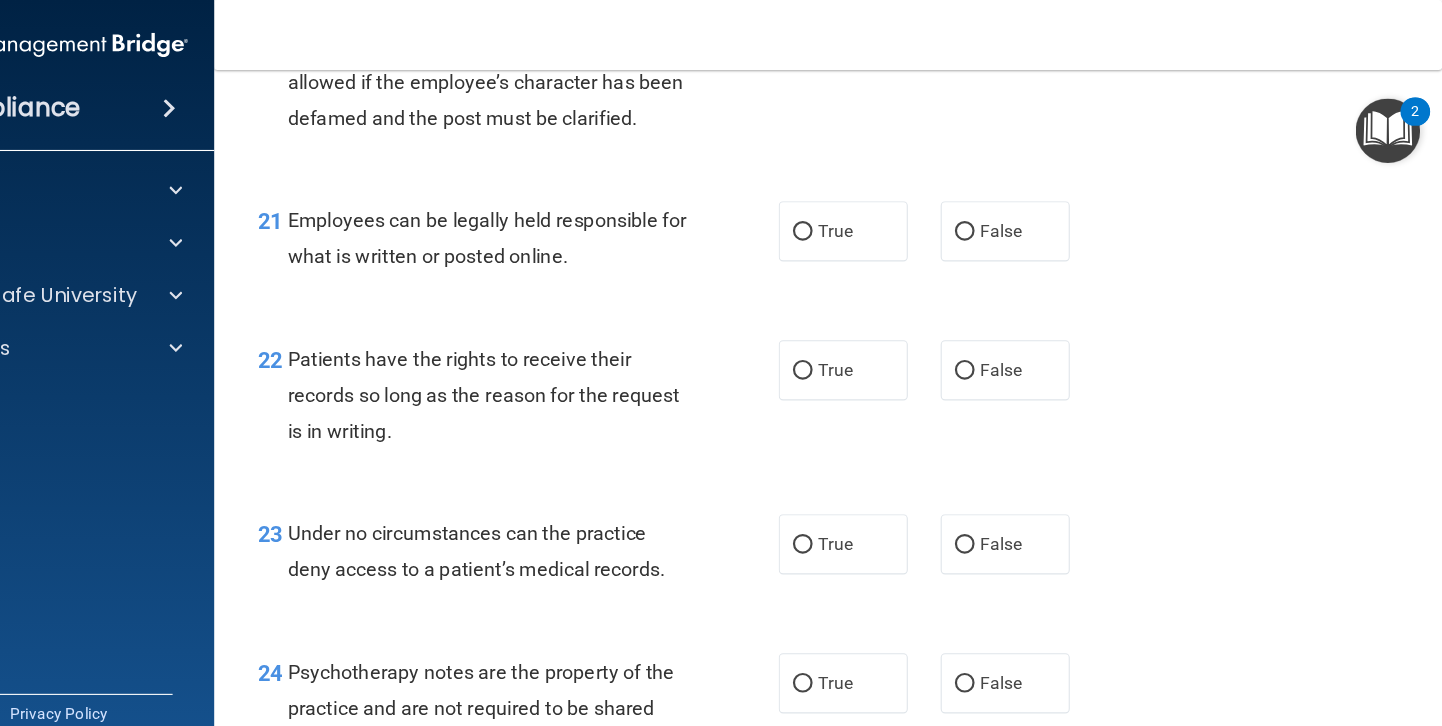 scroll, scrollTop: 4167, scrollLeft: 0, axis: vertical 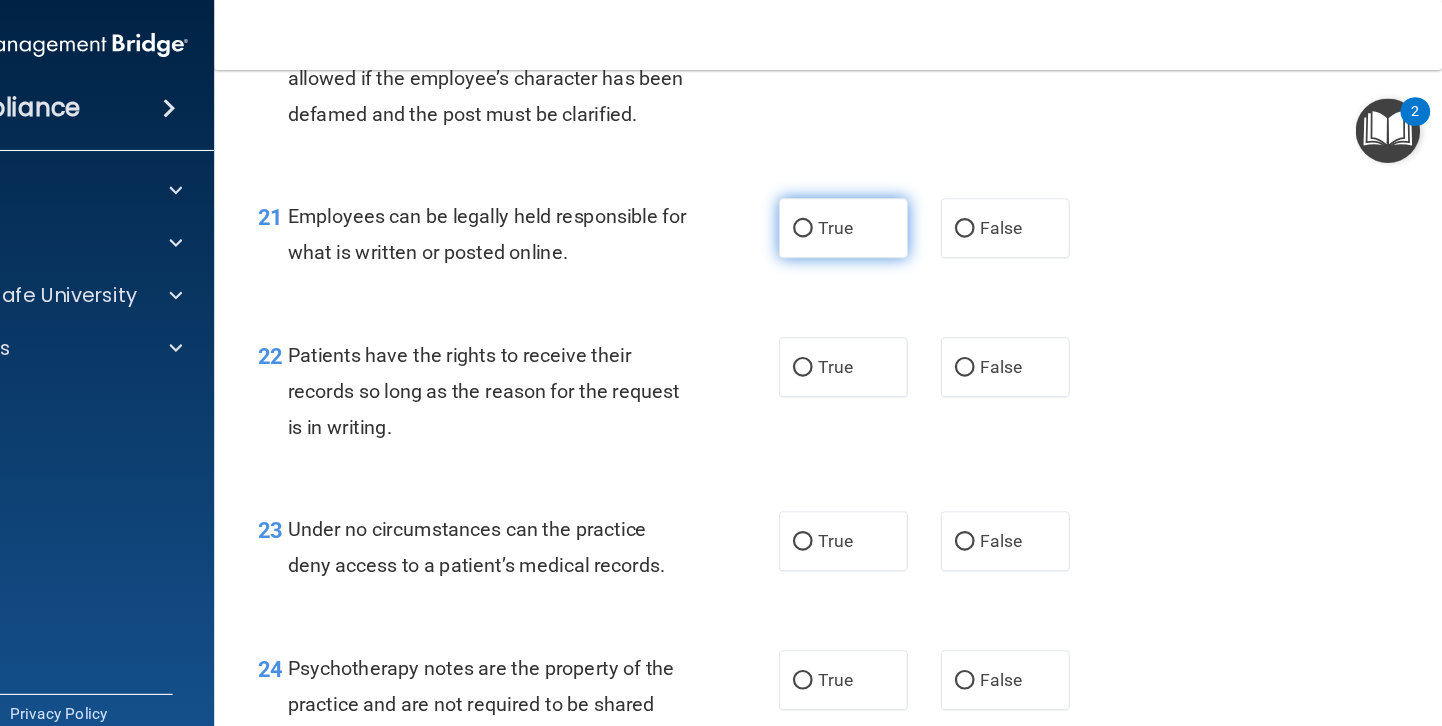 click on "True" at bounding box center (887, 208) 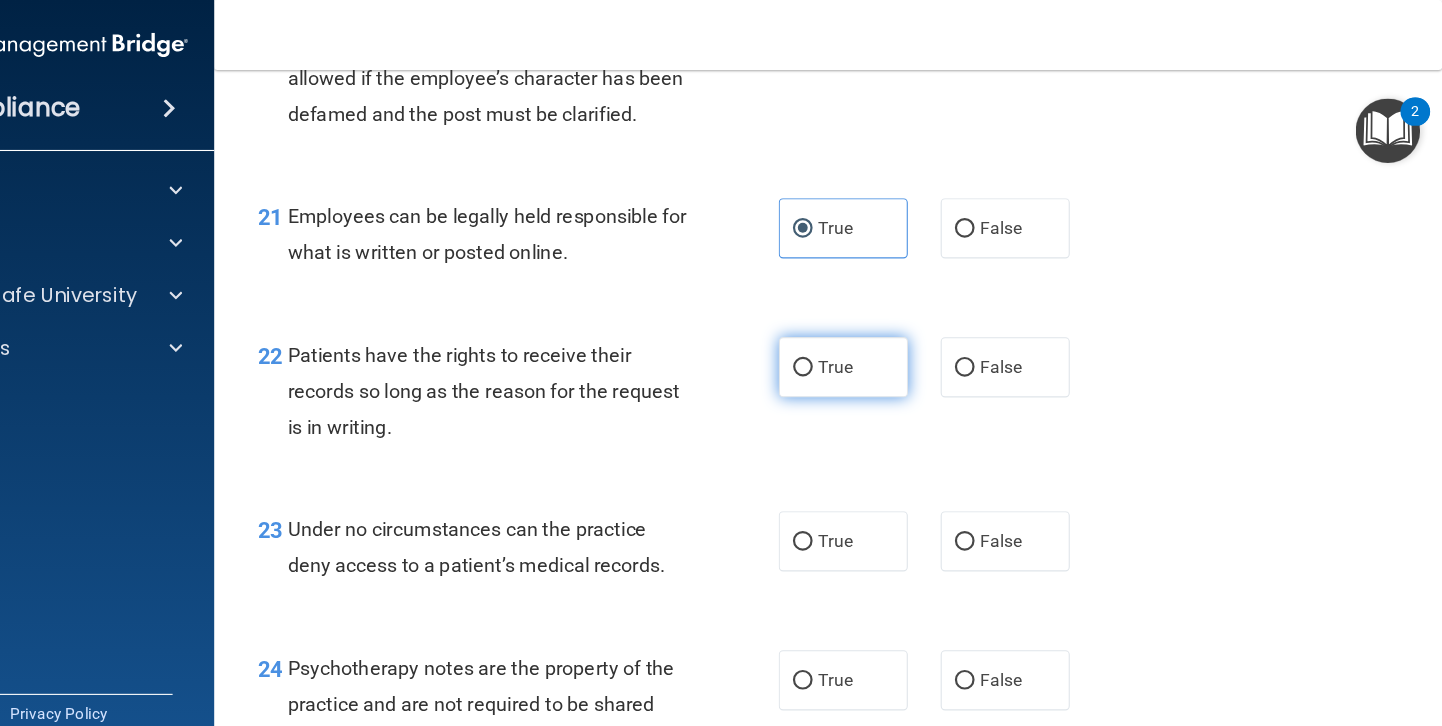 click on "True" at bounding box center [895, 335] 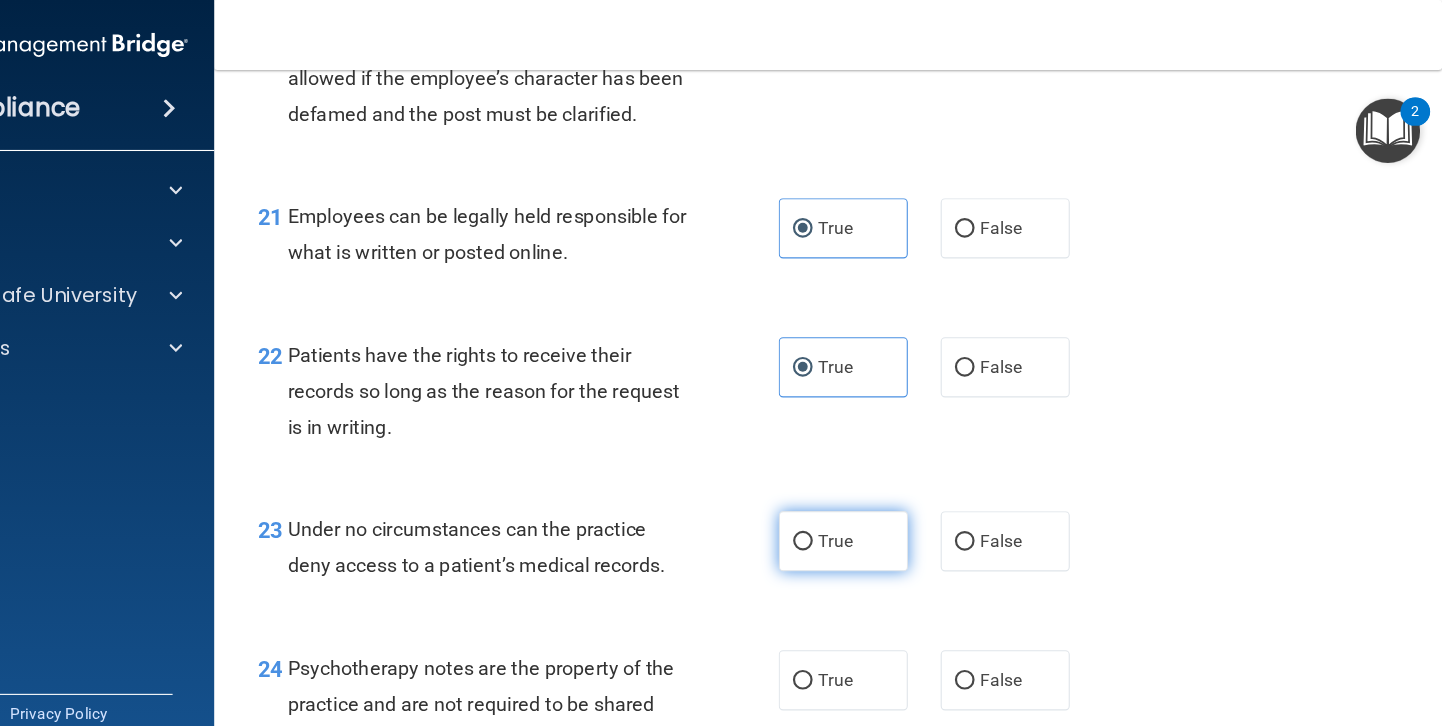 click on "True" at bounding box center [895, 494] 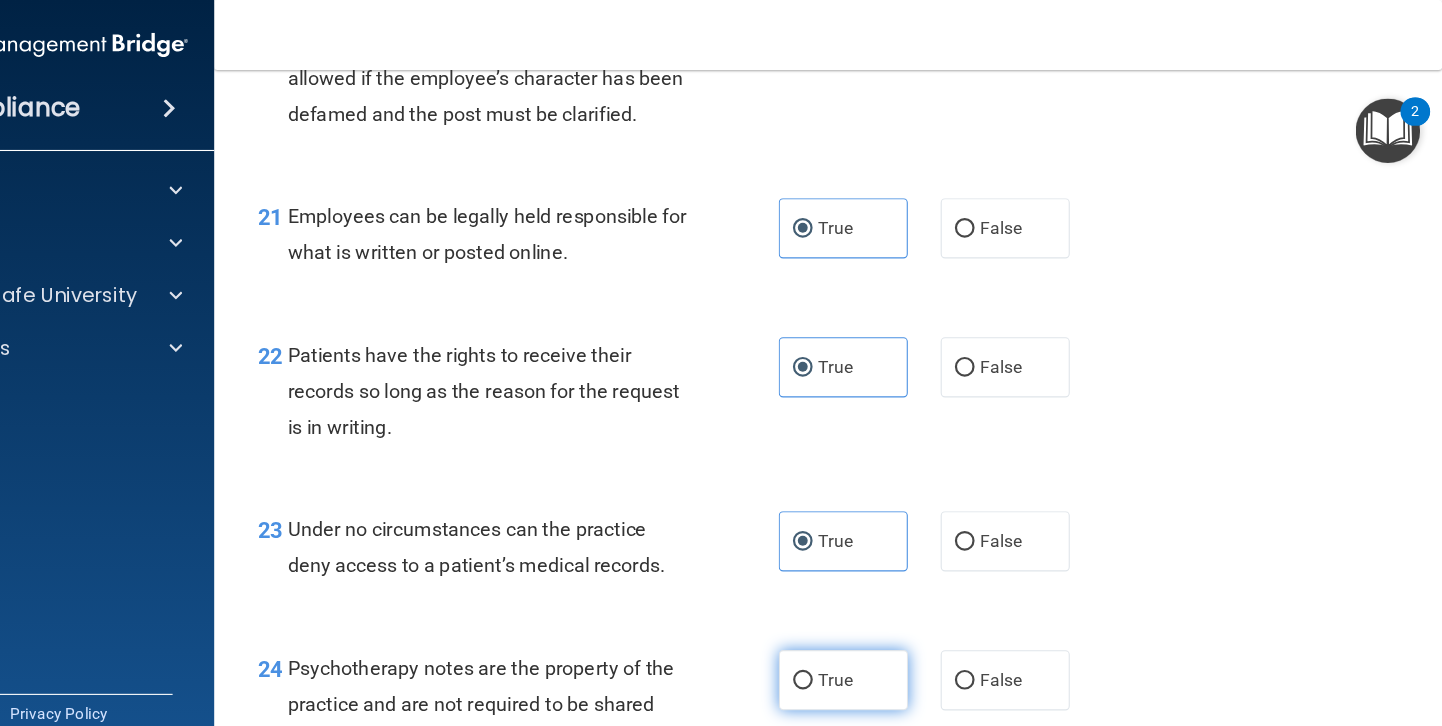 click on "True" at bounding box center [887, 621] 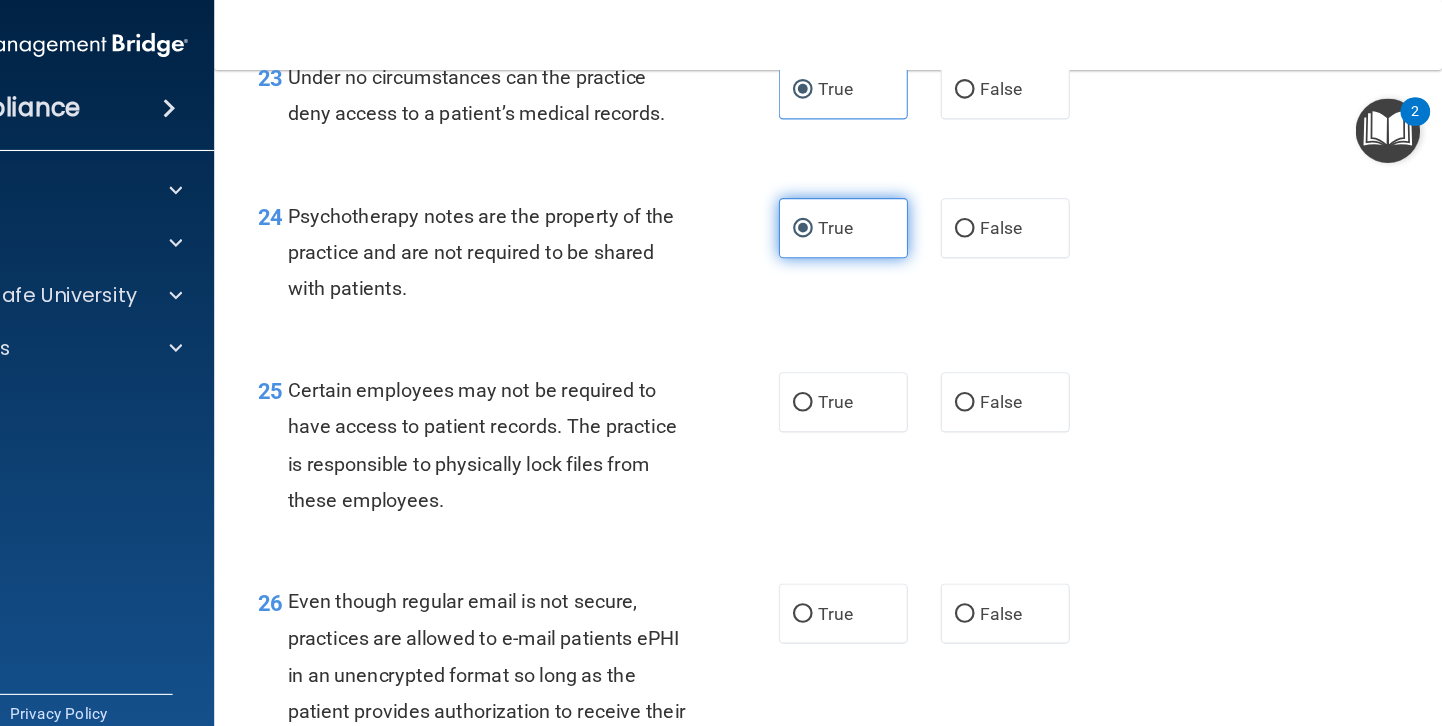 scroll, scrollTop: 4597, scrollLeft: 0, axis: vertical 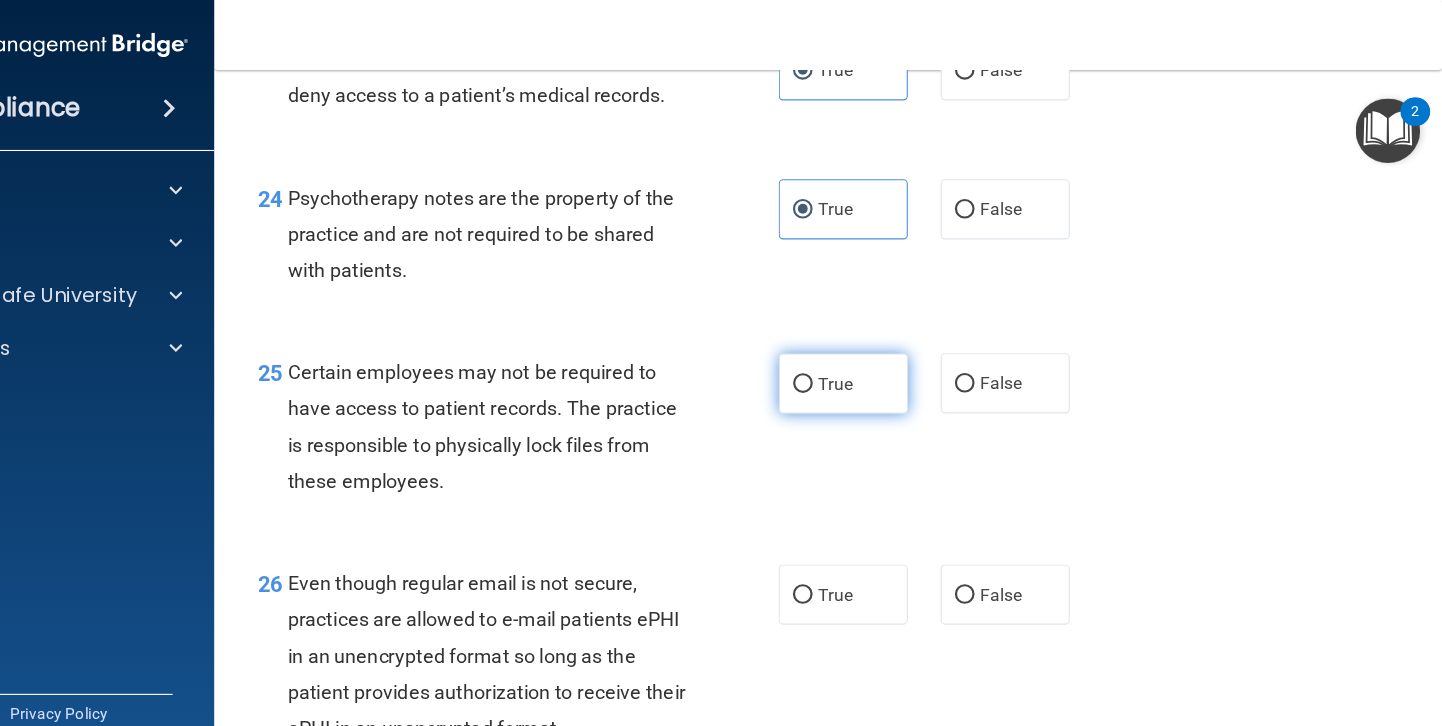click on "True" at bounding box center [887, 350] 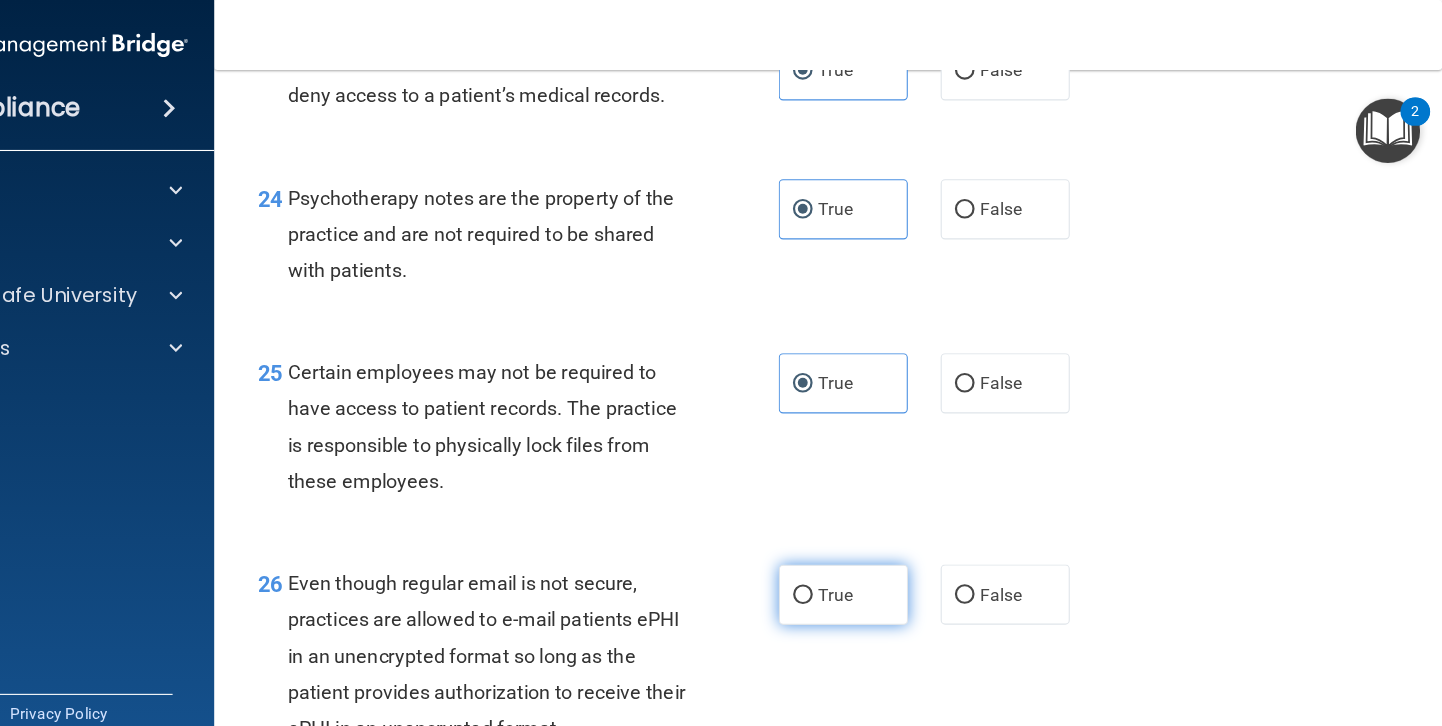 click on "True" at bounding box center [895, 543] 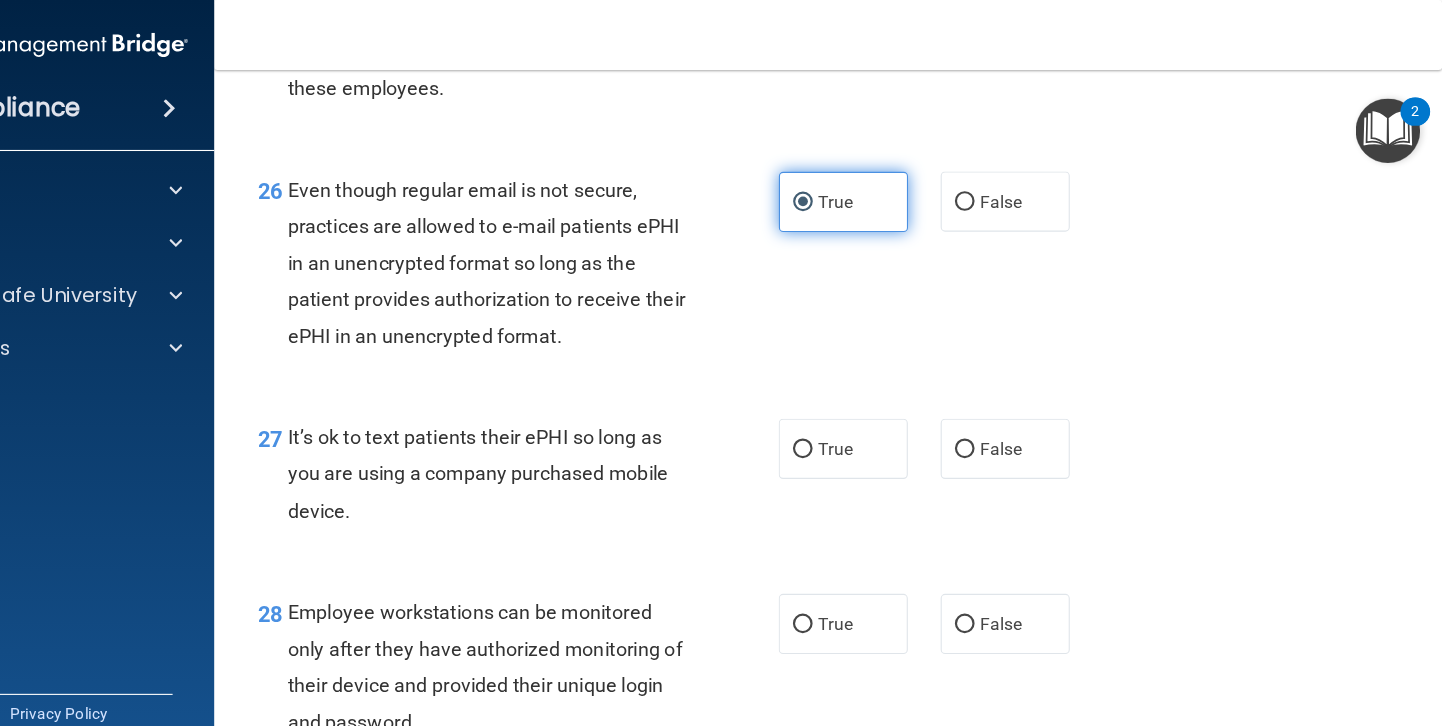 scroll, scrollTop: 4959, scrollLeft: 0, axis: vertical 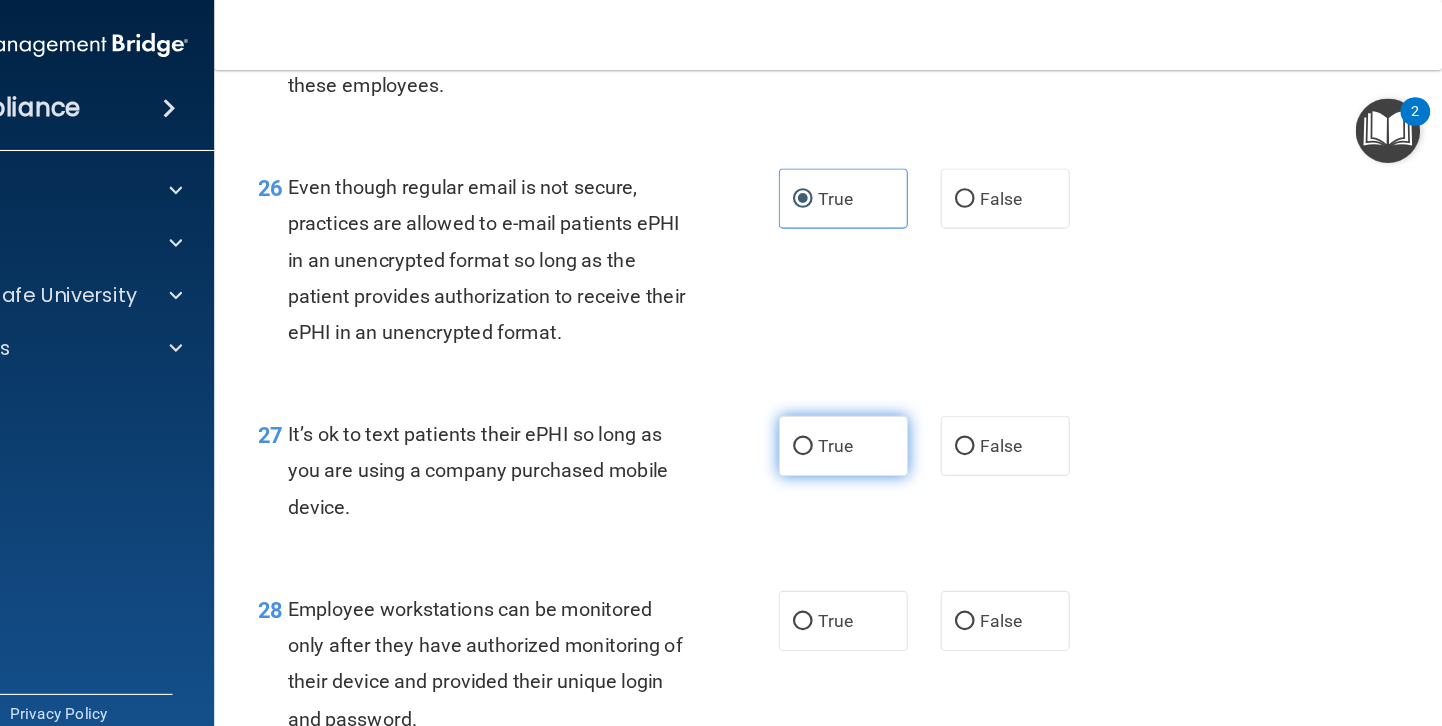 click on "True" at bounding box center (887, 407) 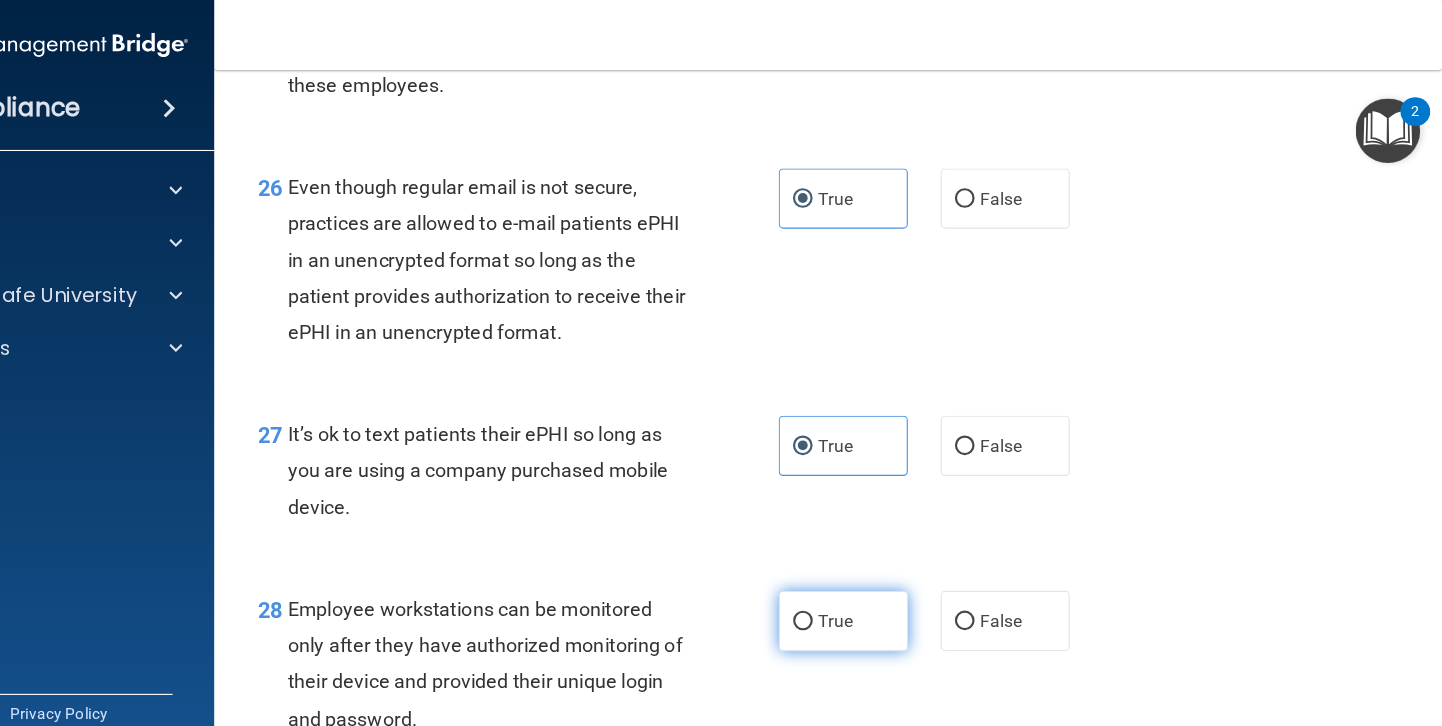 click on "True" at bounding box center (887, 567) 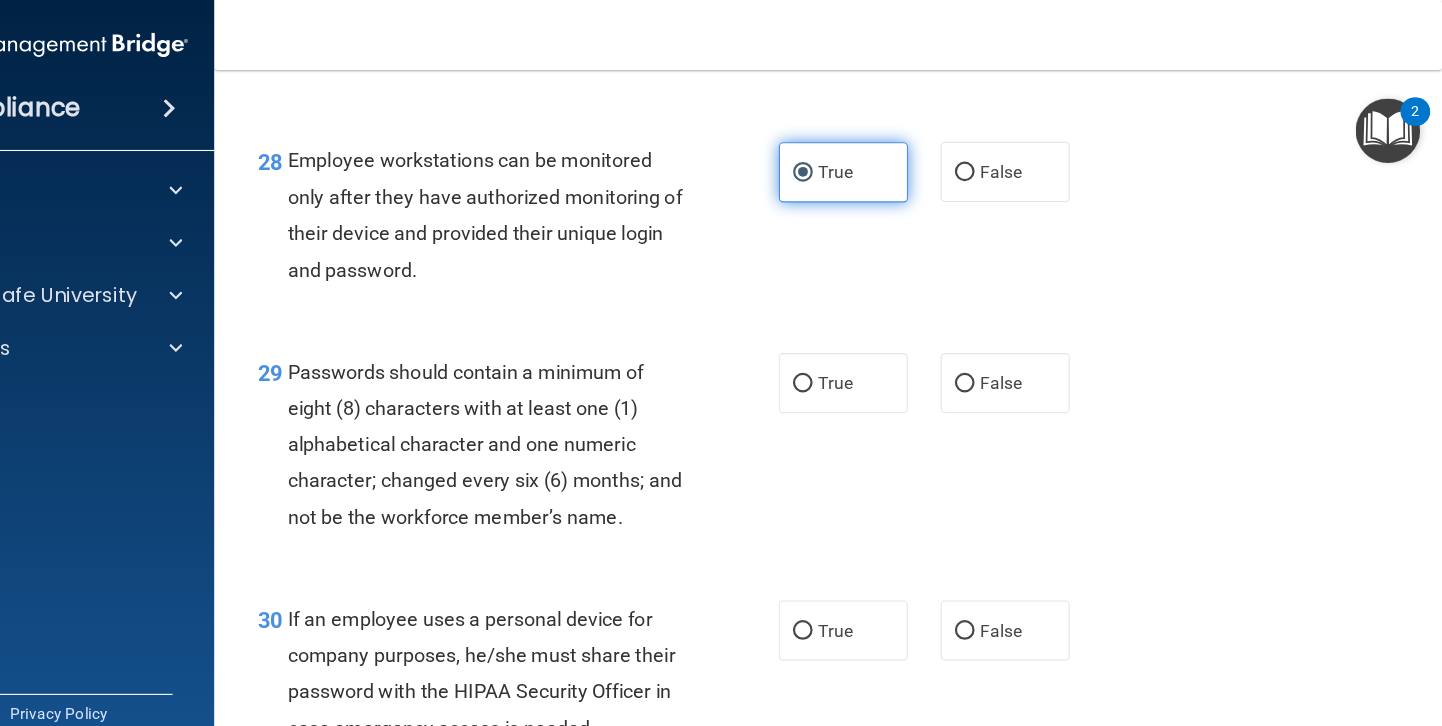 scroll, scrollTop: 5381, scrollLeft: 0, axis: vertical 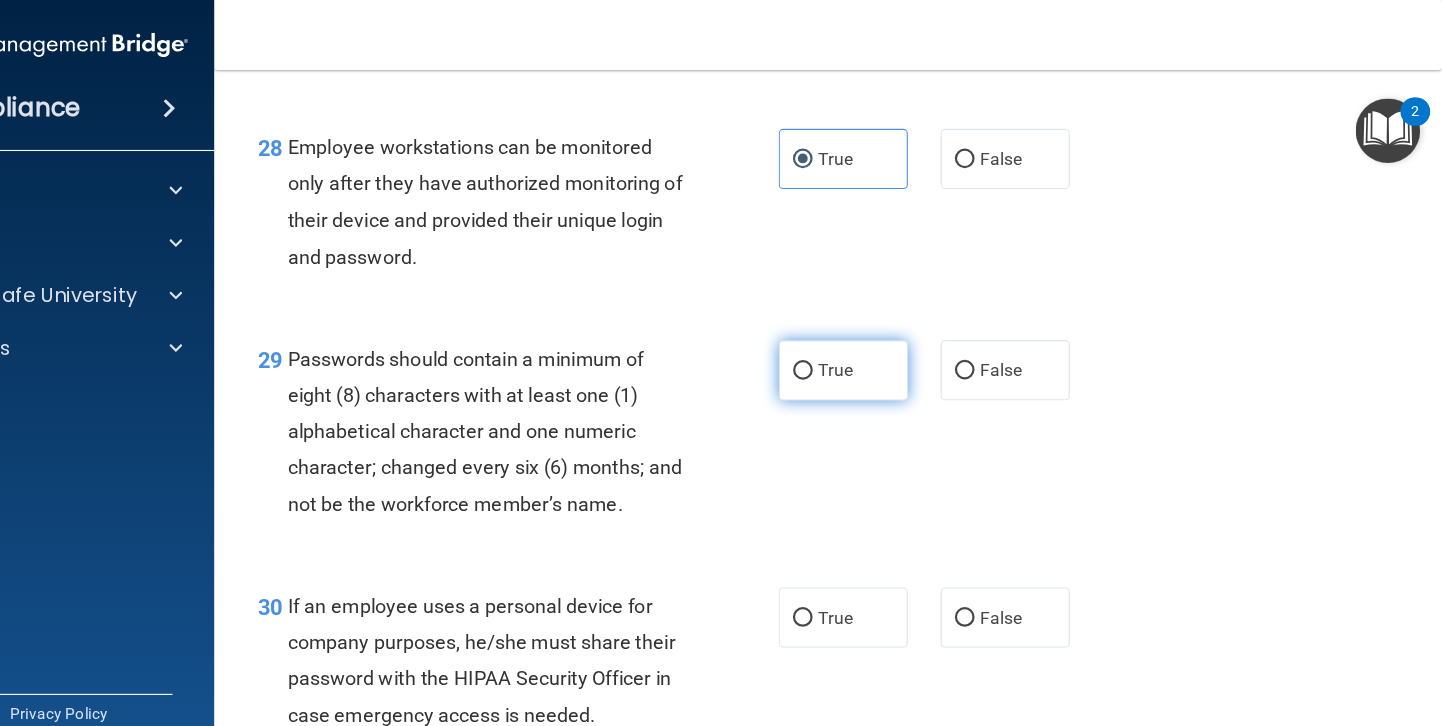 click on "True" at bounding box center (895, 338) 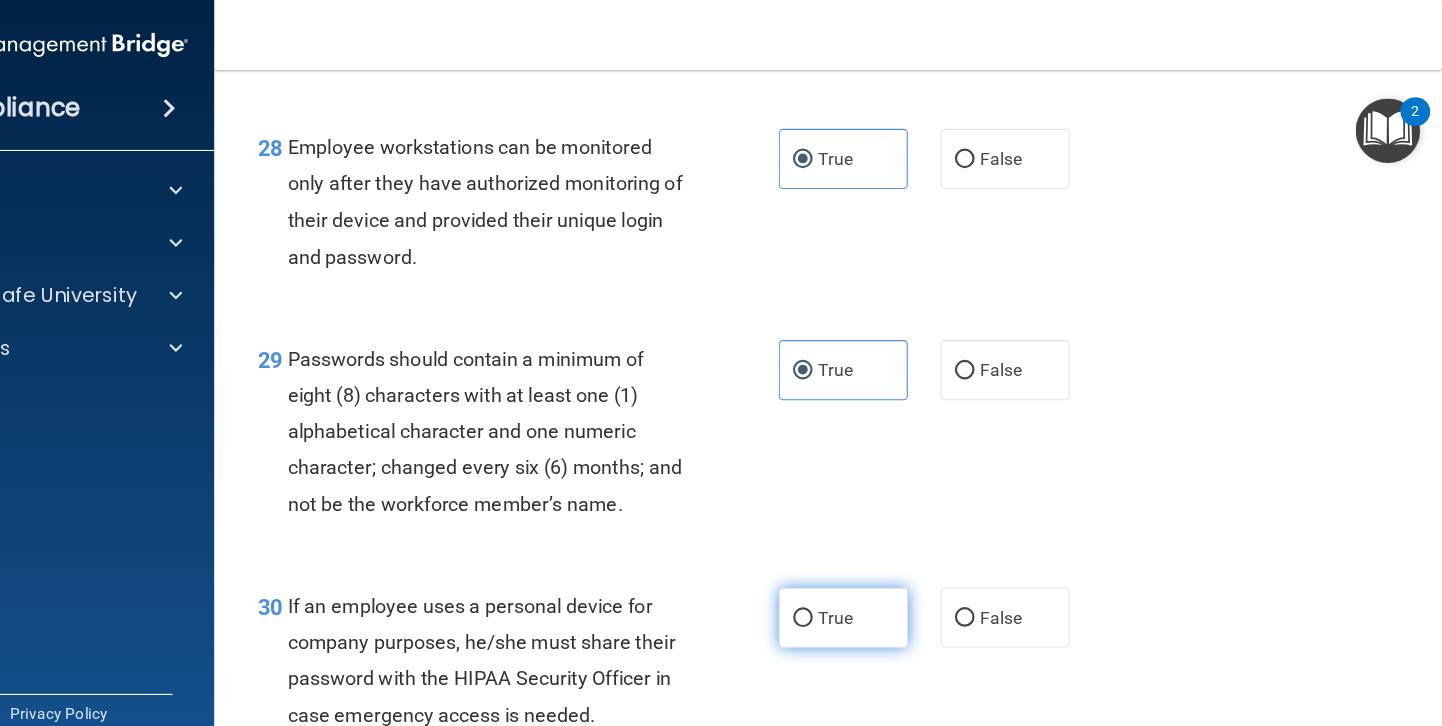 click on "True" at bounding box center [887, 564] 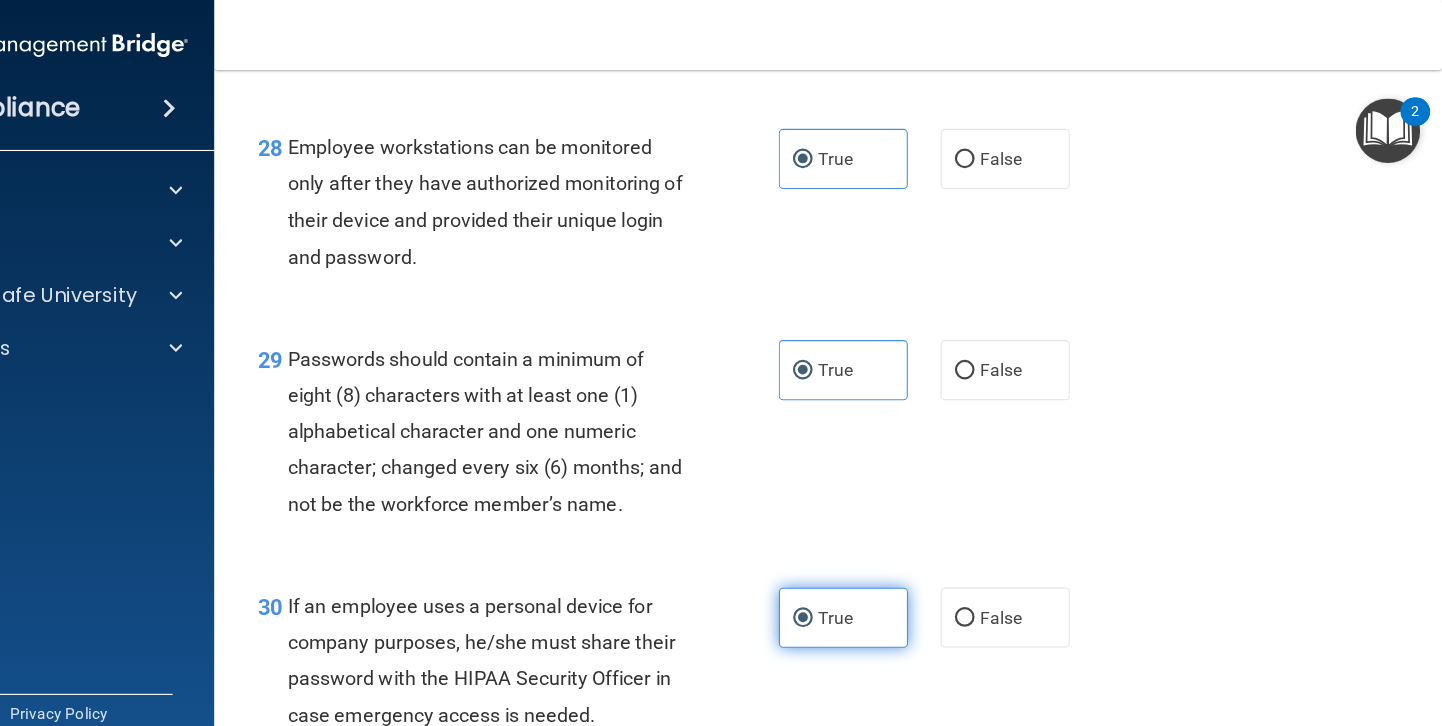 scroll, scrollTop: 5491, scrollLeft: 0, axis: vertical 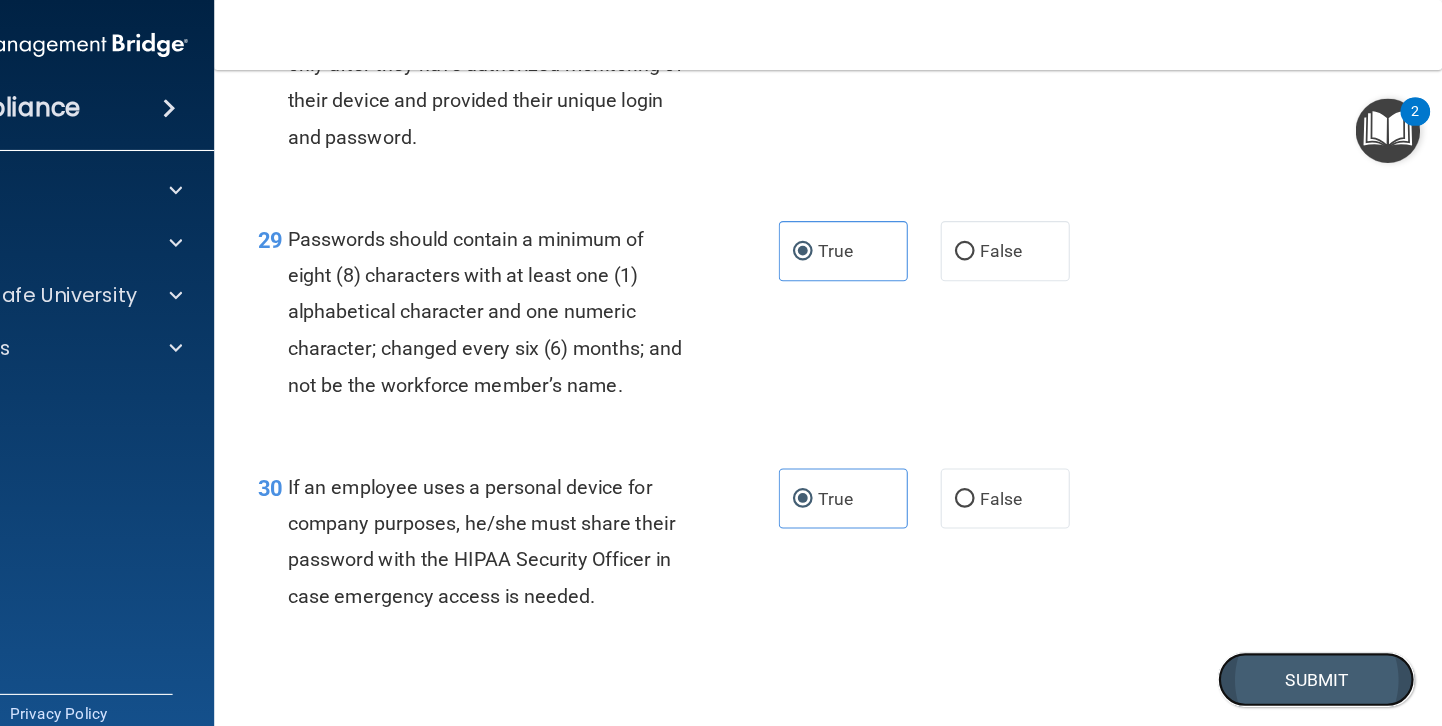 click on "Submit" at bounding box center [1327, 621] 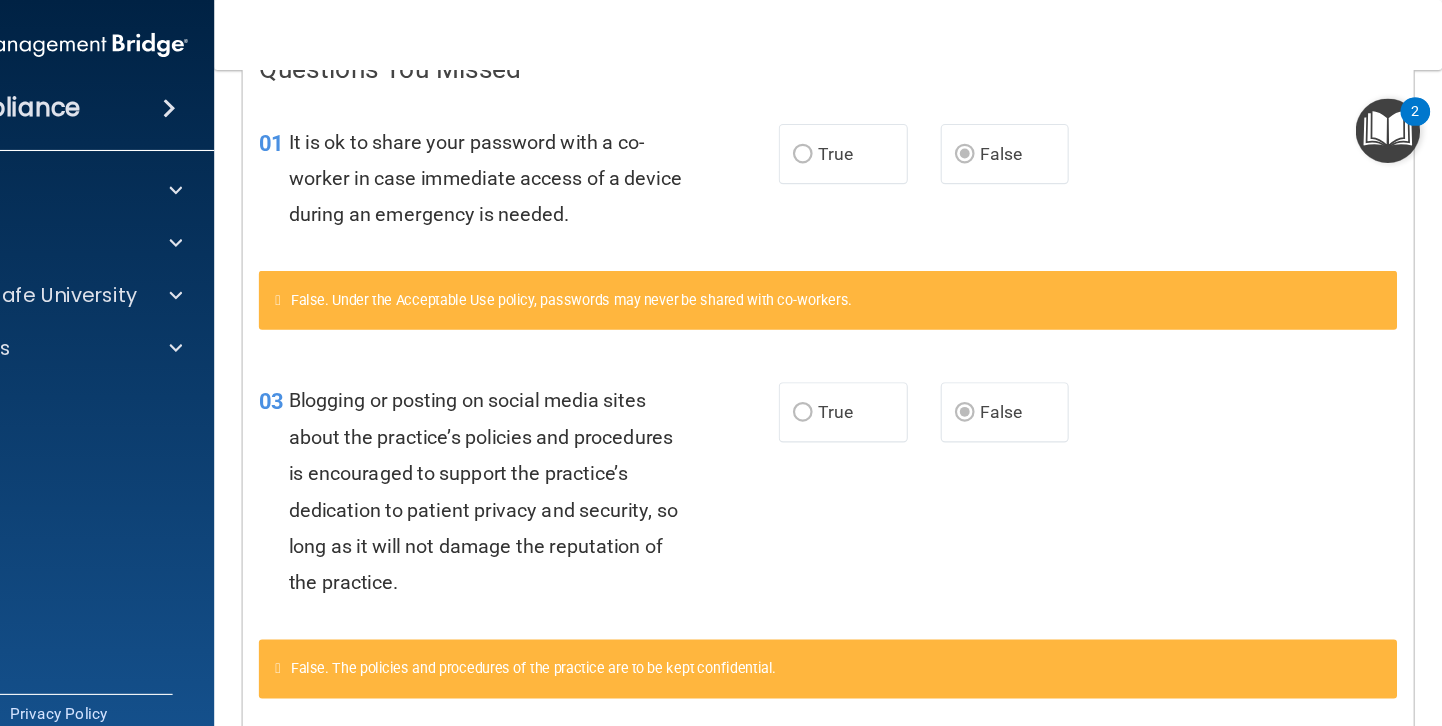 scroll, scrollTop: 454, scrollLeft: 0, axis: vertical 